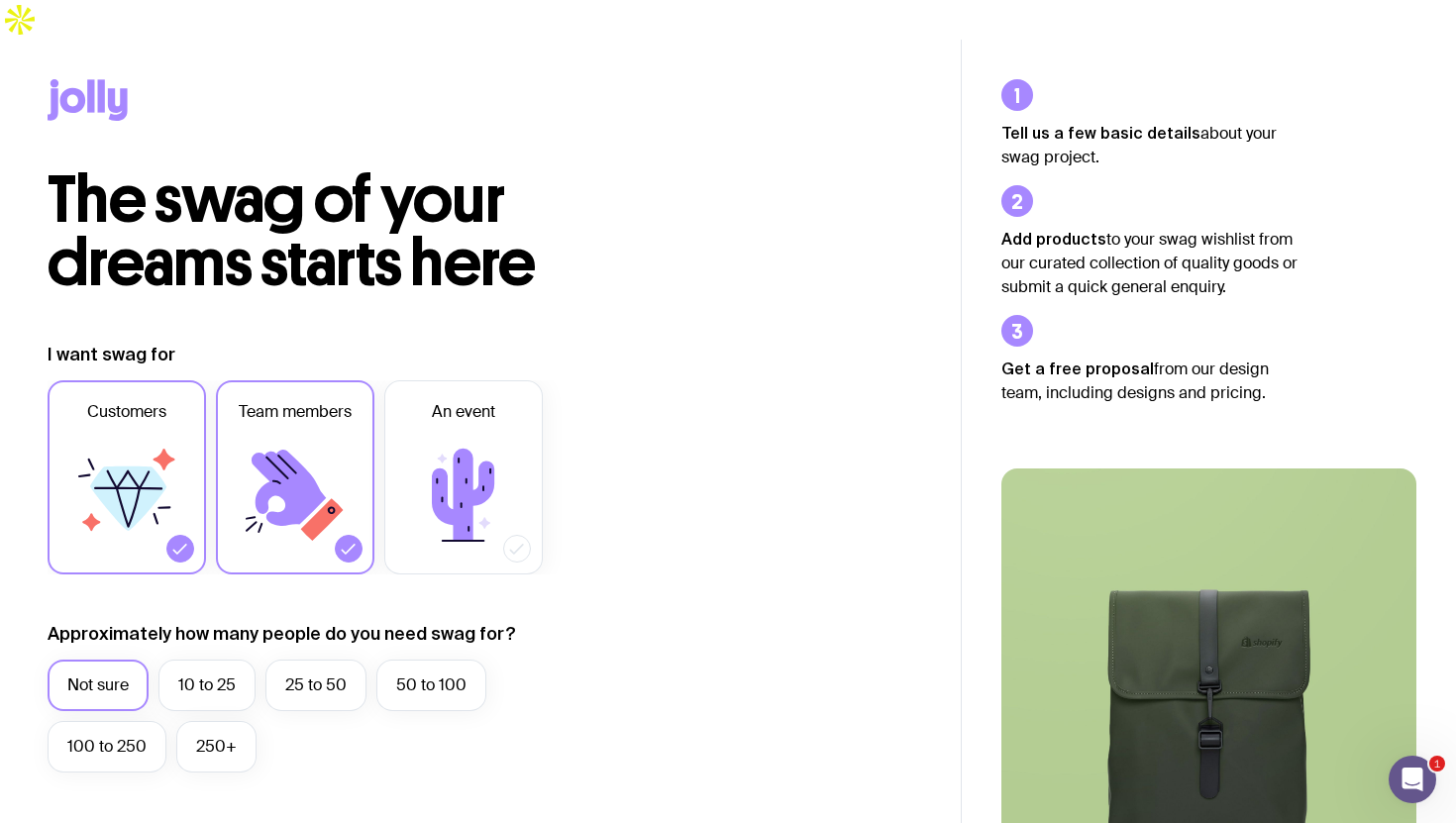 scroll, scrollTop: 562, scrollLeft: 0, axis: vertical 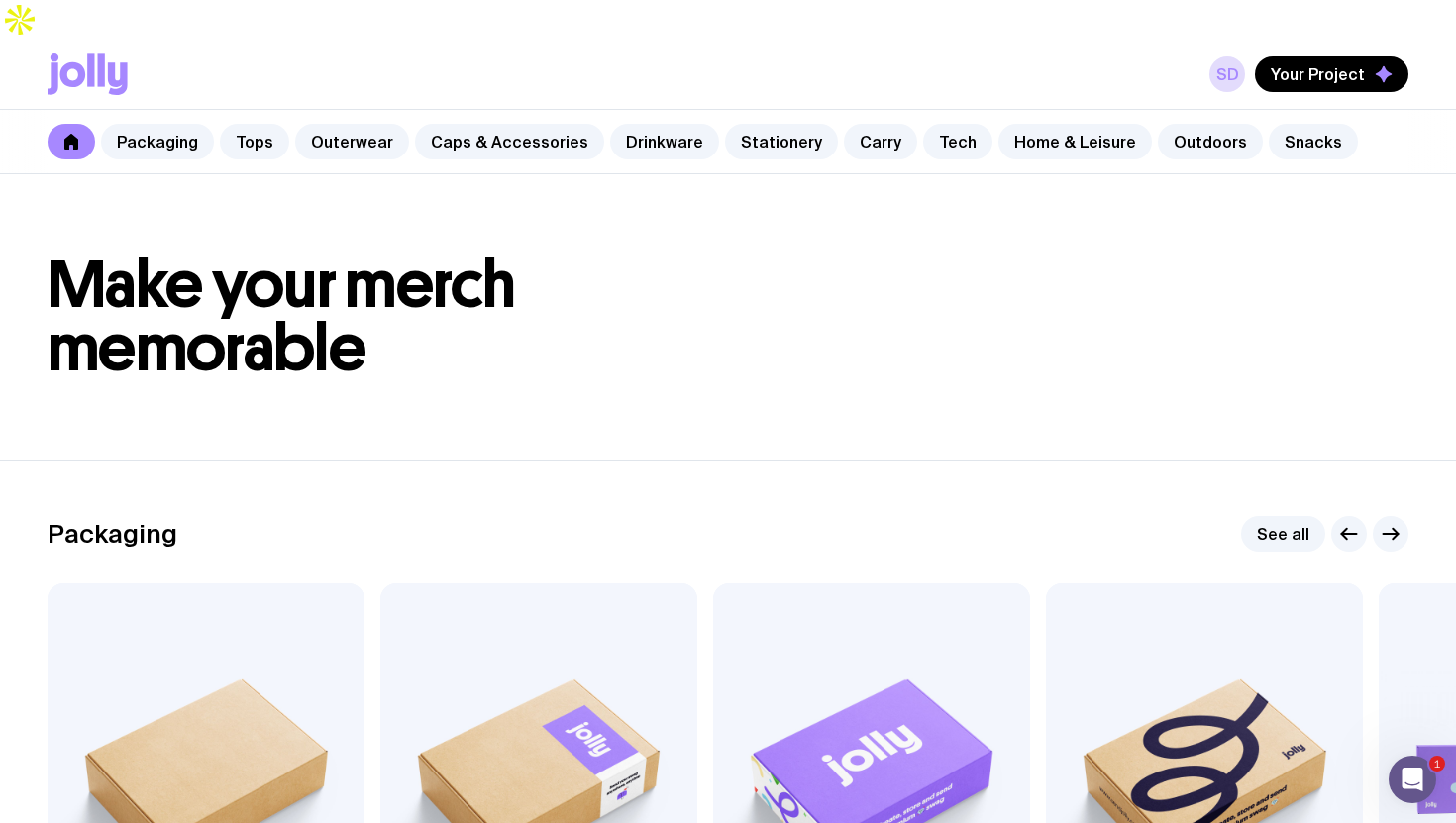 click 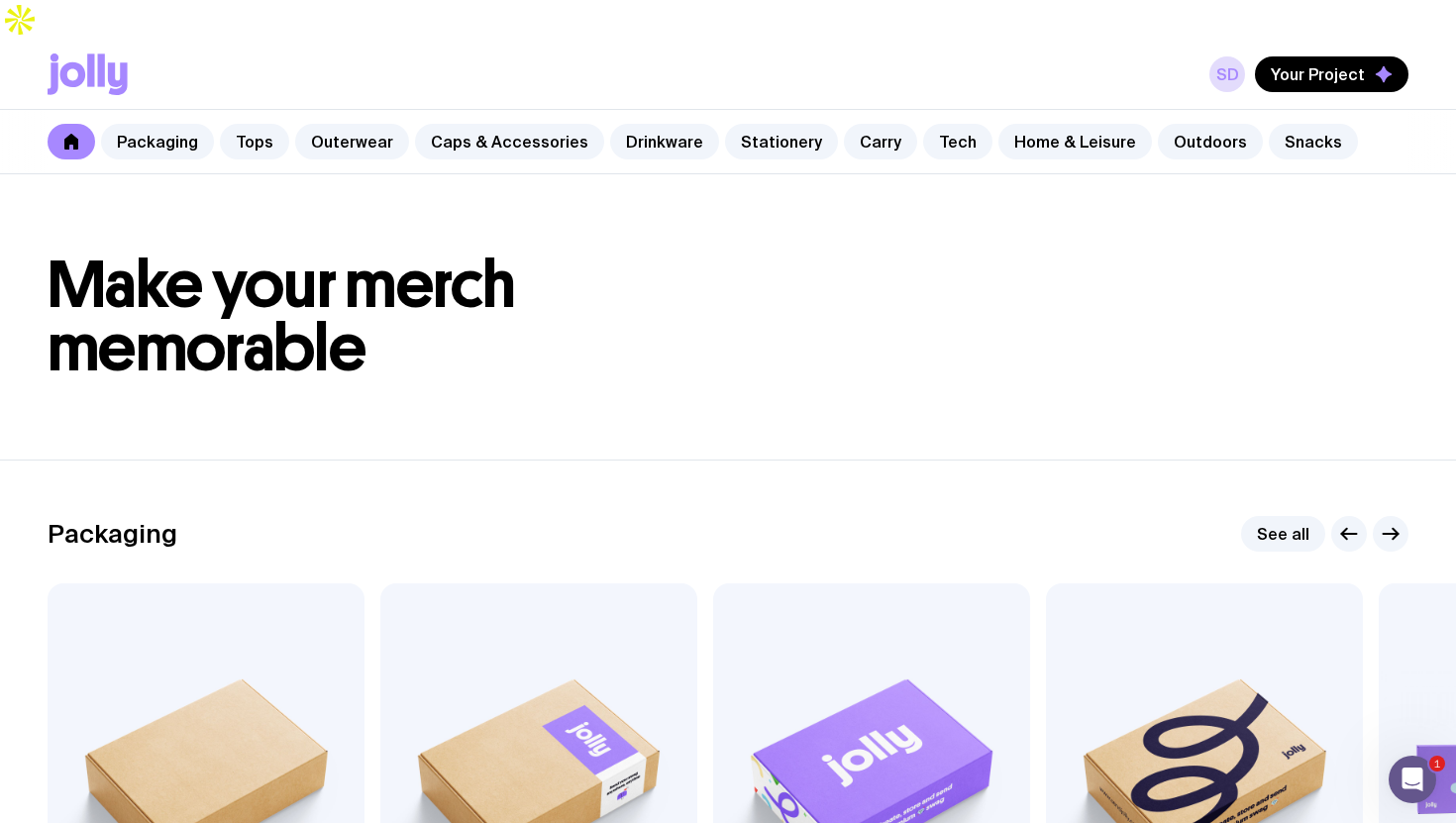 click 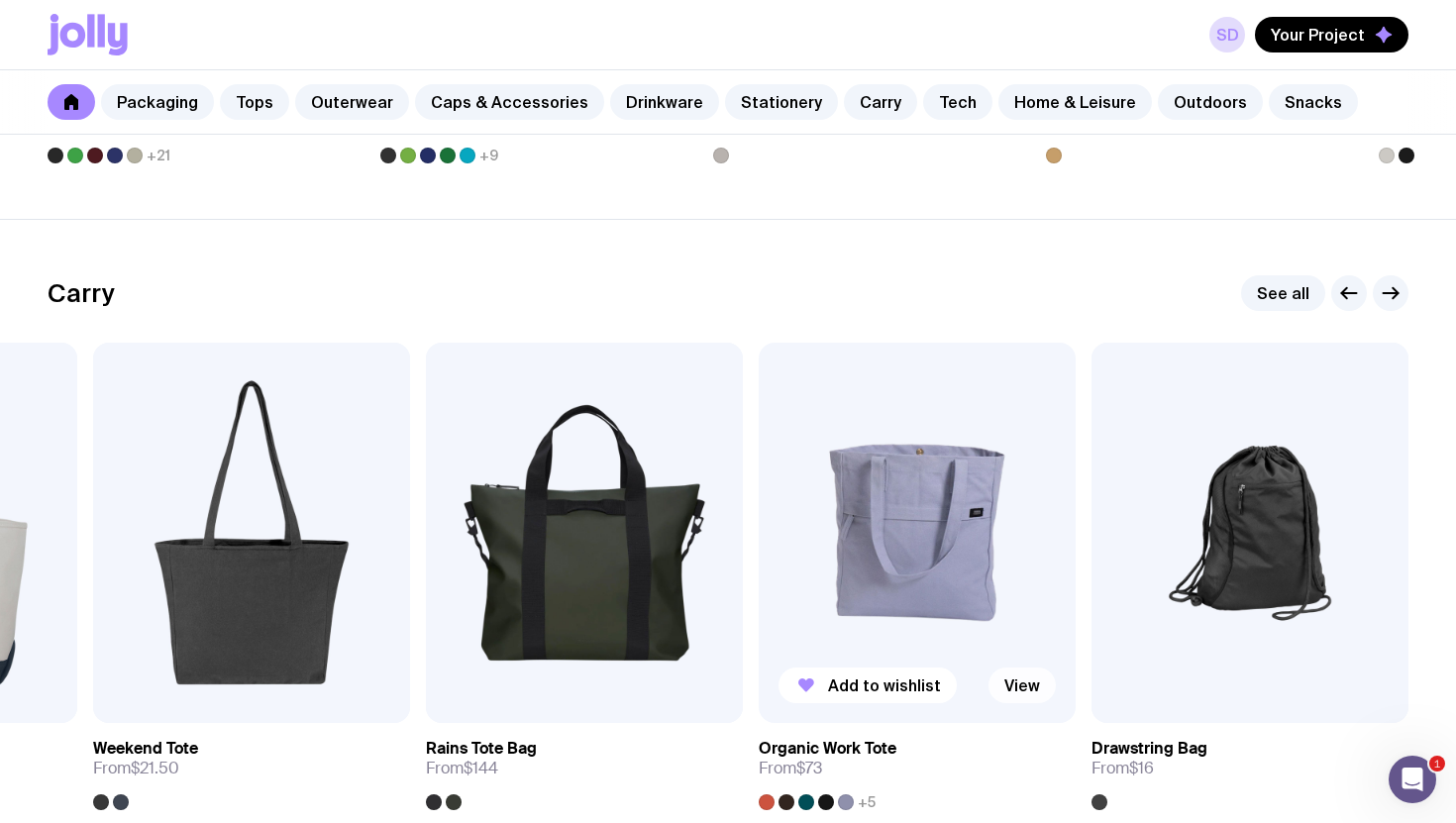 scroll, scrollTop: 4098, scrollLeft: 0, axis: vertical 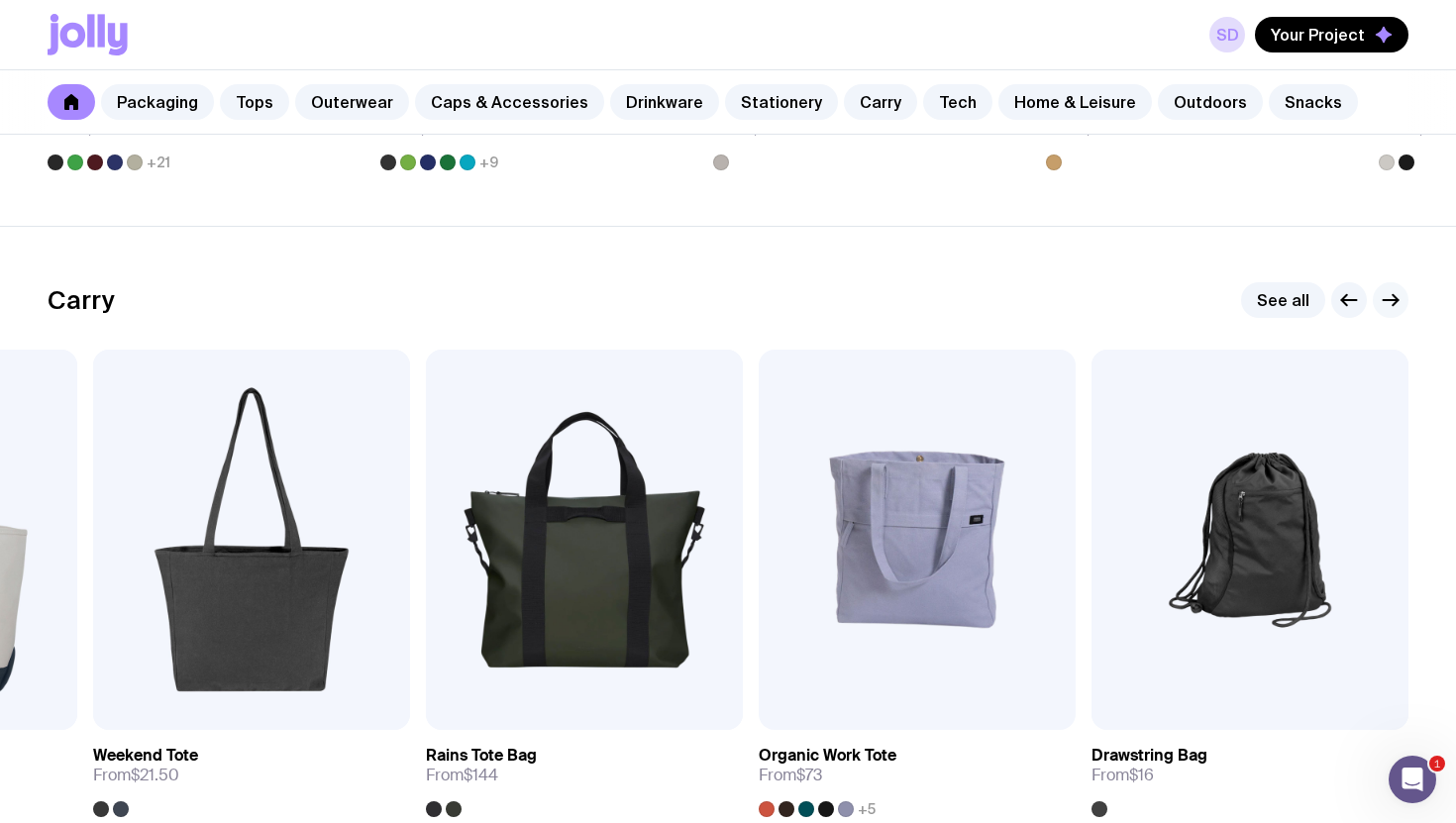 click 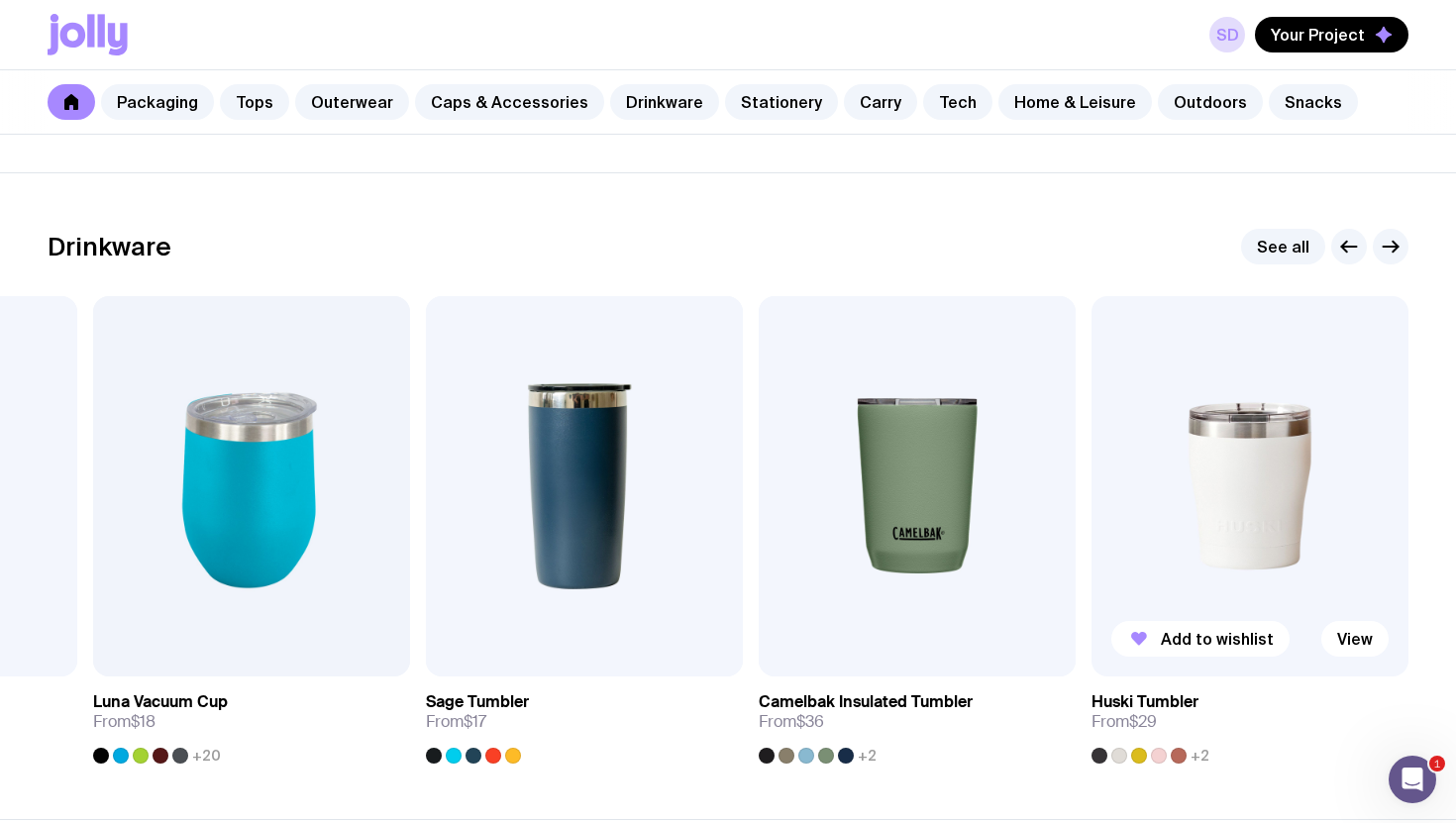 scroll, scrollTop: 2852, scrollLeft: 0, axis: vertical 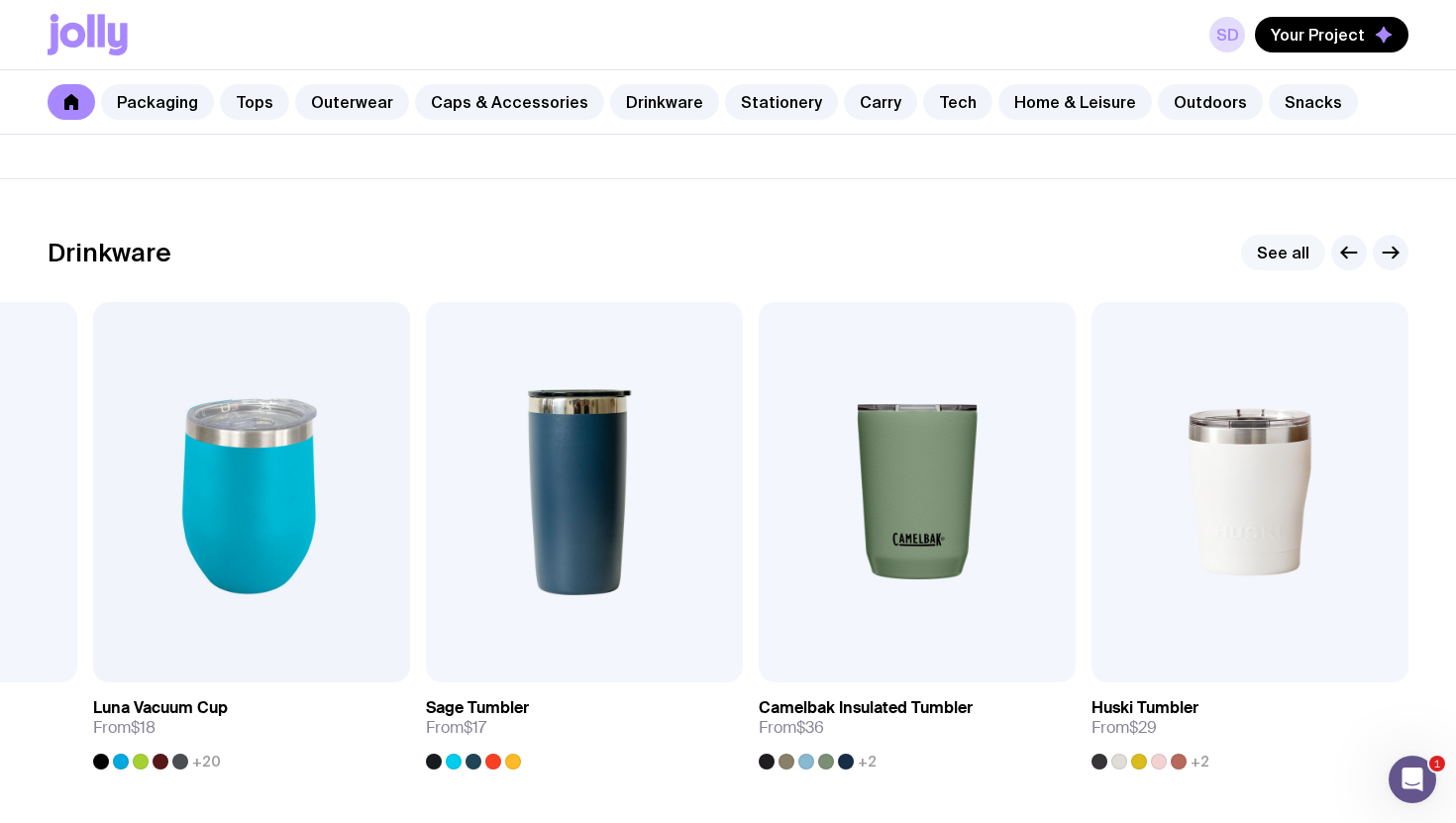click on "See all" at bounding box center [1283, 253] 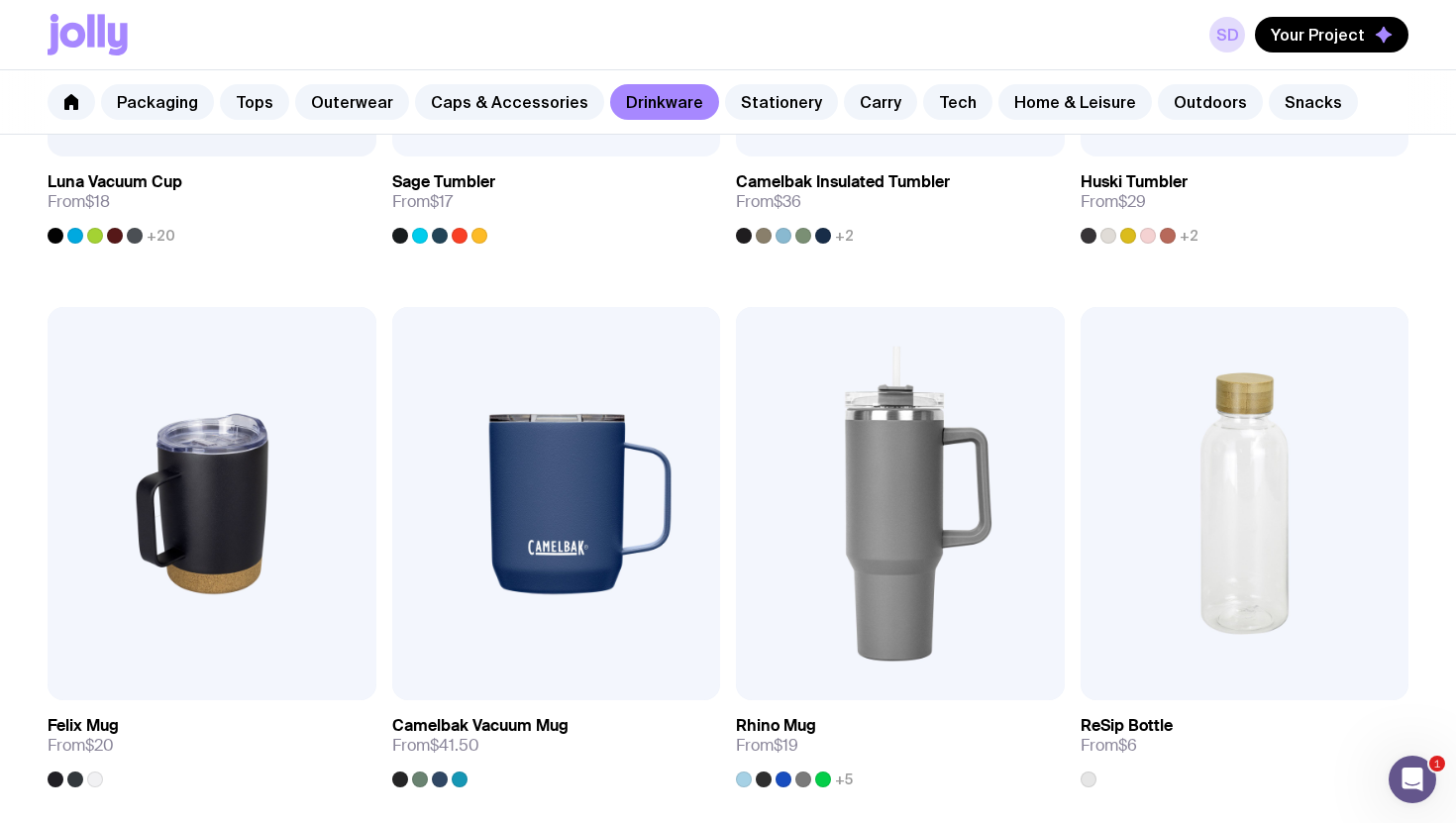 scroll, scrollTop: 1342, scrollLeft: 0, axis: vertical 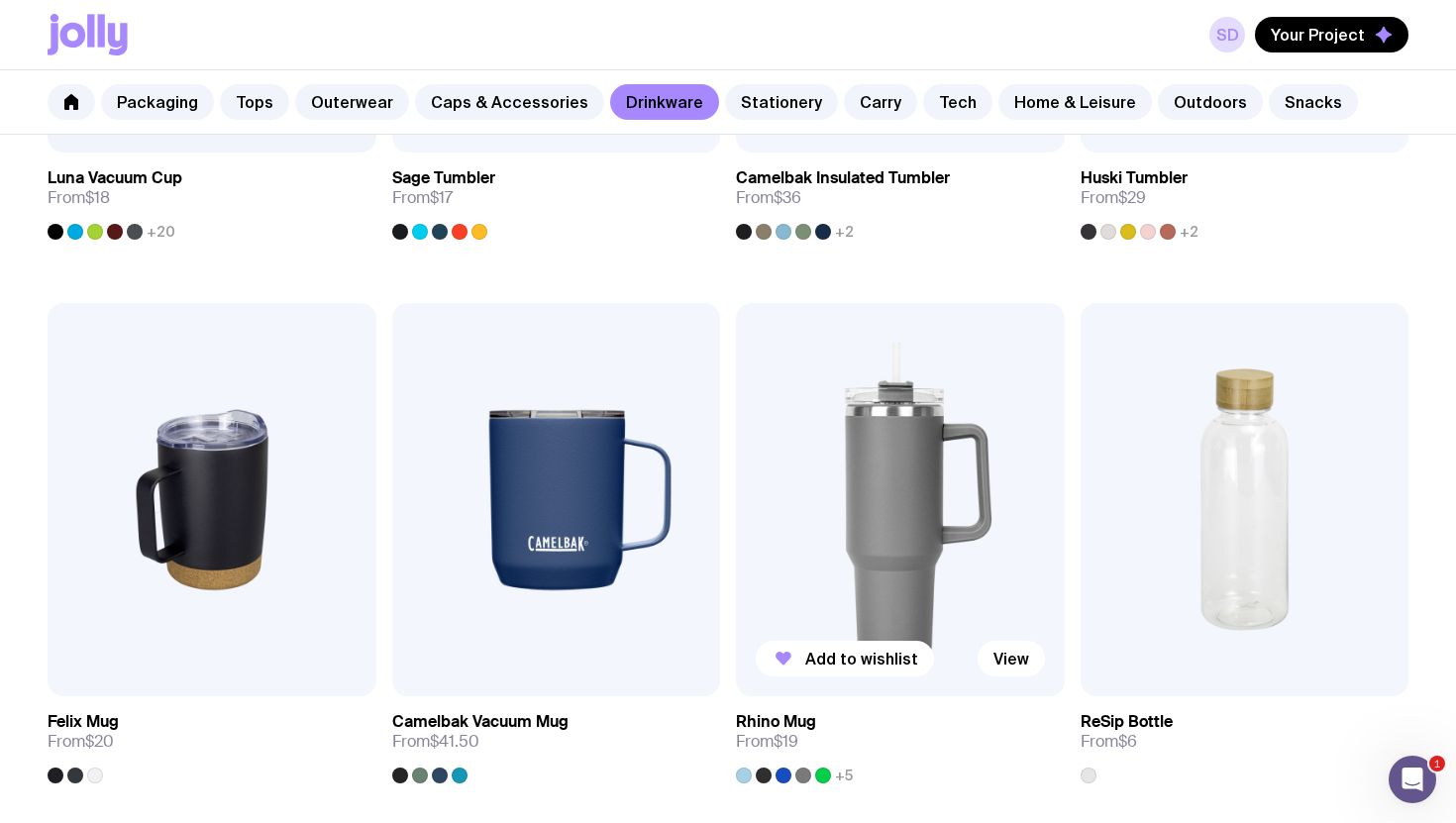 click 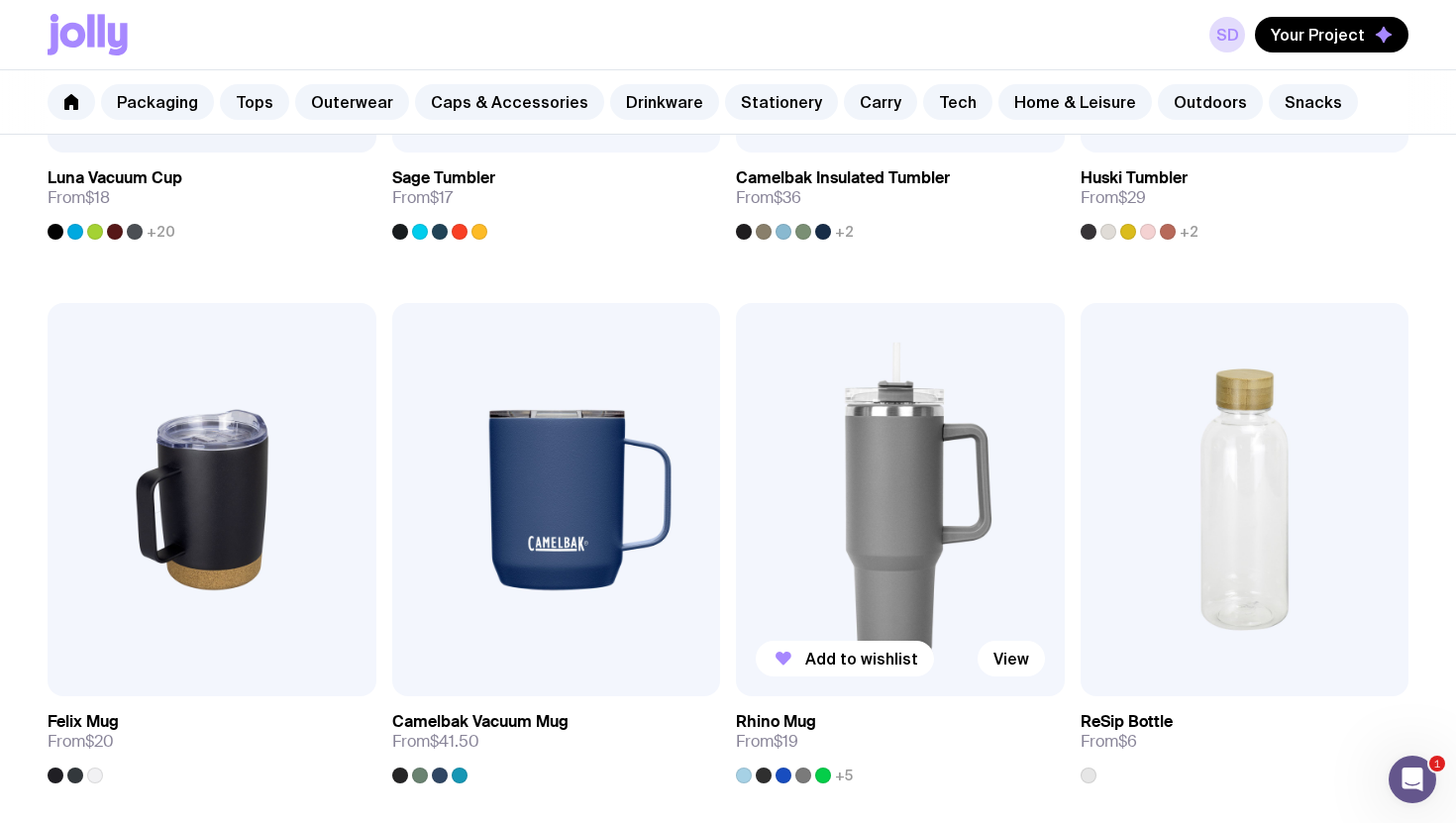 scroll, scrollTop: 0, scrollLeft: 0, axis: both 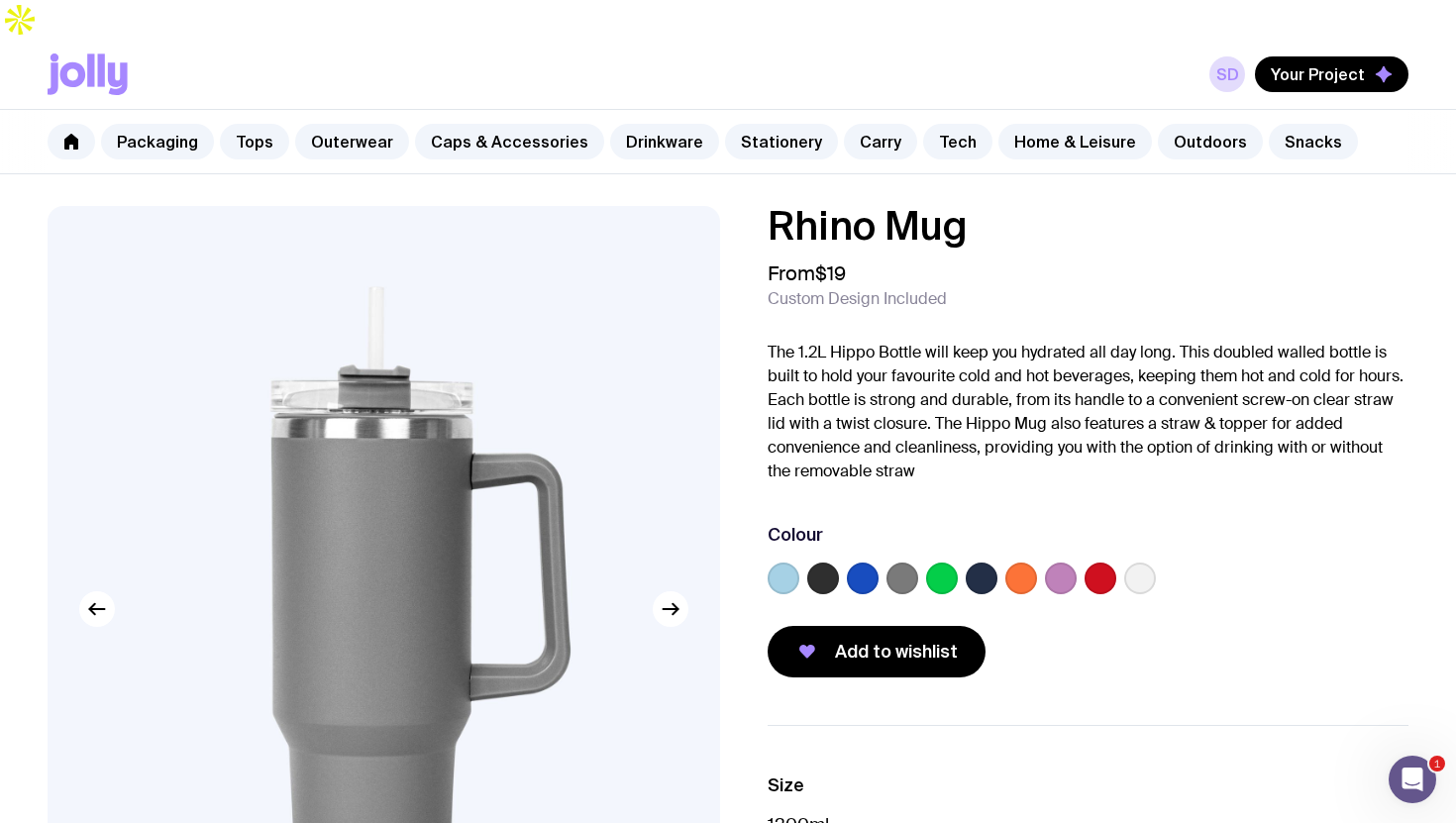click 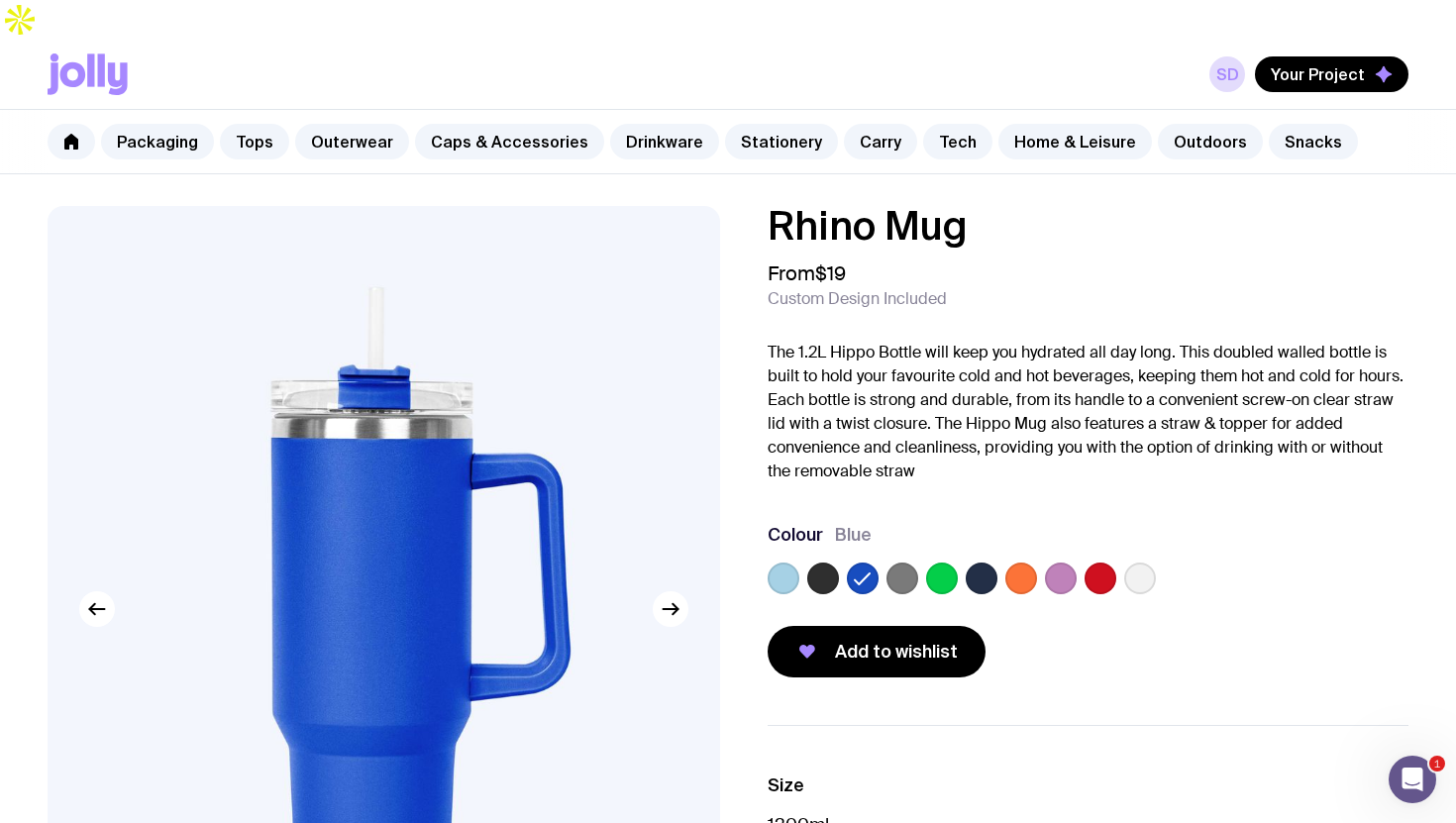 click 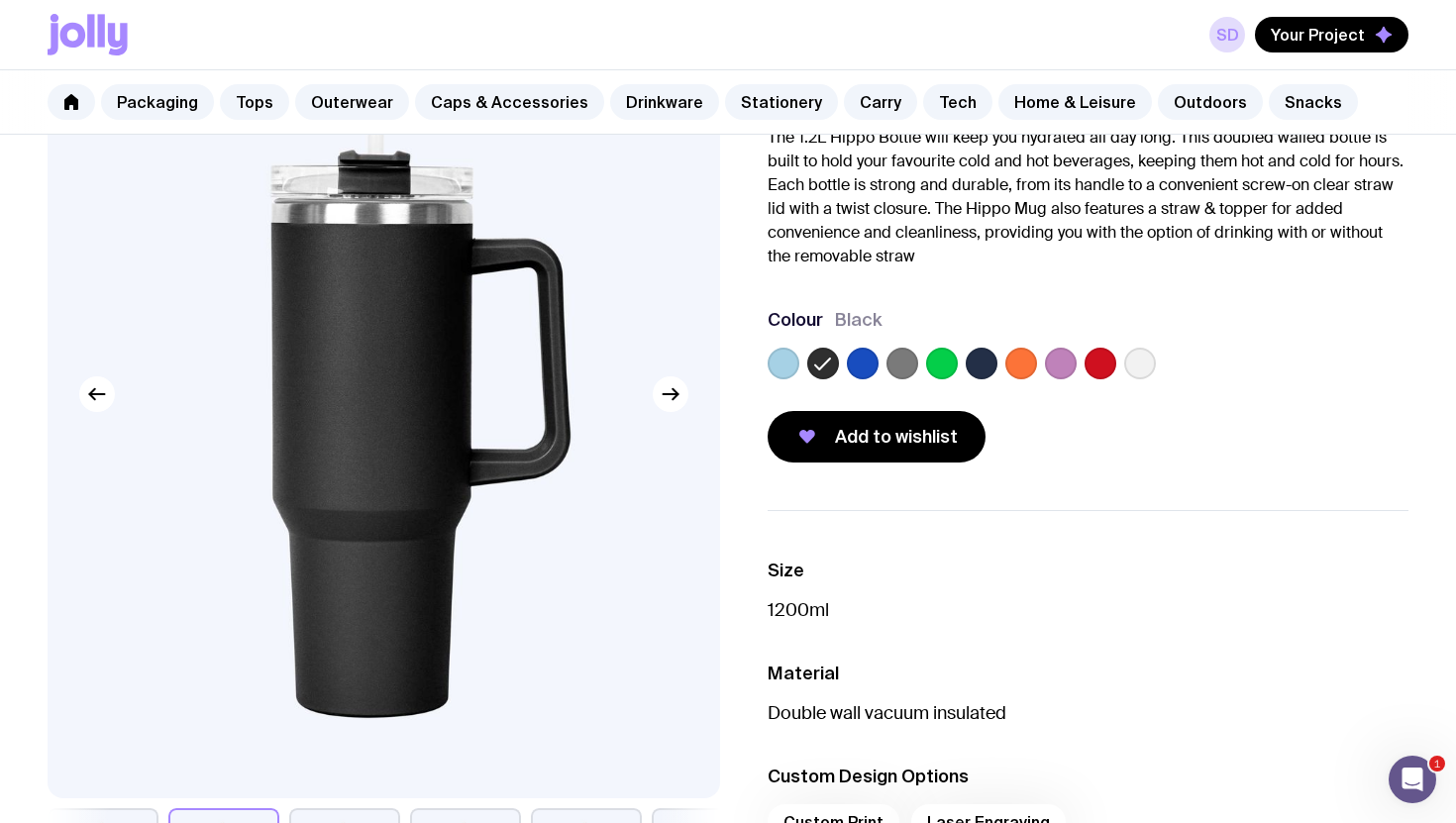 scroll, scrollTop: 127, scrollLeft: 0, axis: vertical 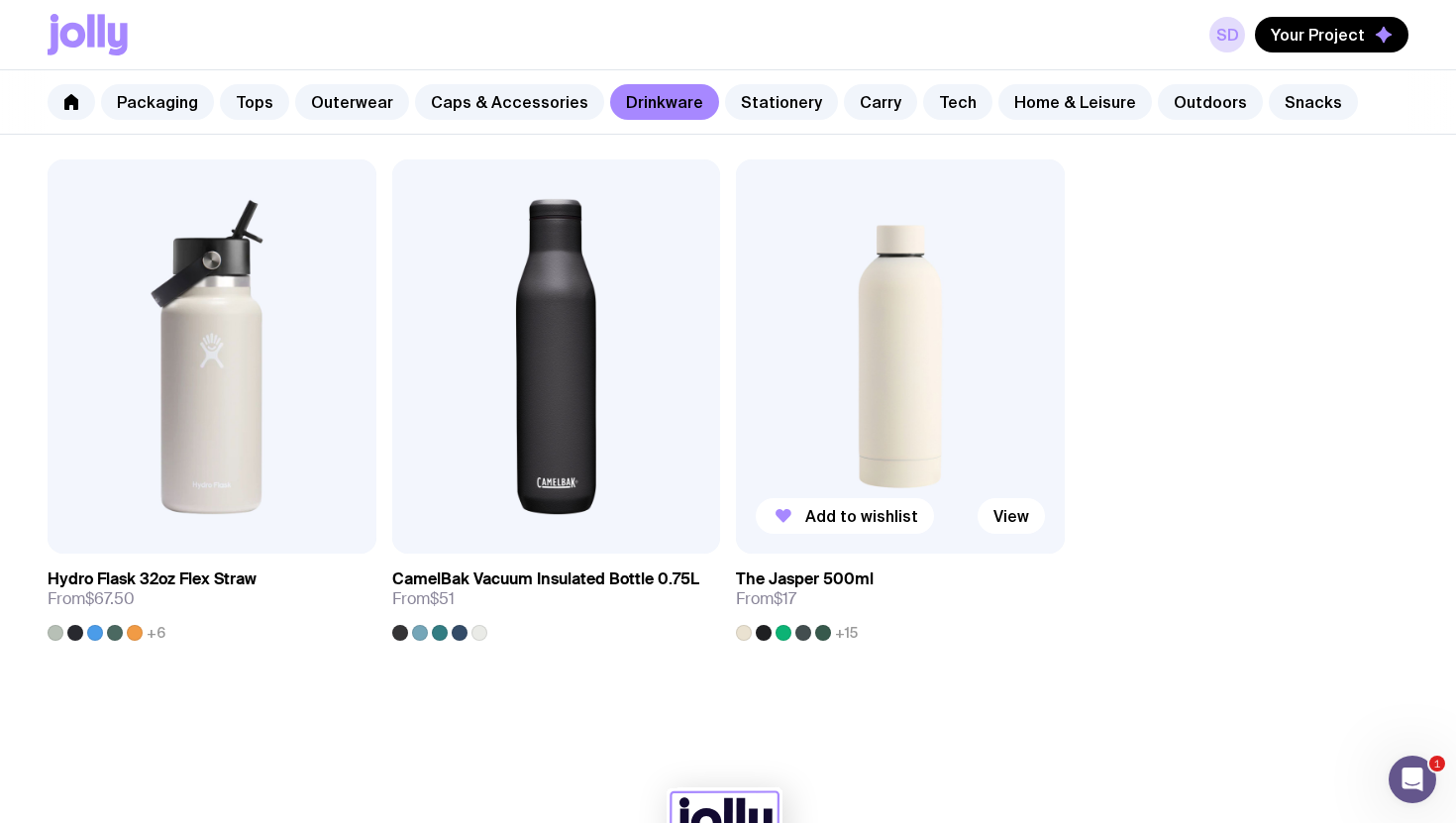 click at bounding box center [900, 357] 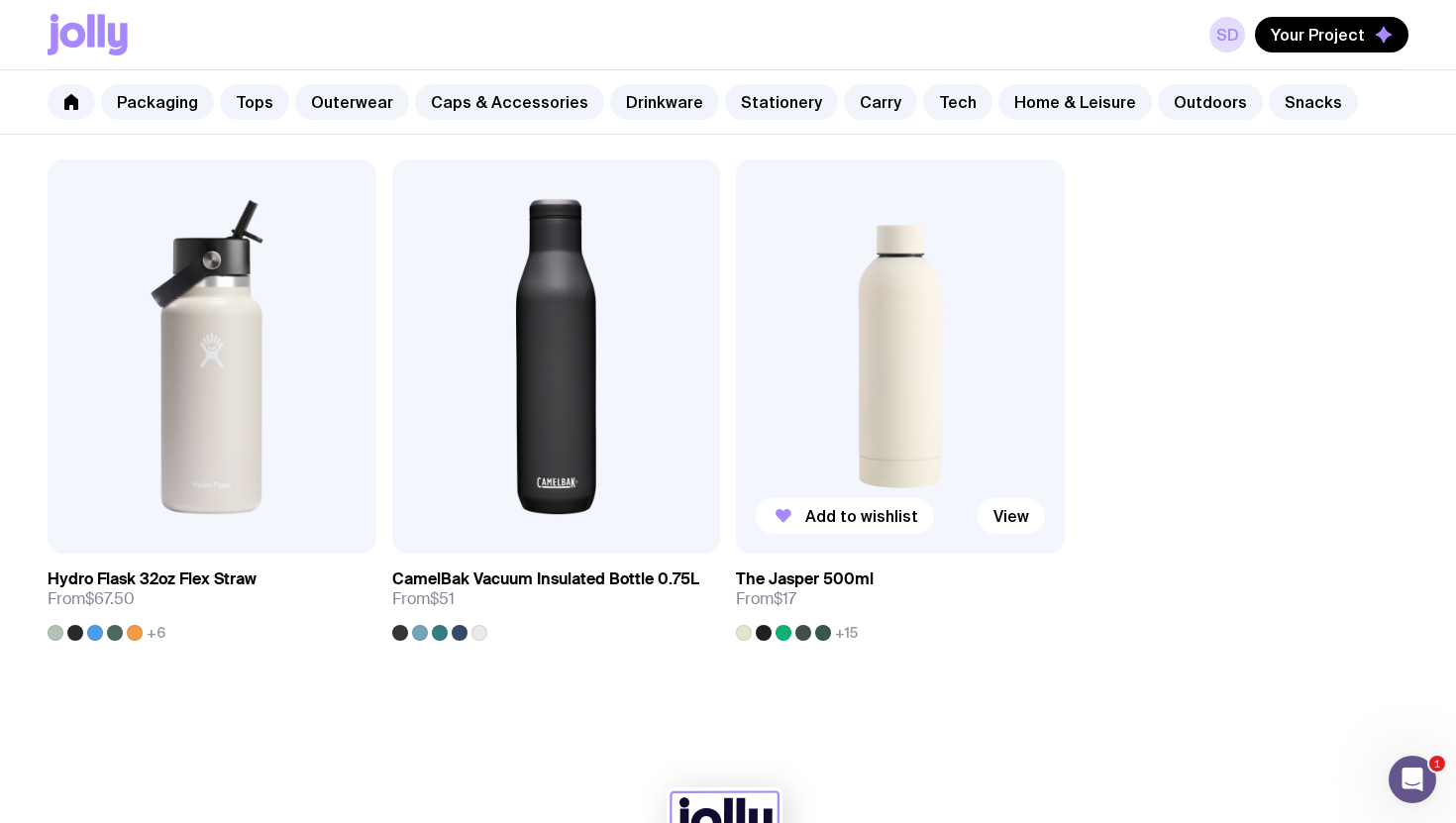 scroll, scrollTop: 0, scrollLeft: 0, axis: both 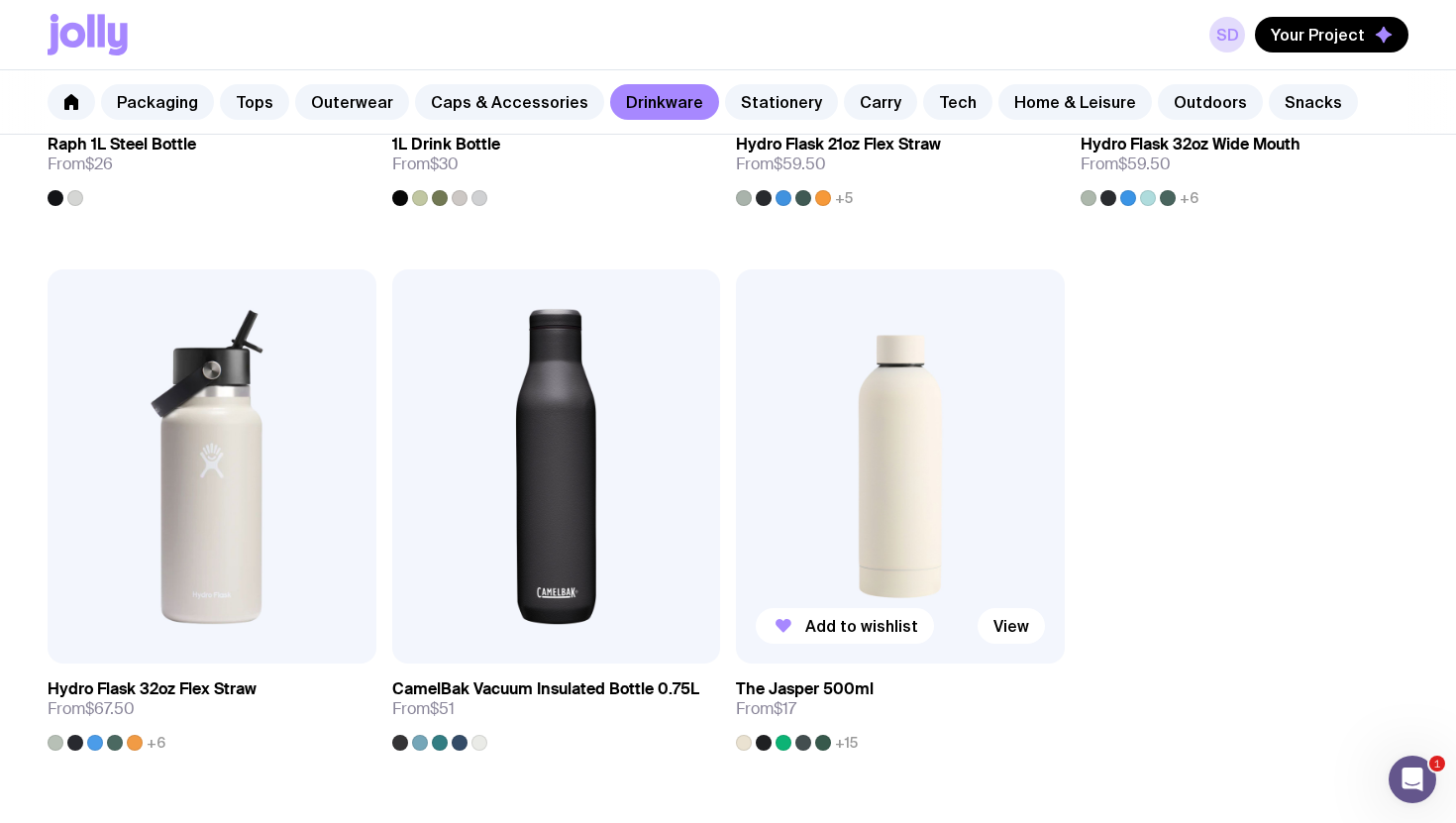 click at bounding box center (900, 466) 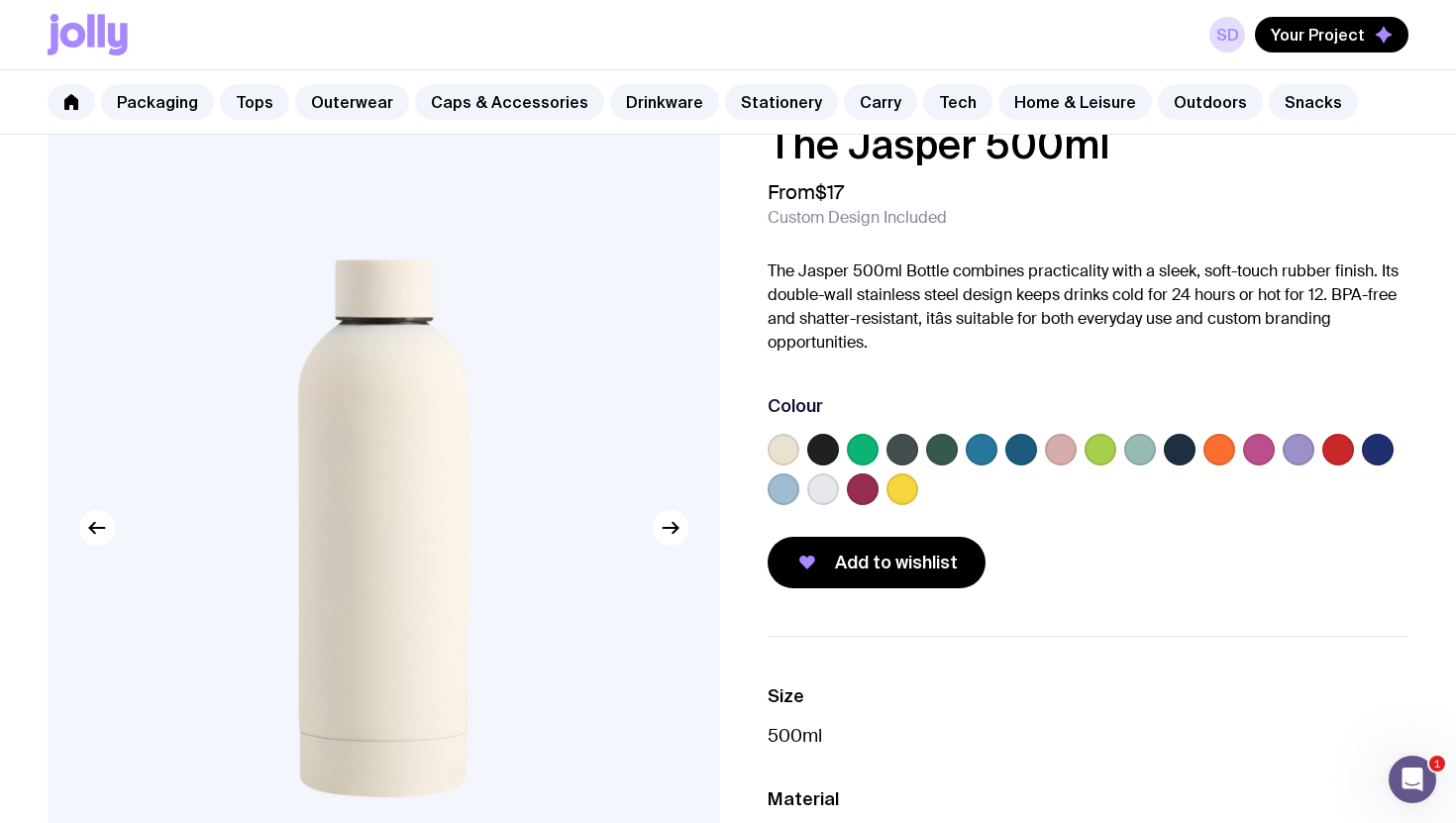 scroll, scrollTop: 94, scrollLeft: 0, axis: vertical 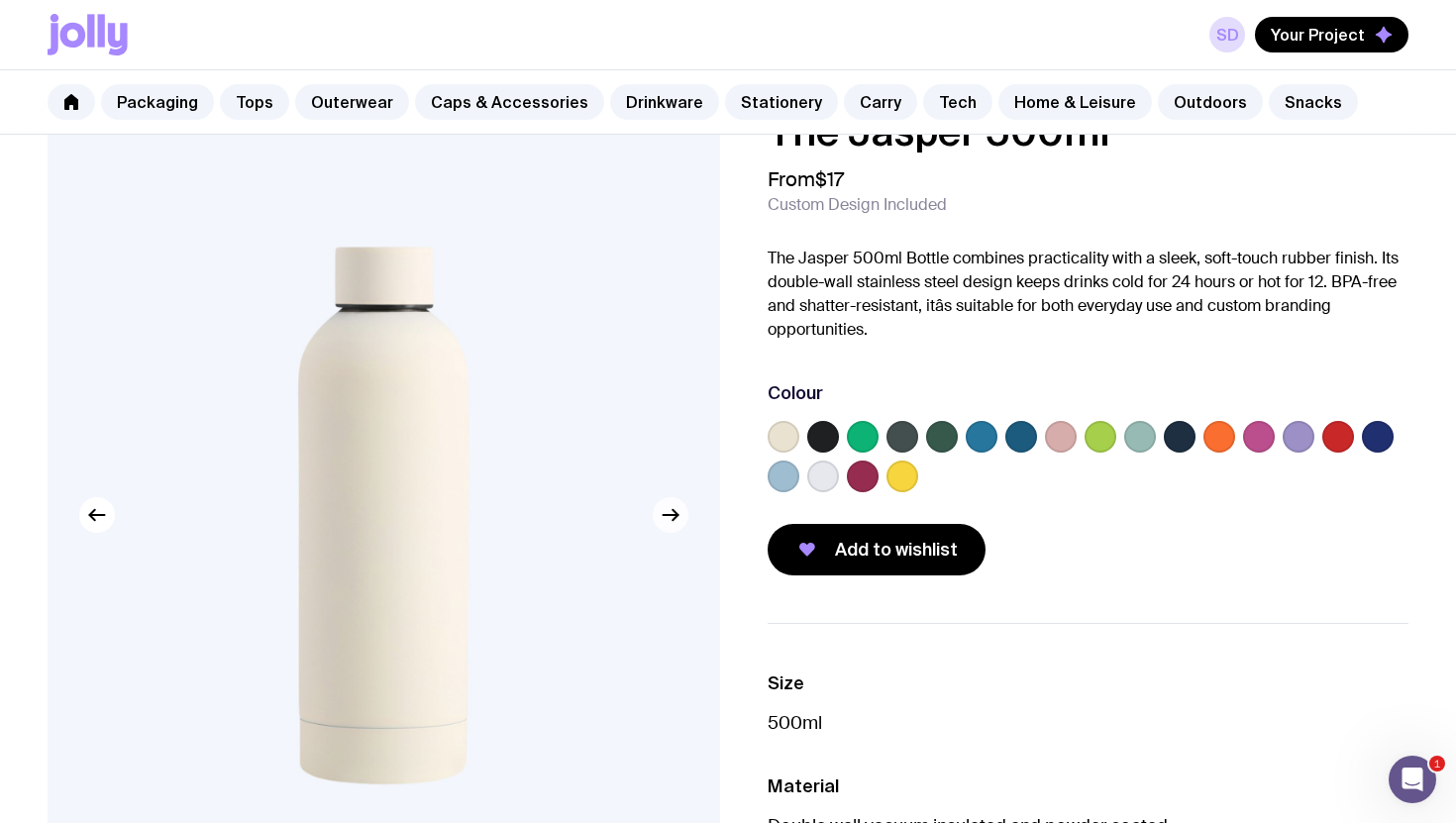 click 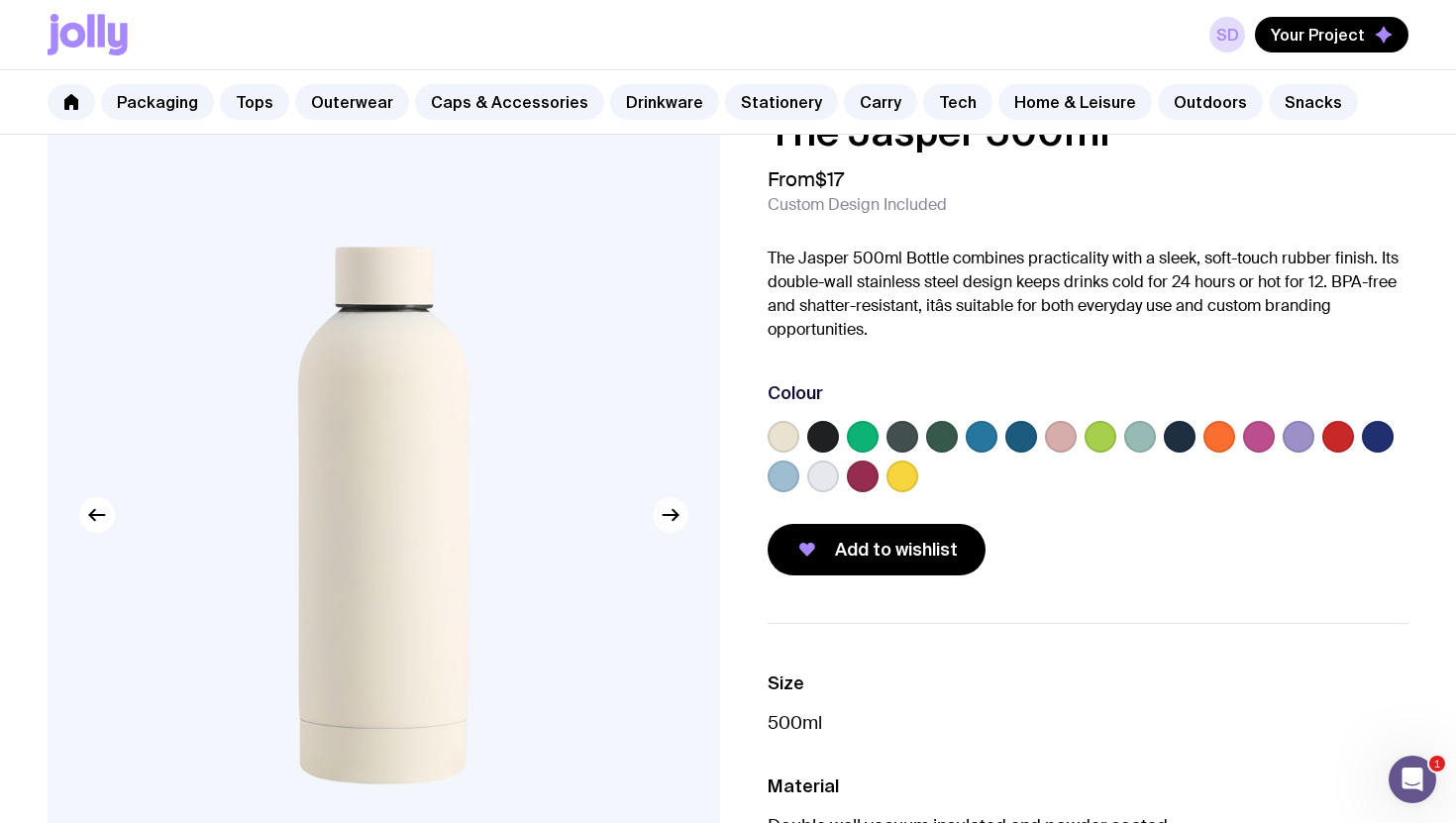 click 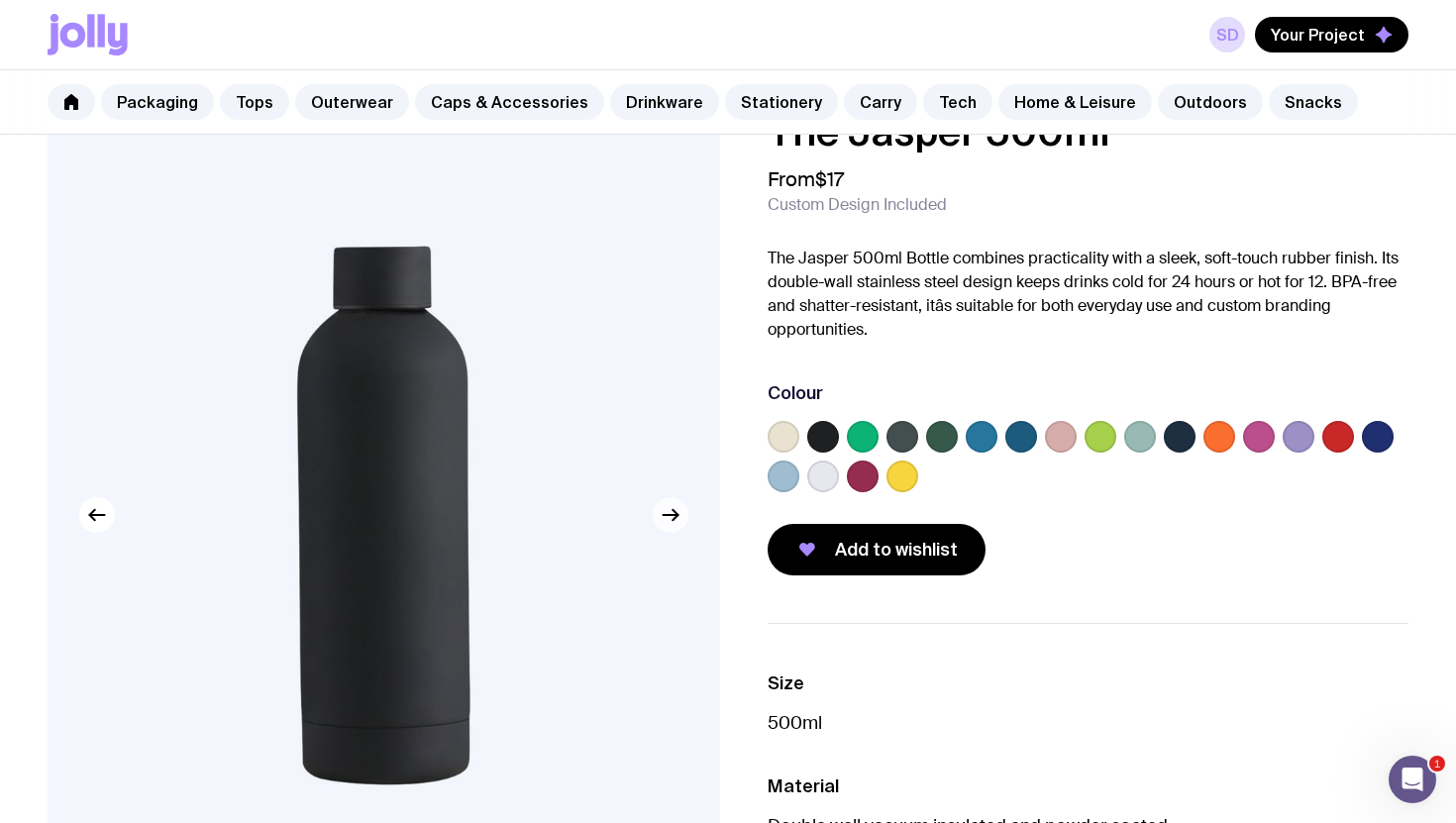 click 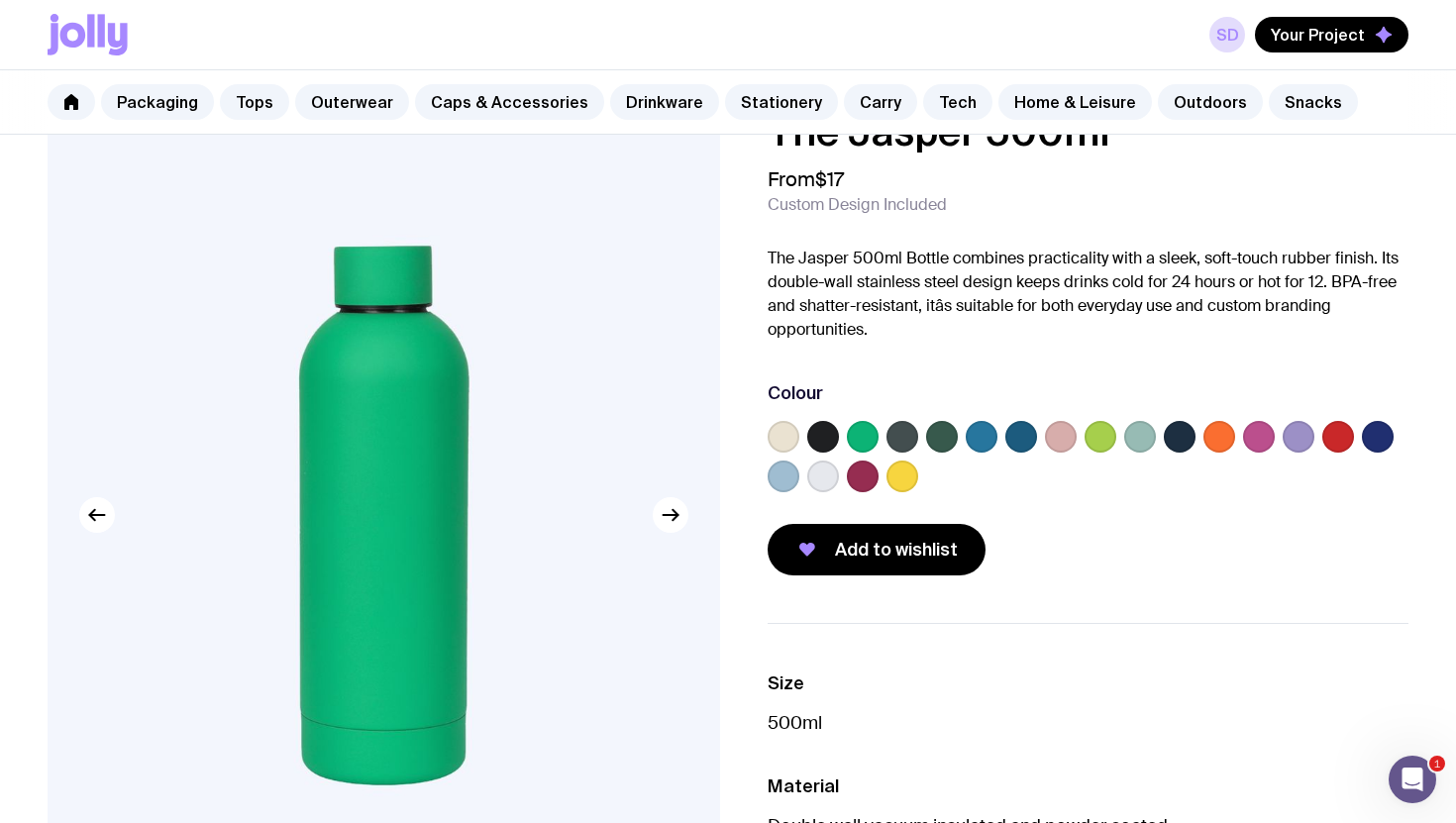 scroll, scrollTop: 50, scrollLeft: 0, axis: vertical 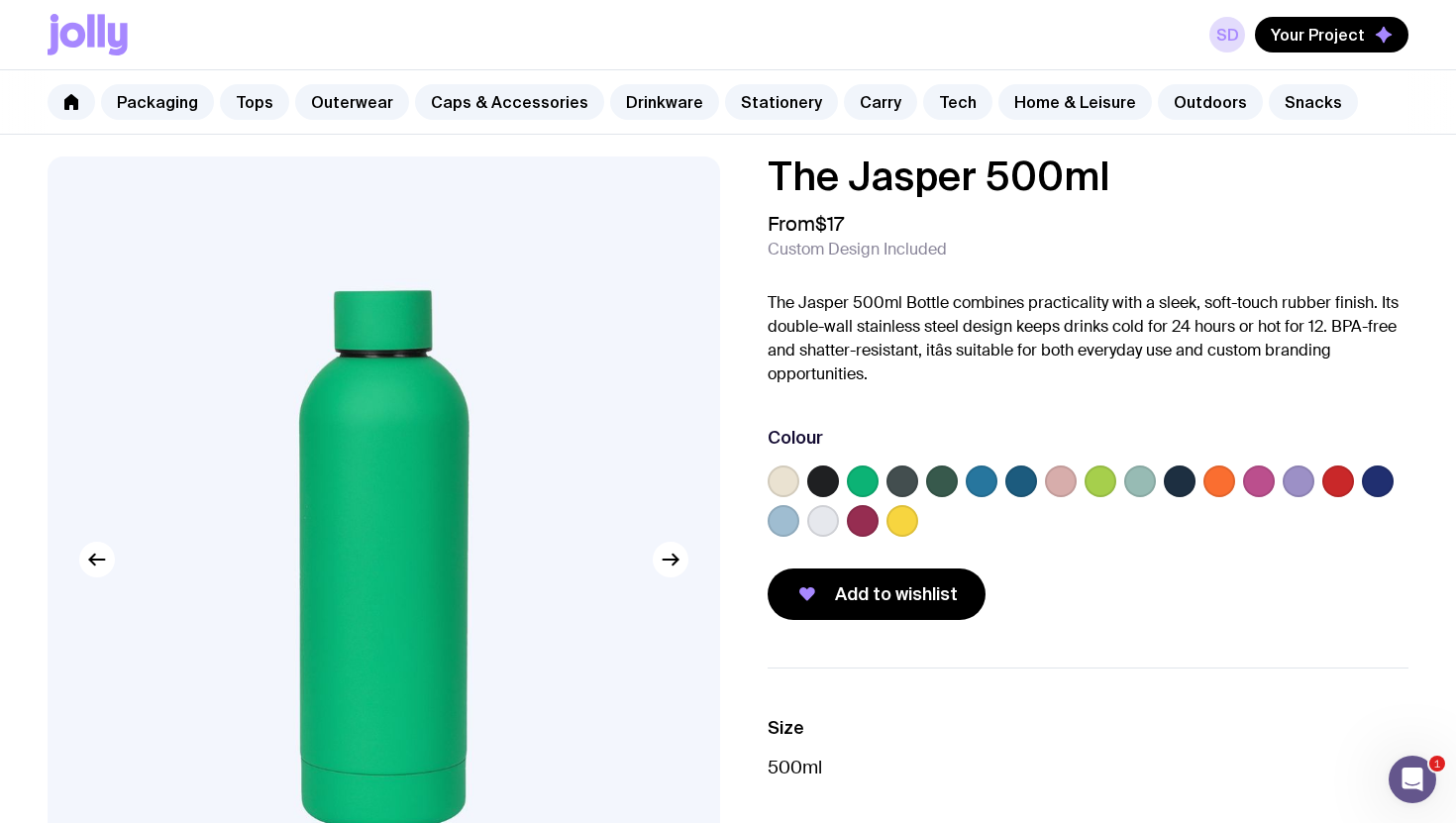 click 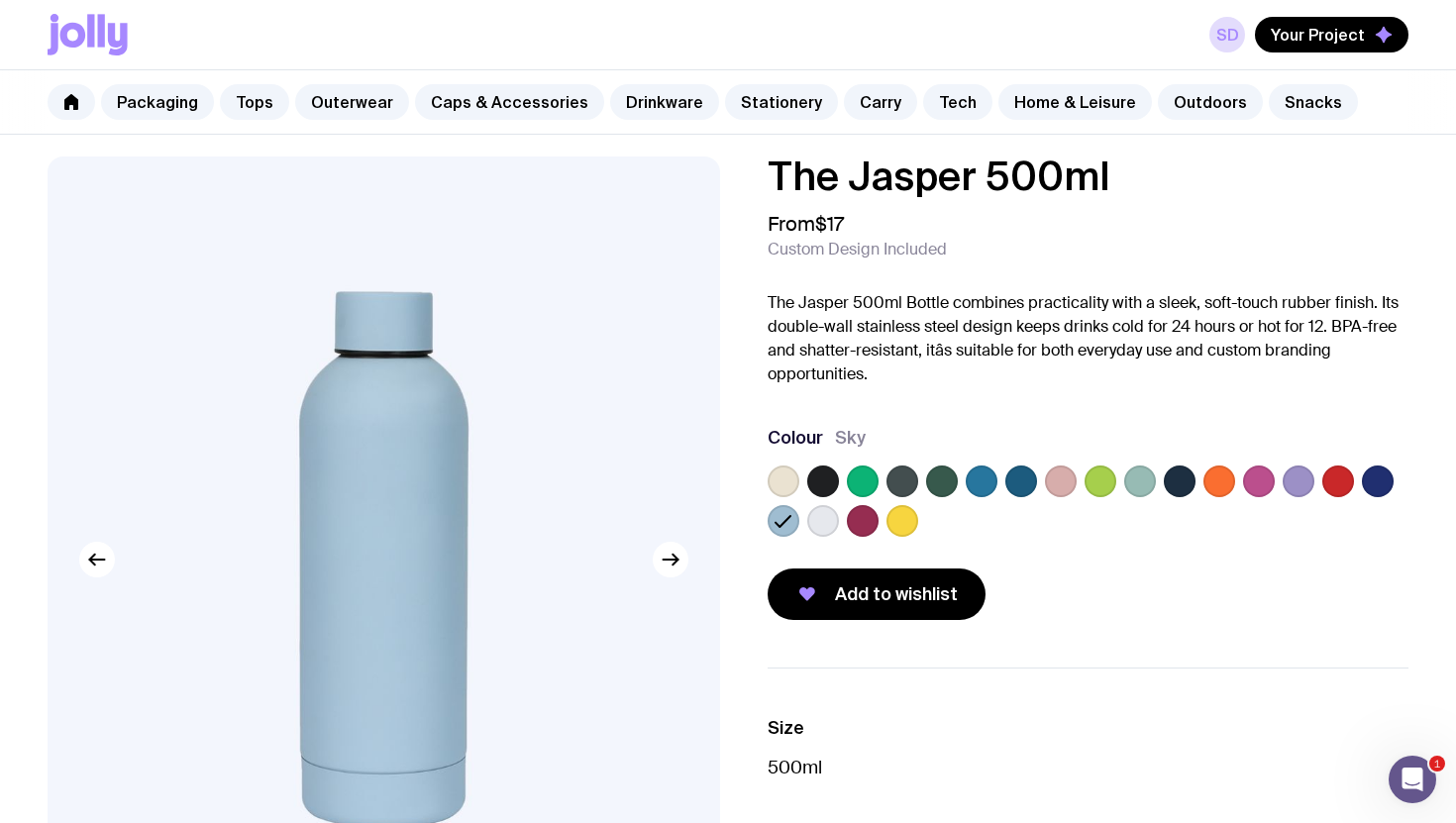click 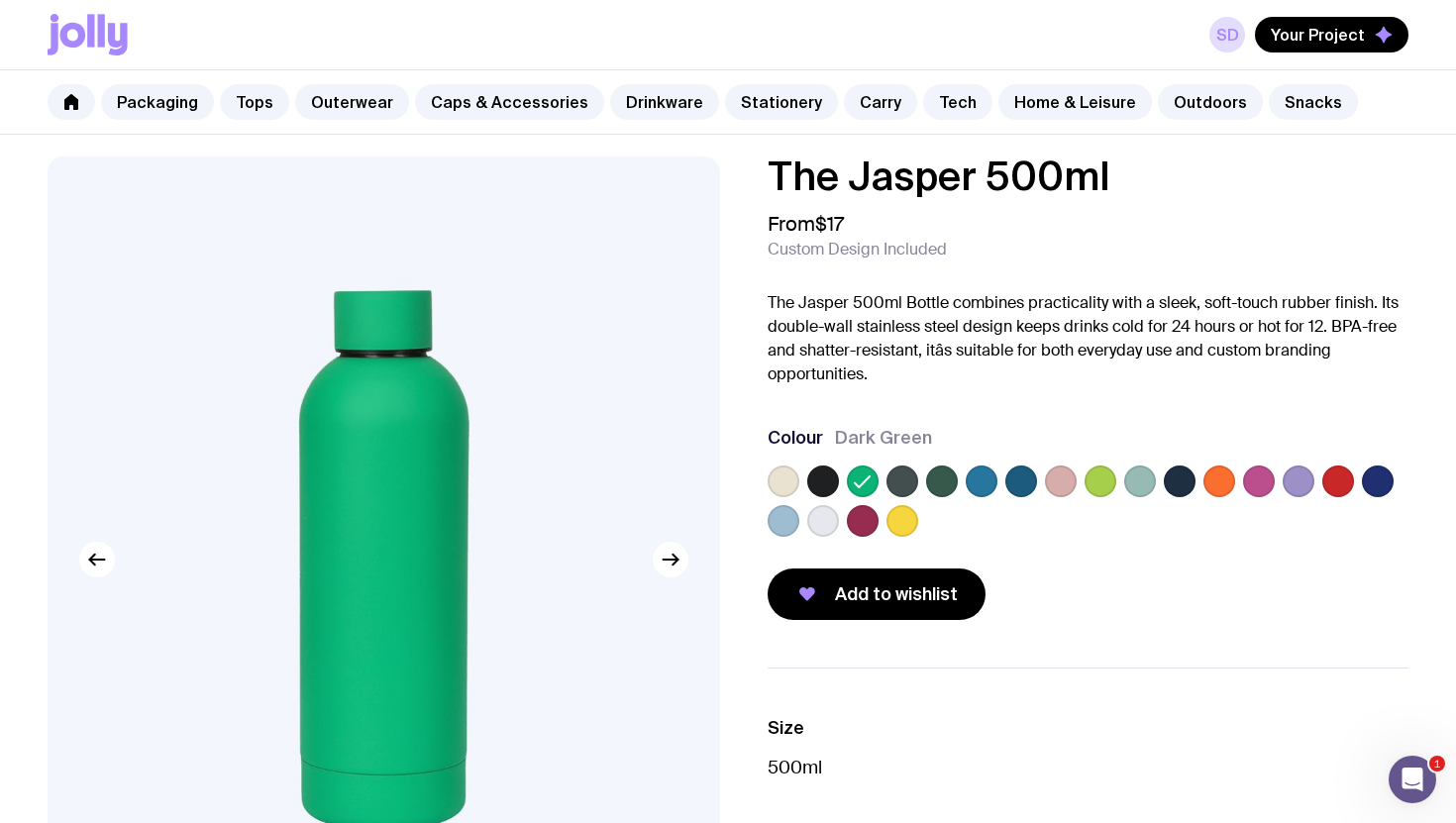 click 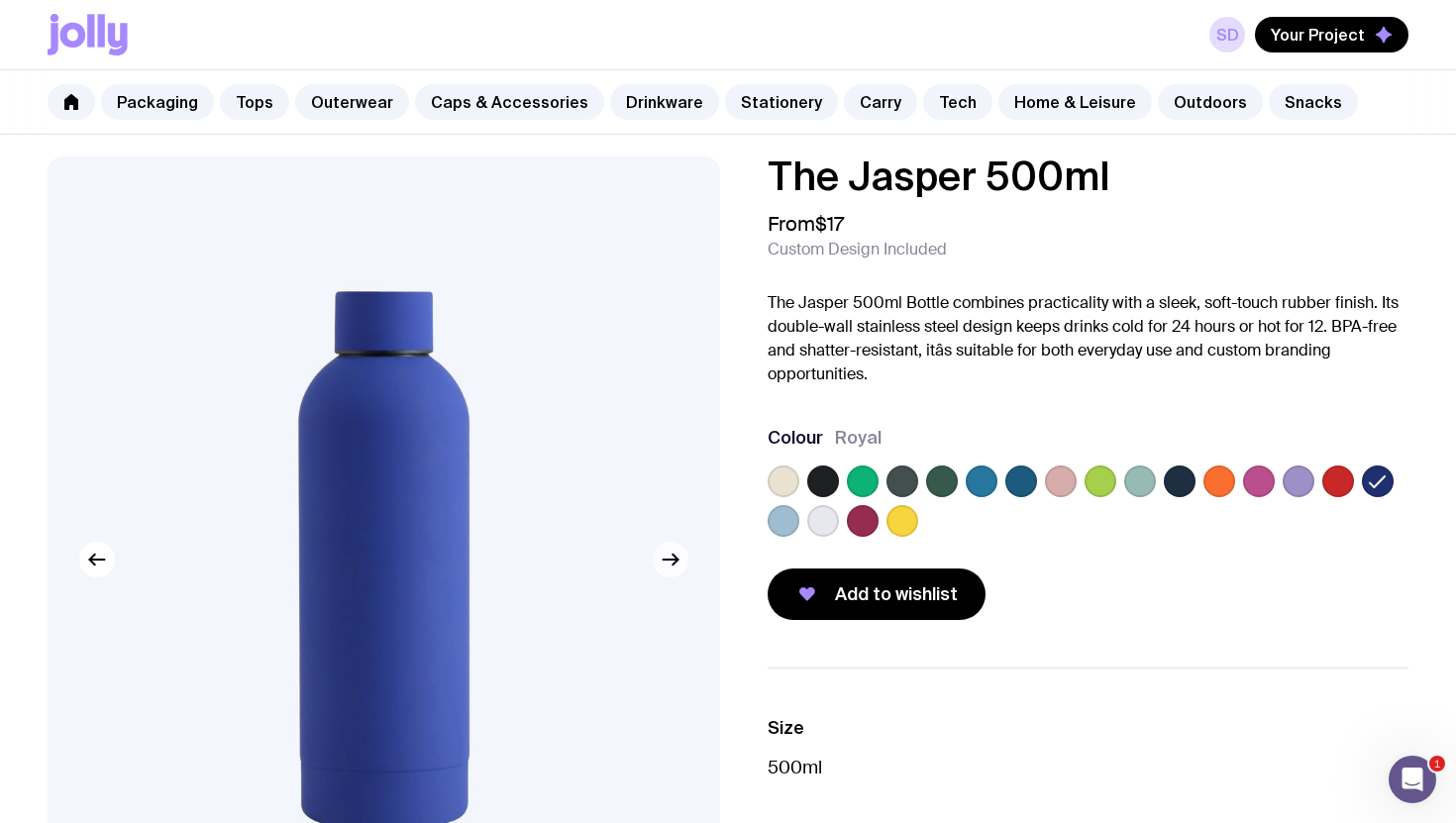 click 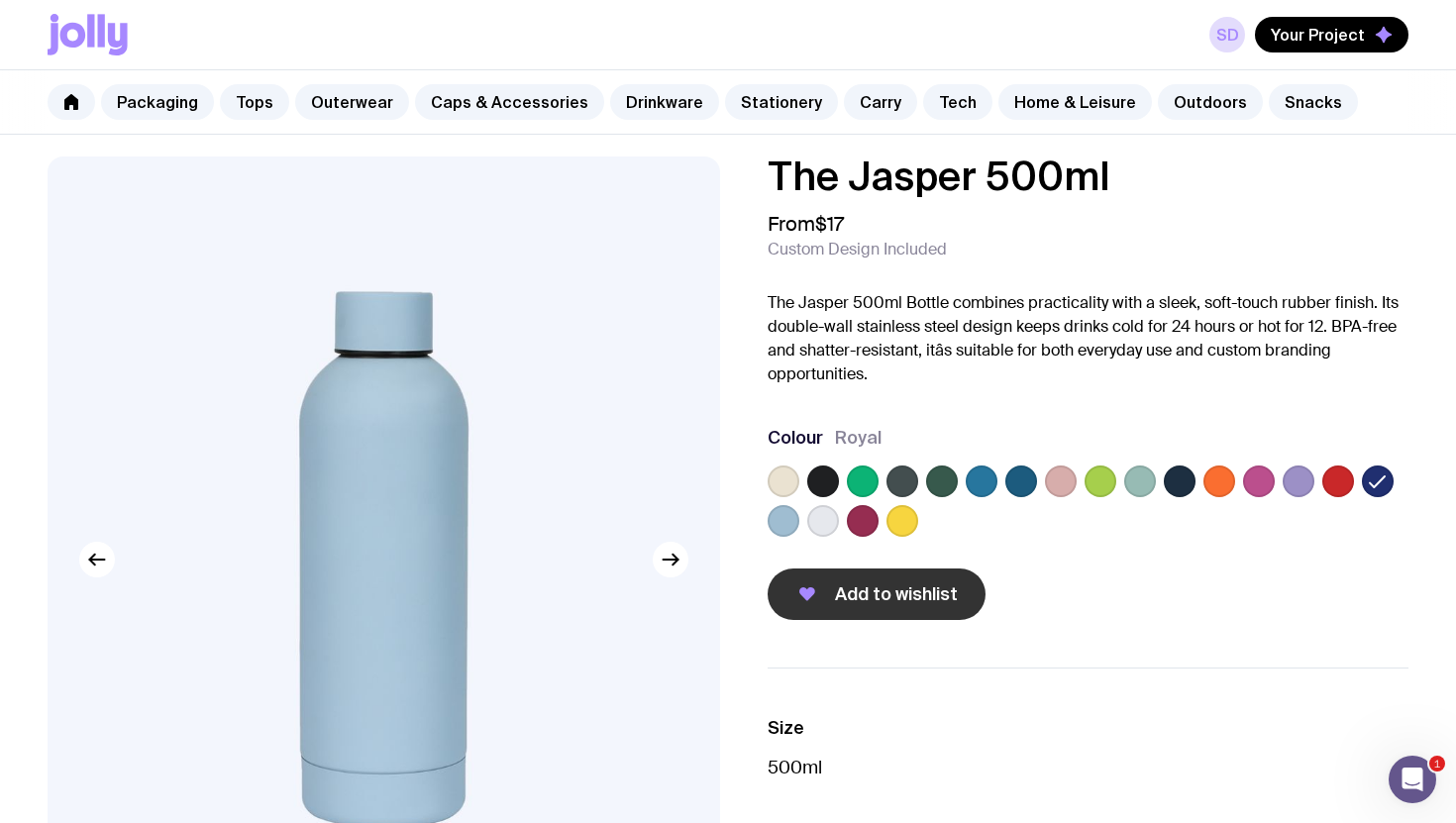 scroll, scrollTop: 161, scrollLeft: 0, axis: vertical 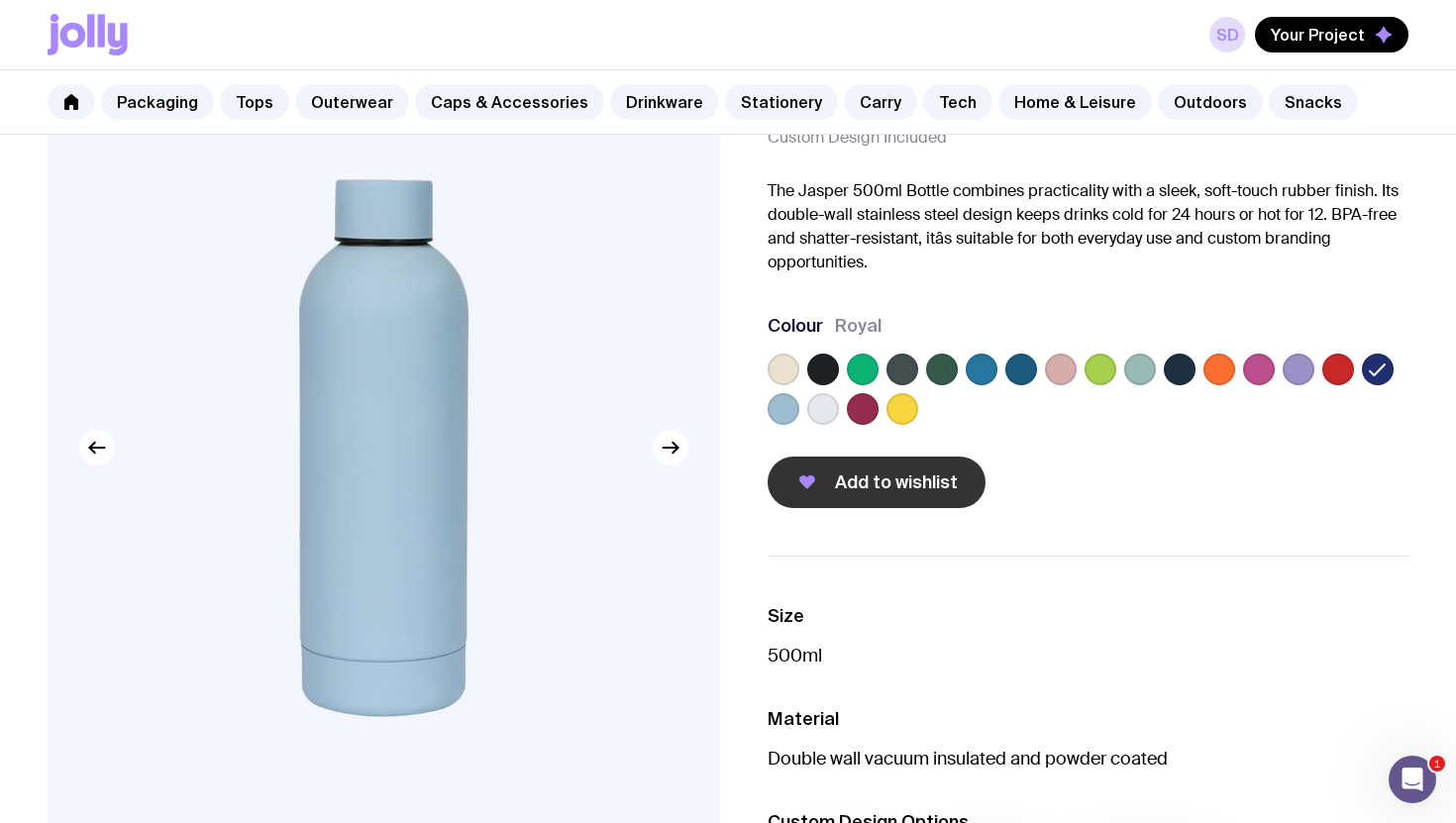 click on "Add to wishlist" 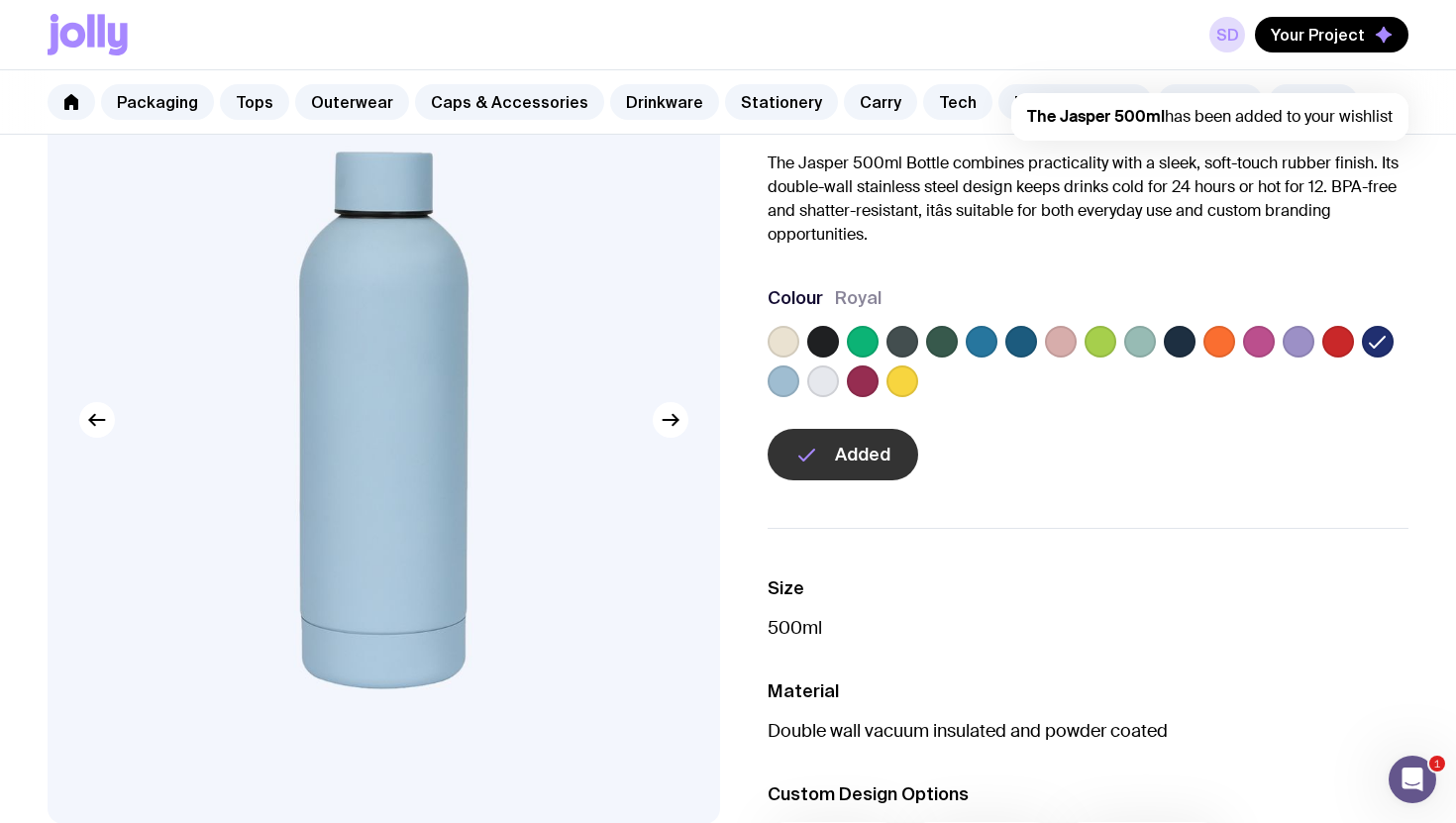 scroll, scrollTop: 0, scrollLeft: 0, axis: both 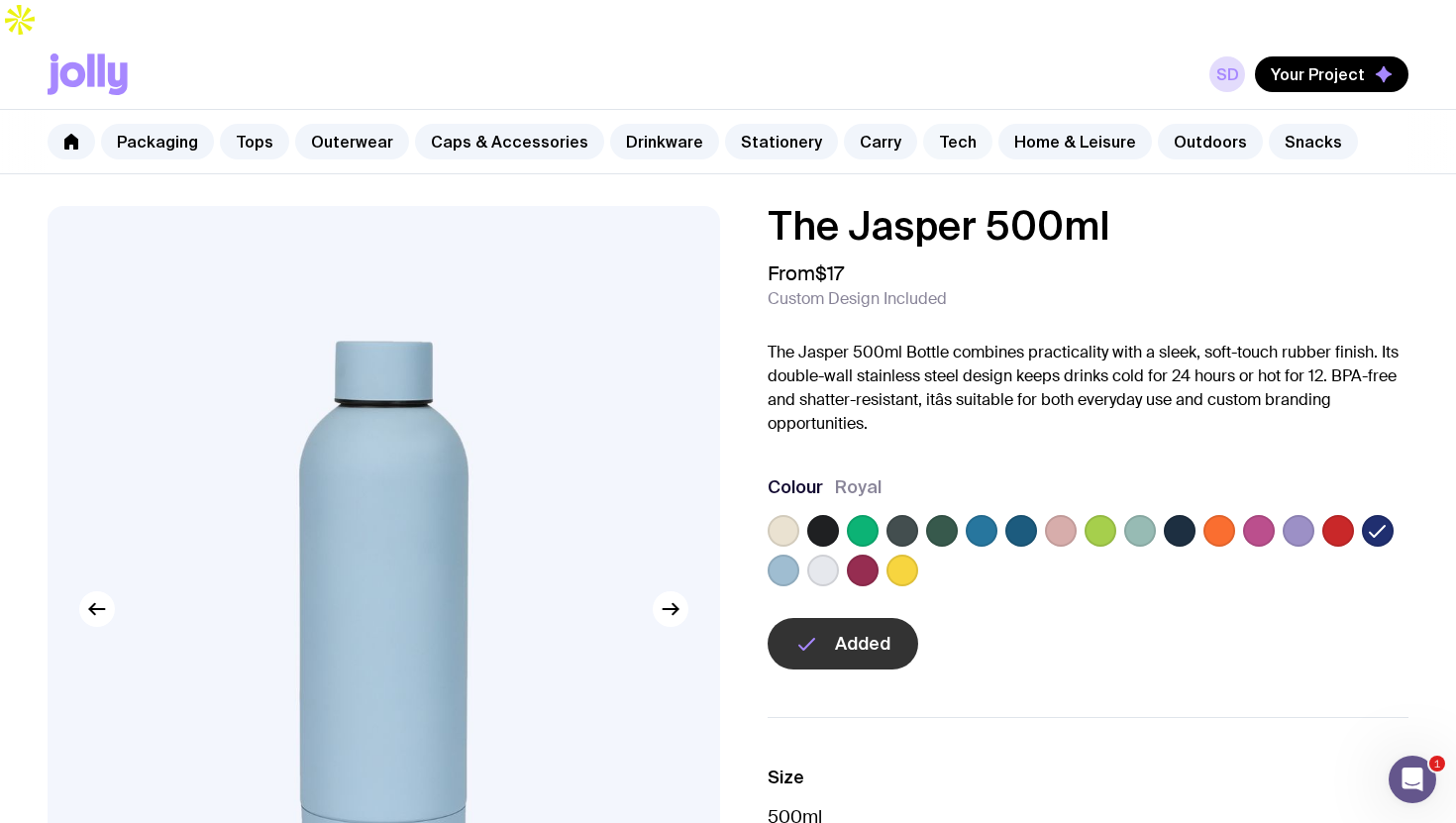 click on "Tech" 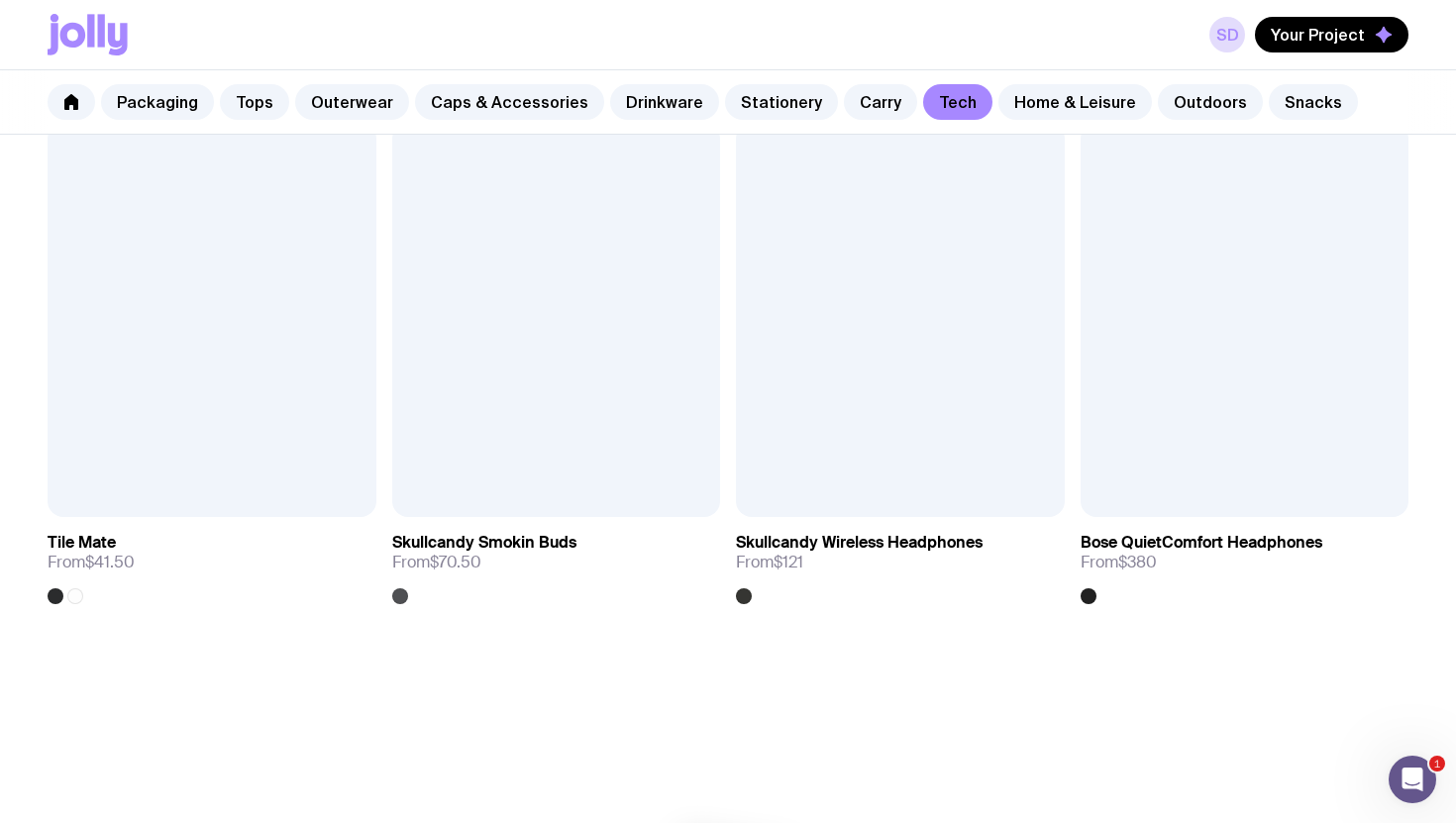 scroll, scrollTop: 3702, scrollLeft: 0, axis: vertical 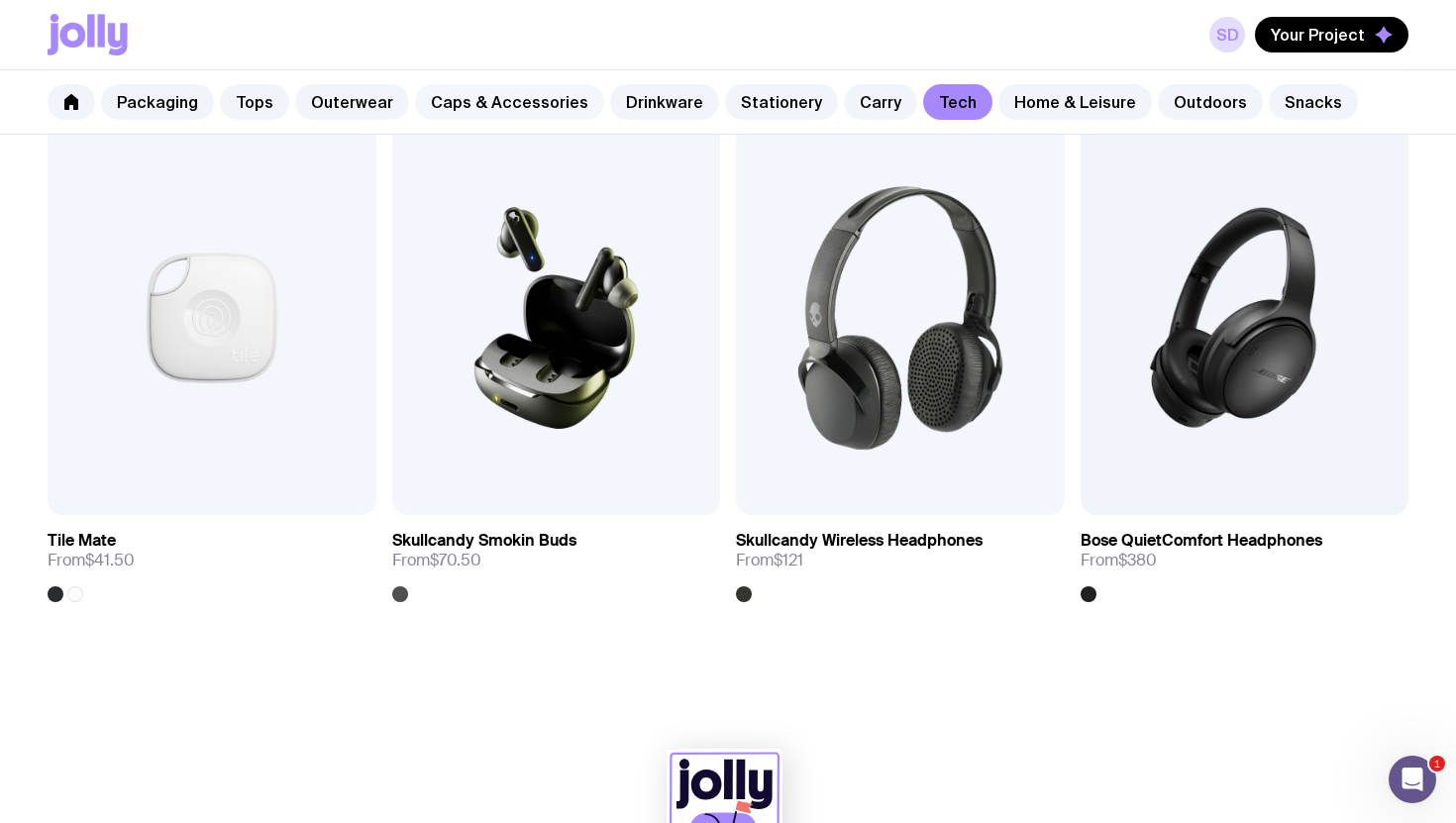 click on "Caps & Accessories" 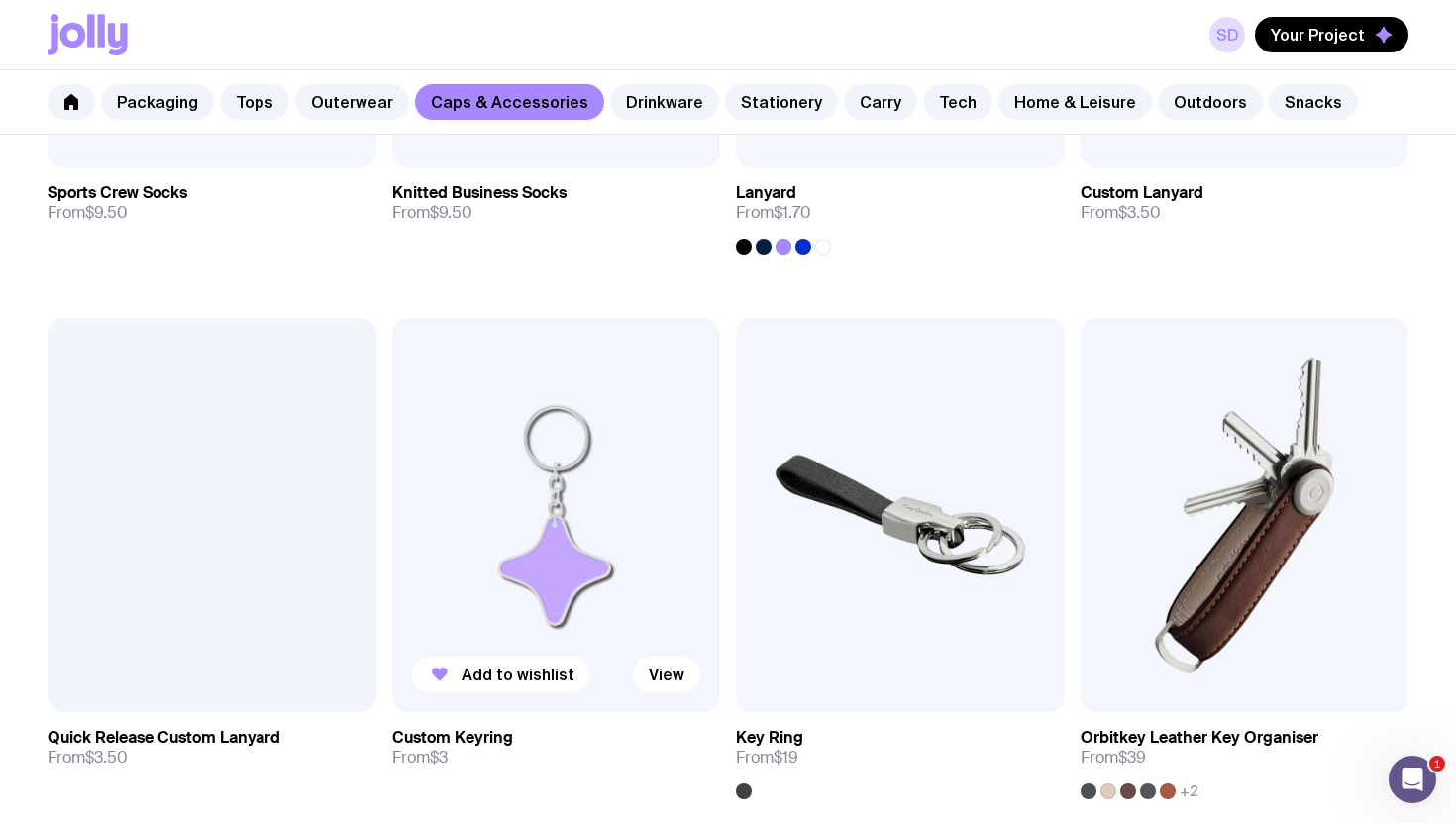 scroll, scrollTop: 2959, scrollLeft: 0, axis: vertical 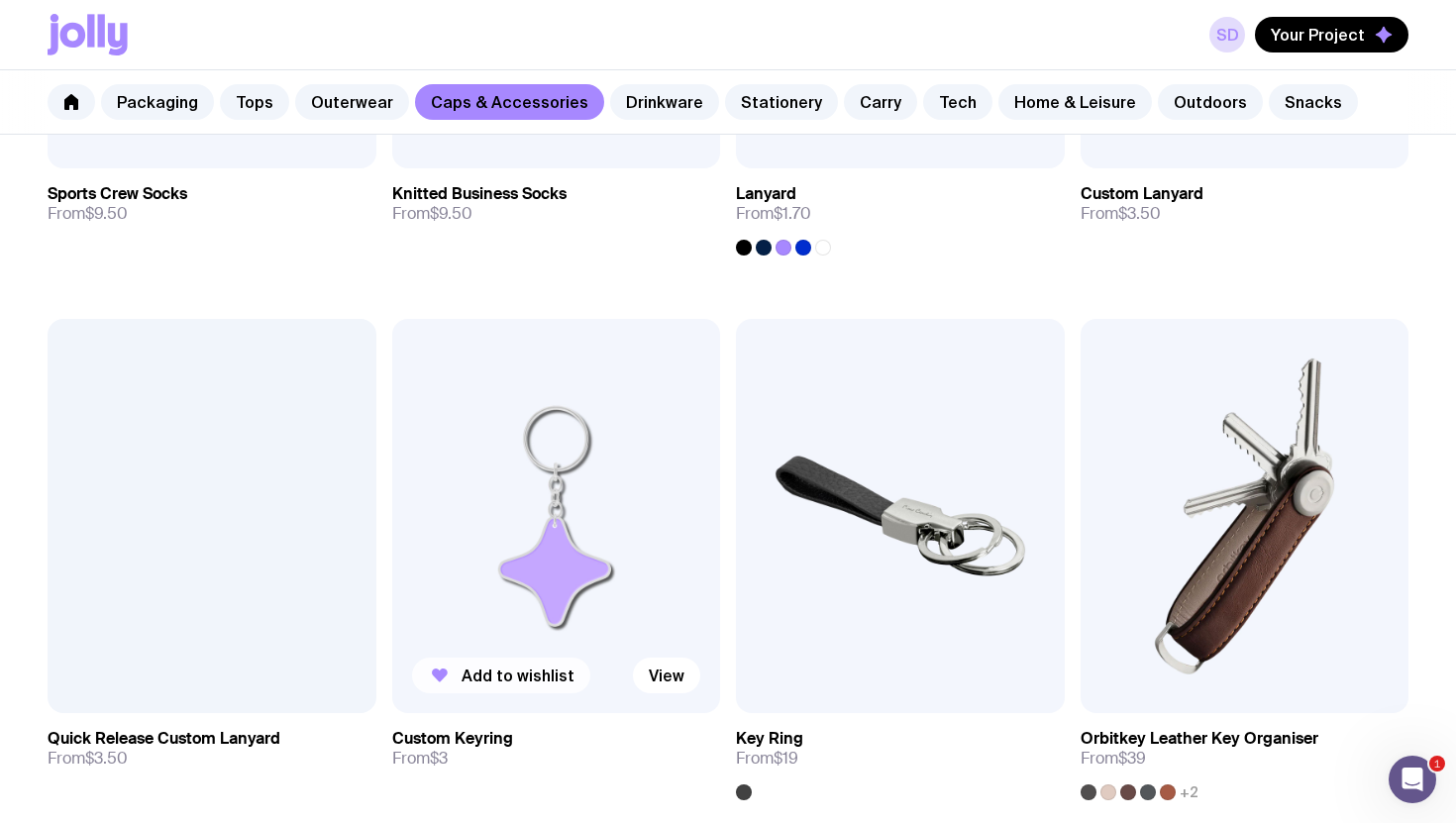 click on "Add to wishlist" 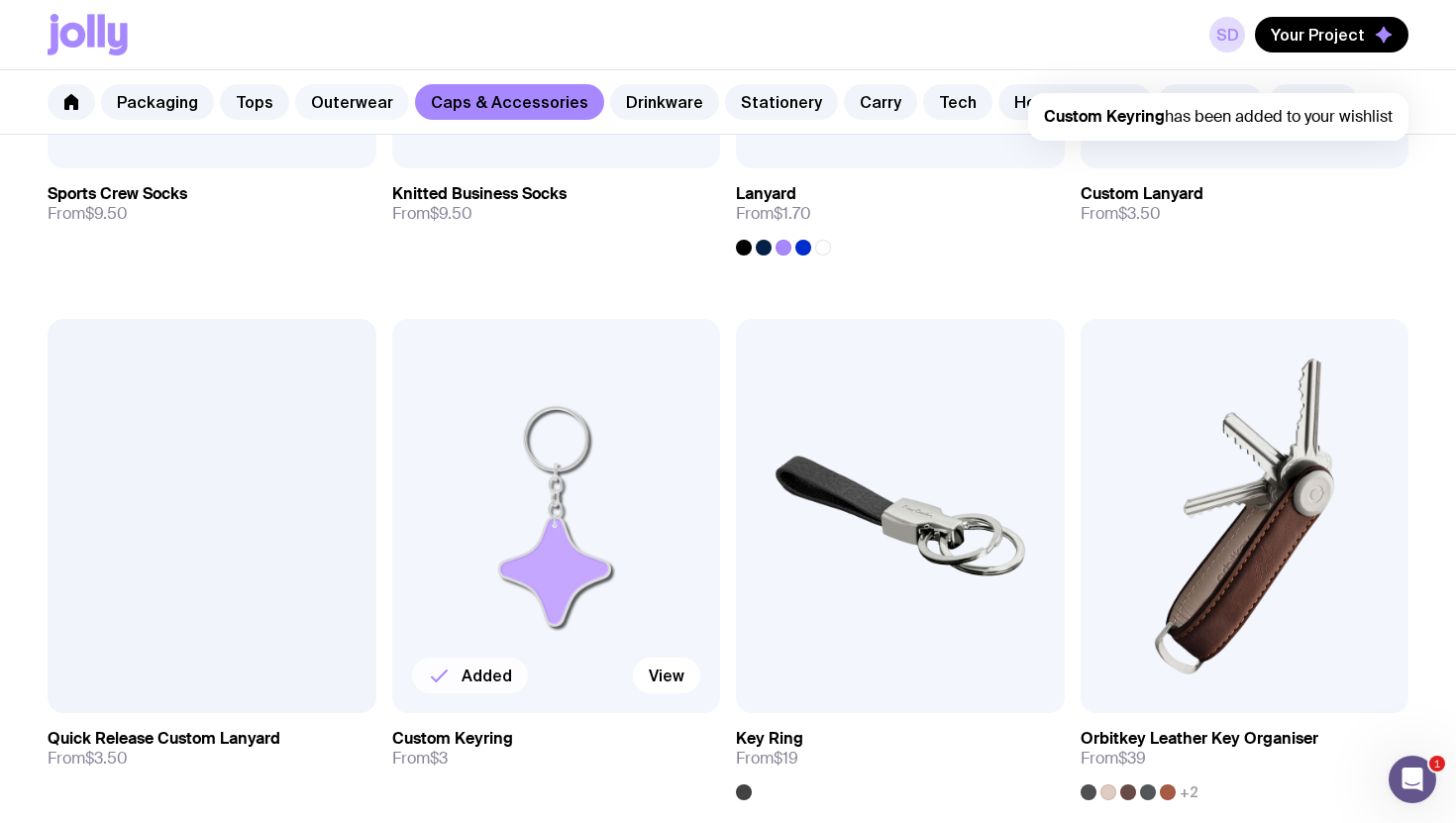 click on "Outerwear" 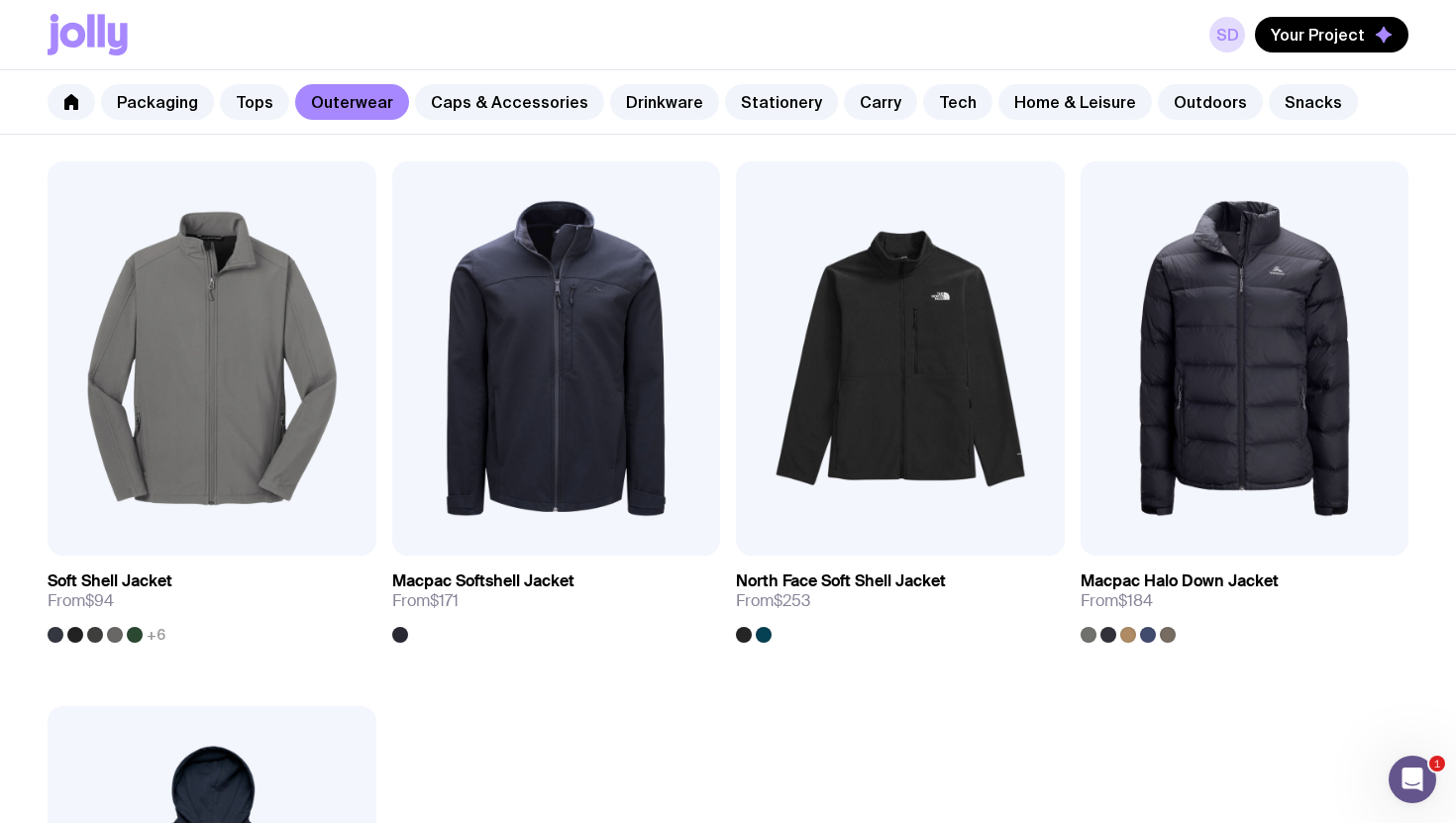scroll, scrollTop: 2579, scrollLeft: 0, axis: vertical 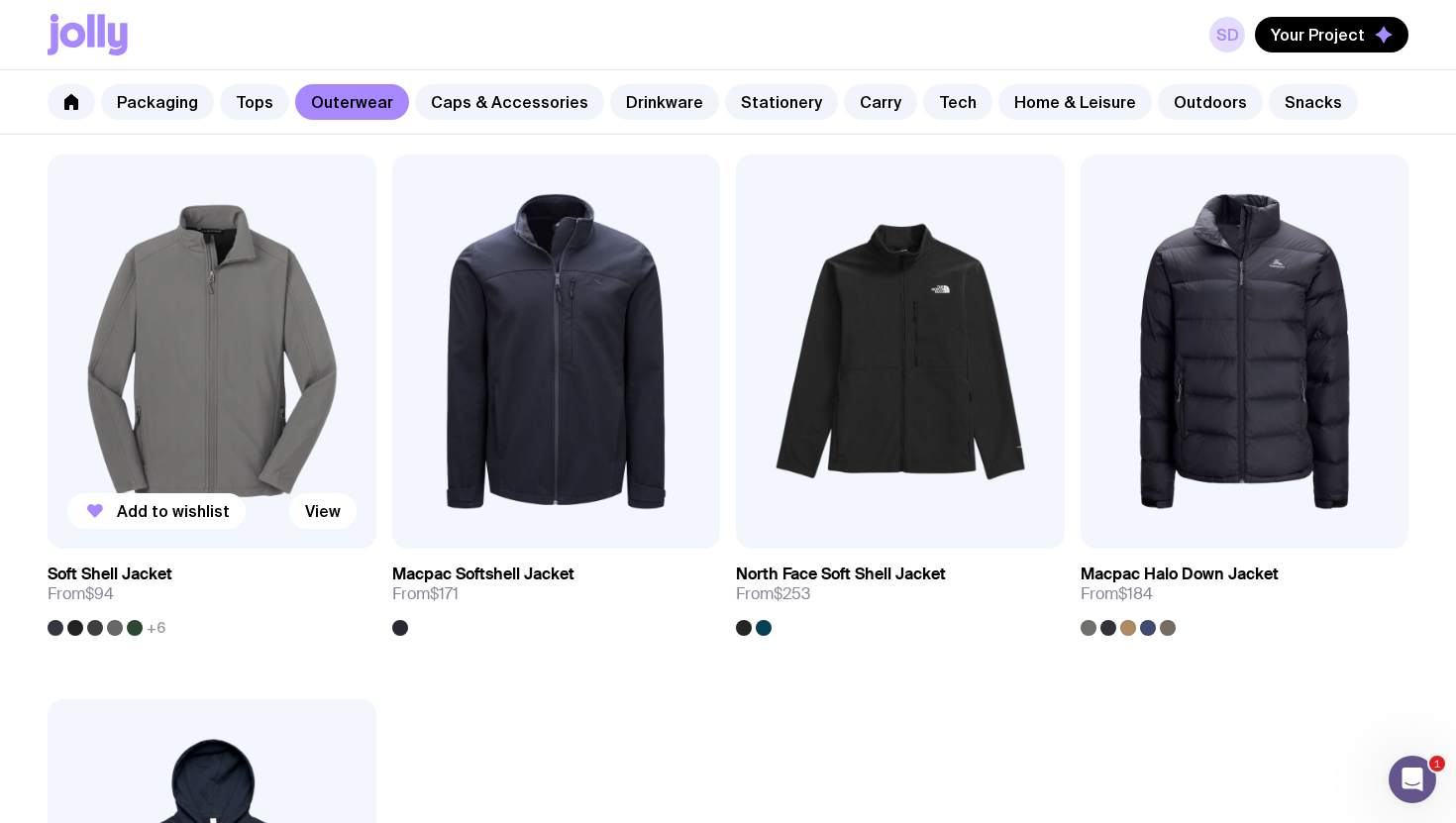 click 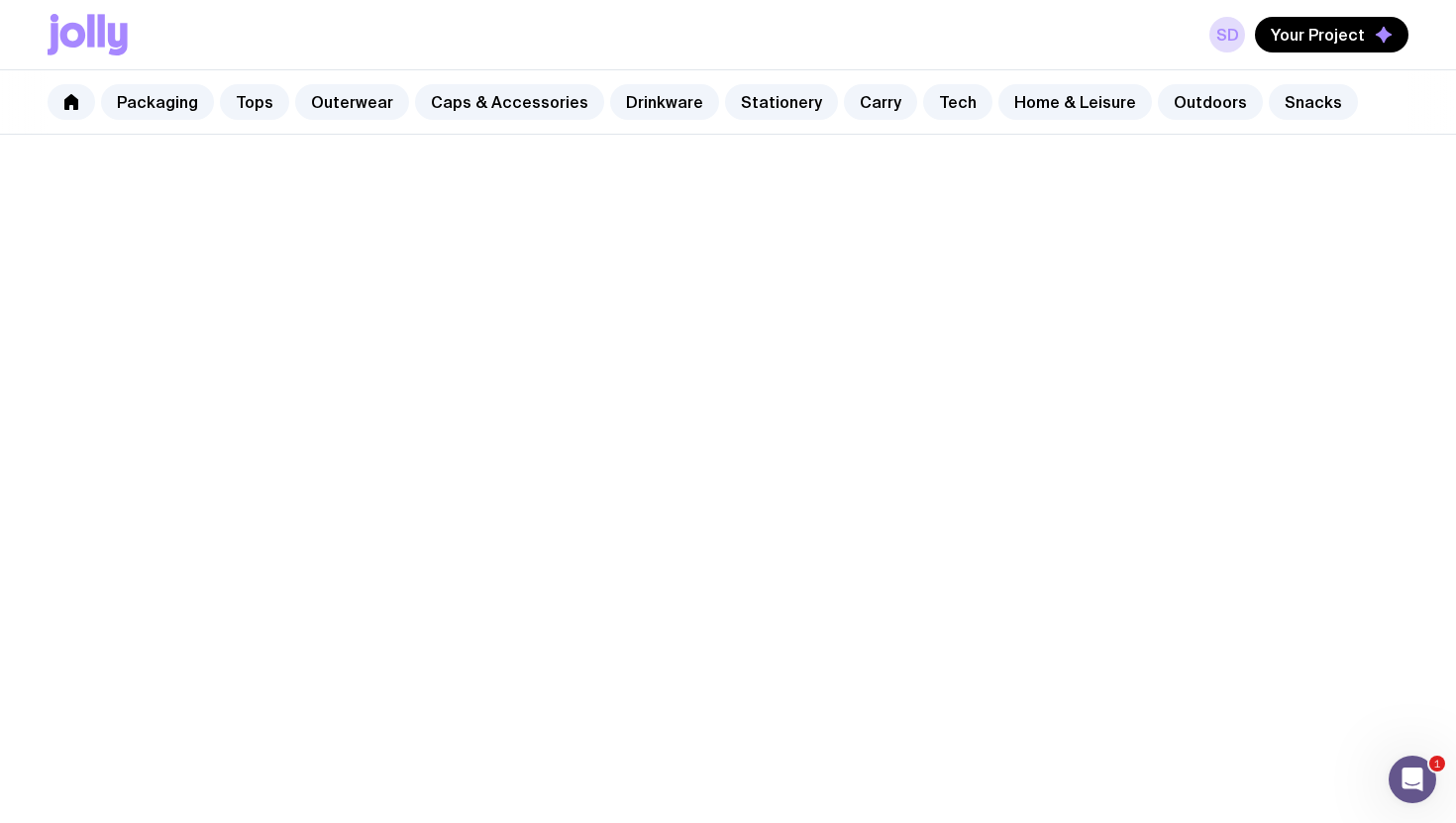 scroll, scrollTop: 0, scrollLeft: 0, axis: both 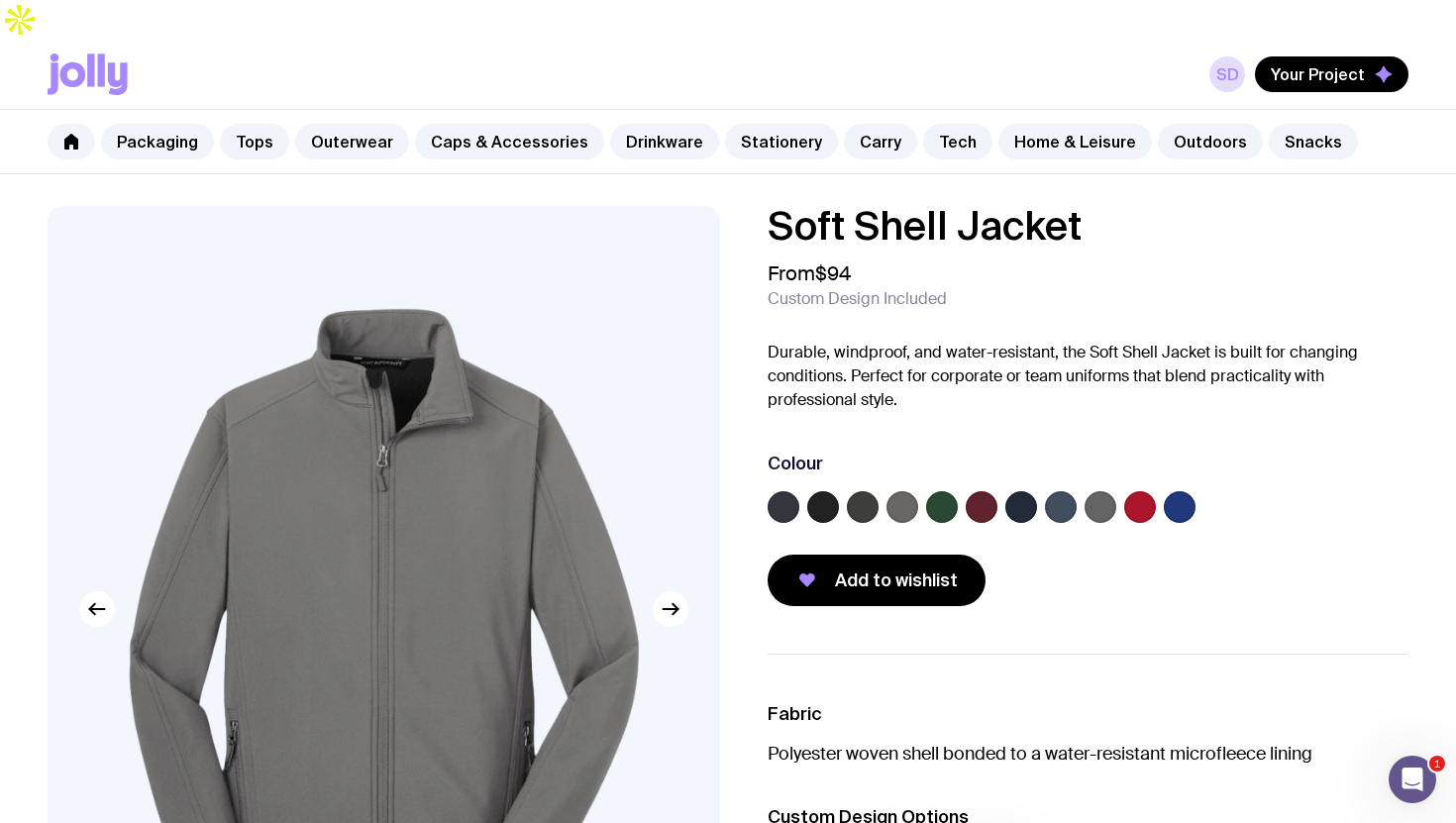 click 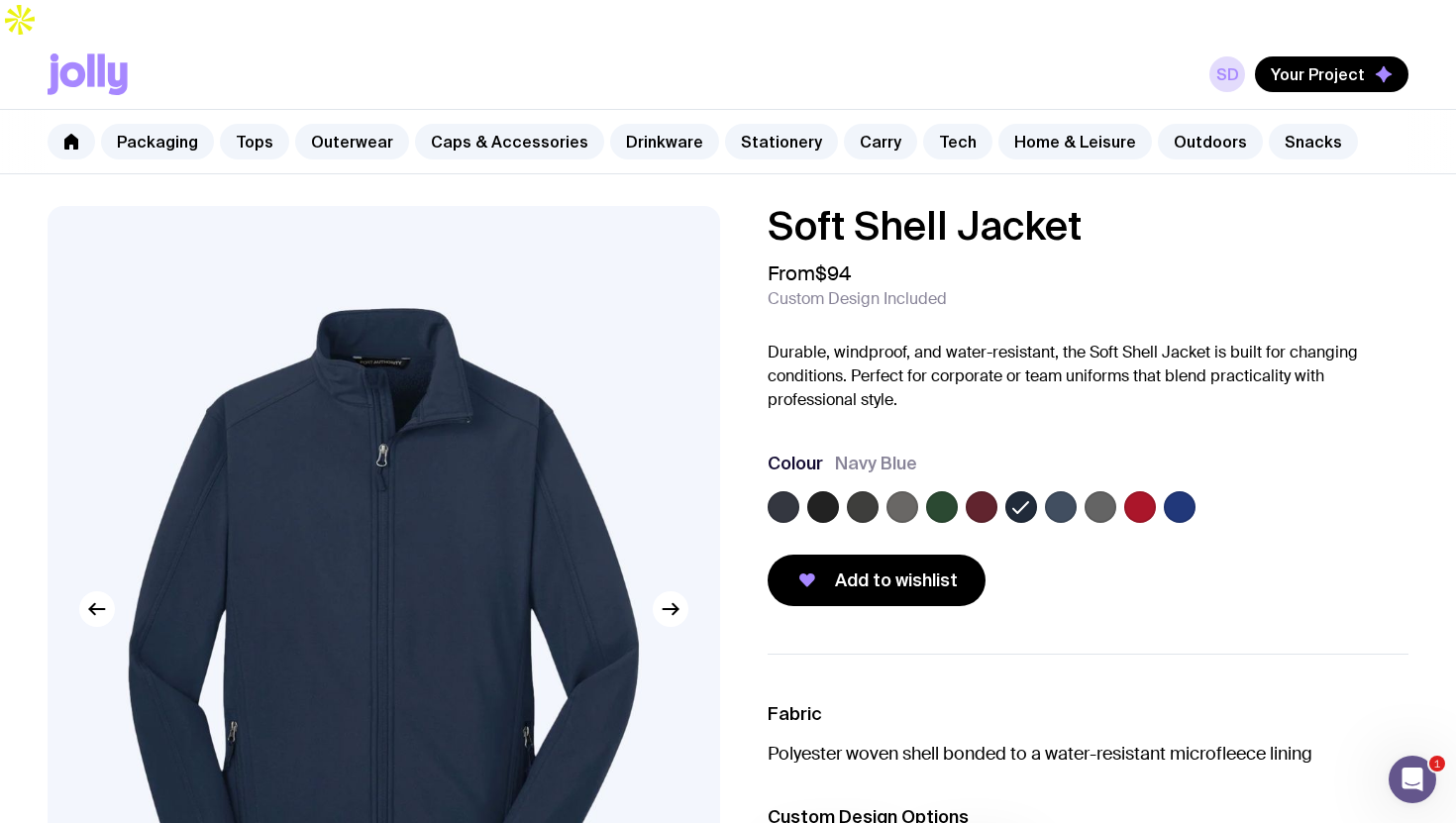click at bounding box center [1088, 511] 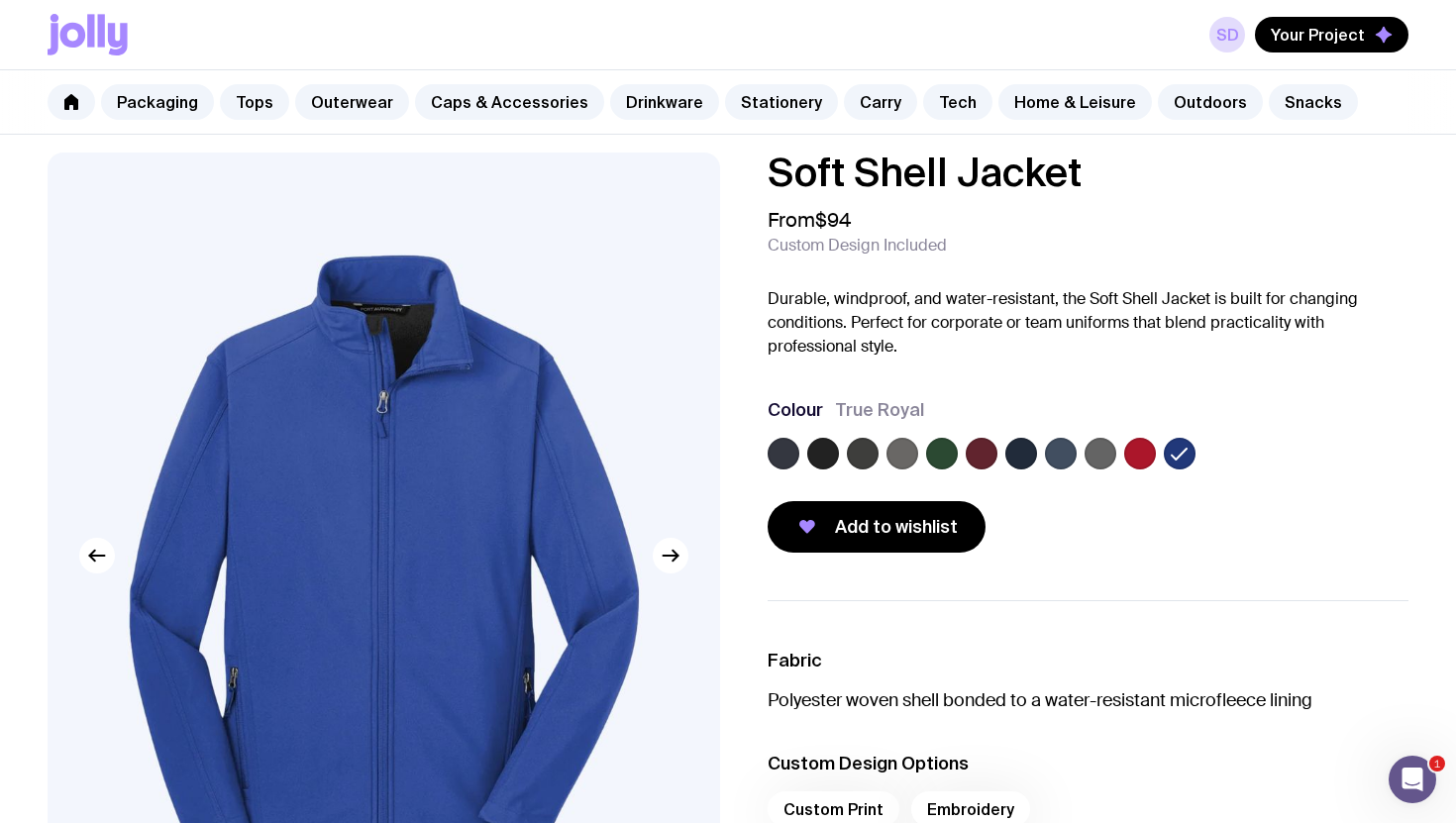 scroll, scrollTop: 35, scrollLeft: 0, axis: vertical 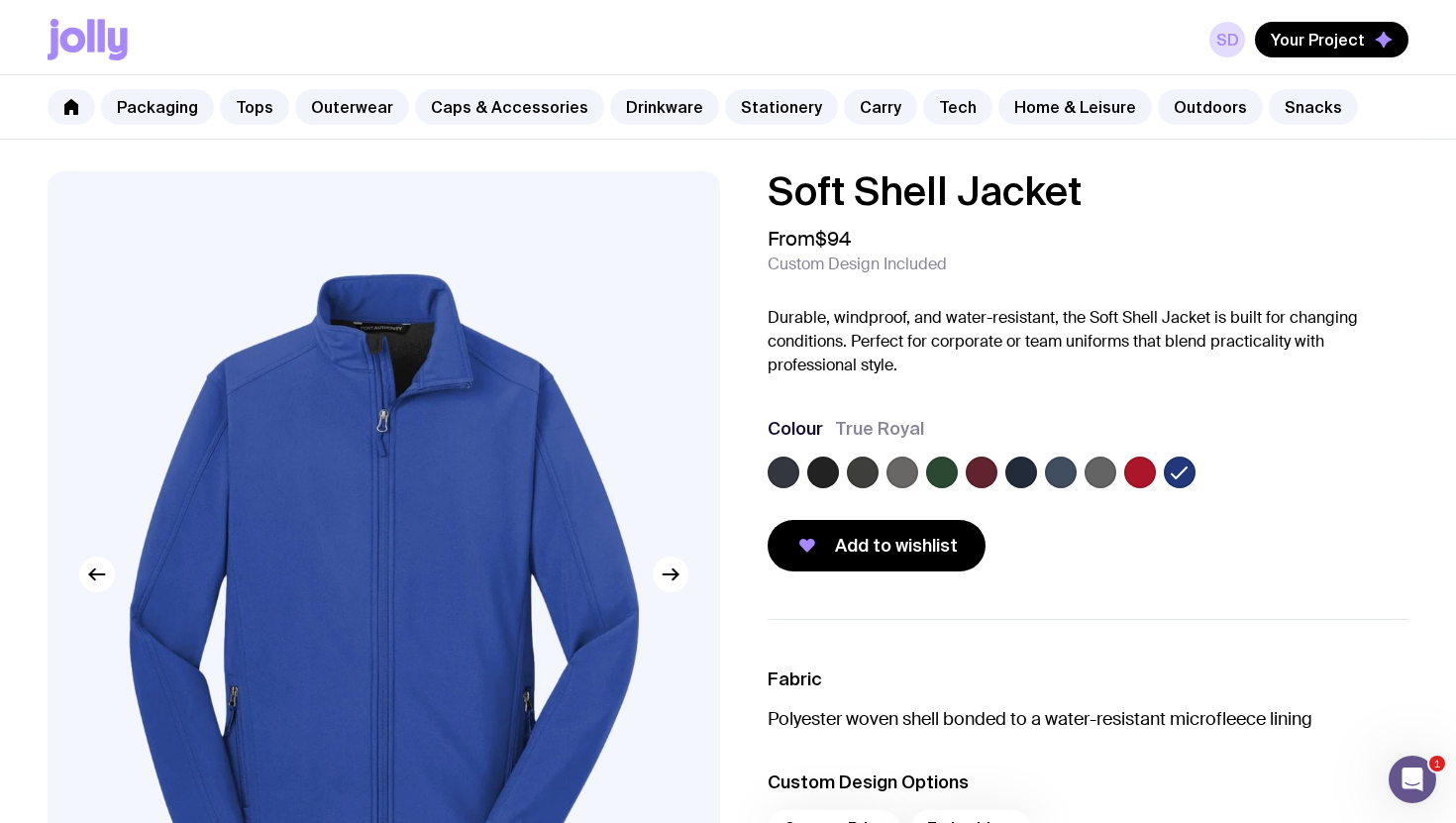 click 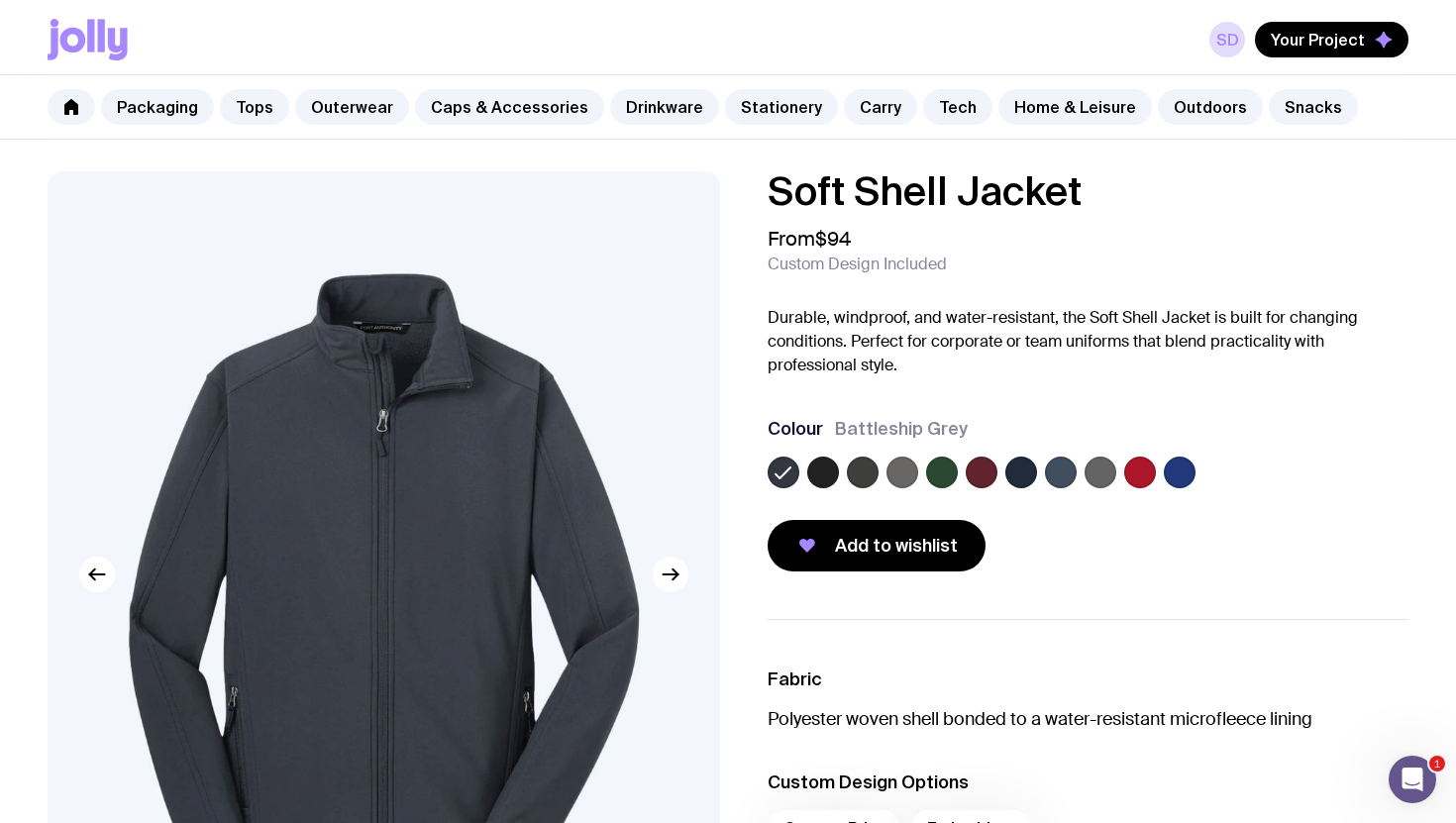 click 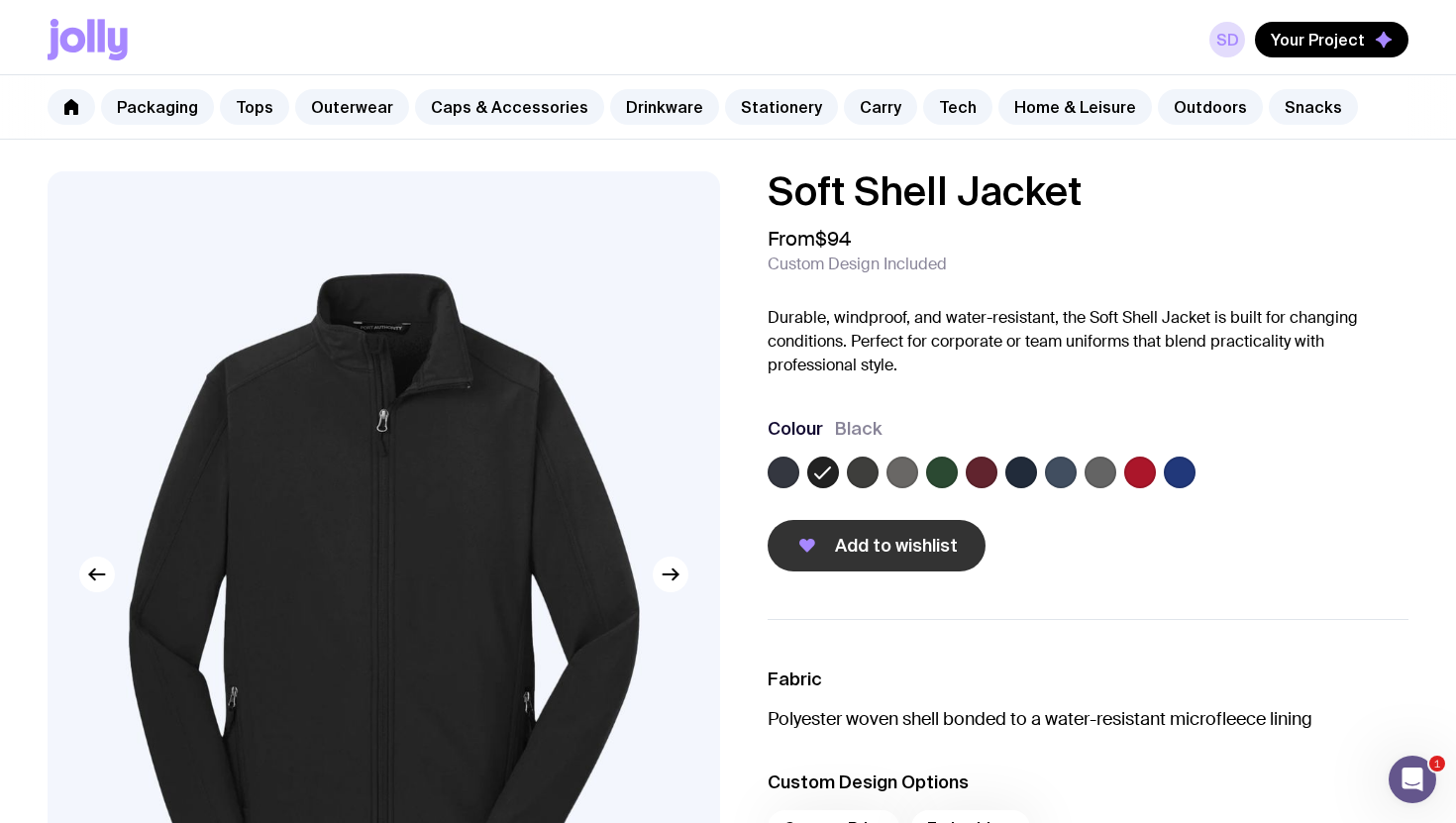 click 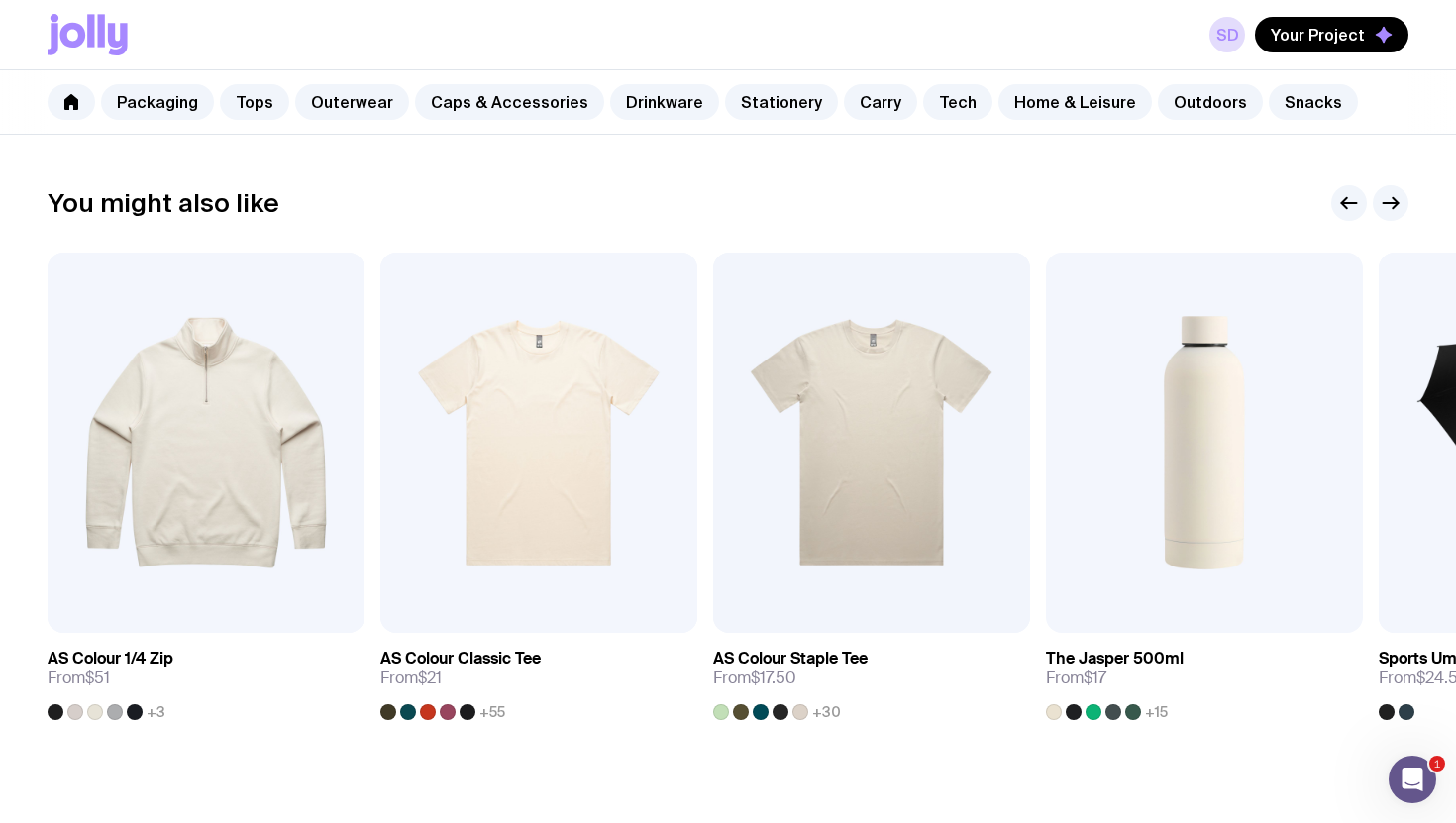 scroll, scrollTop: 1107, scrollLeft: 0, axis: vertical 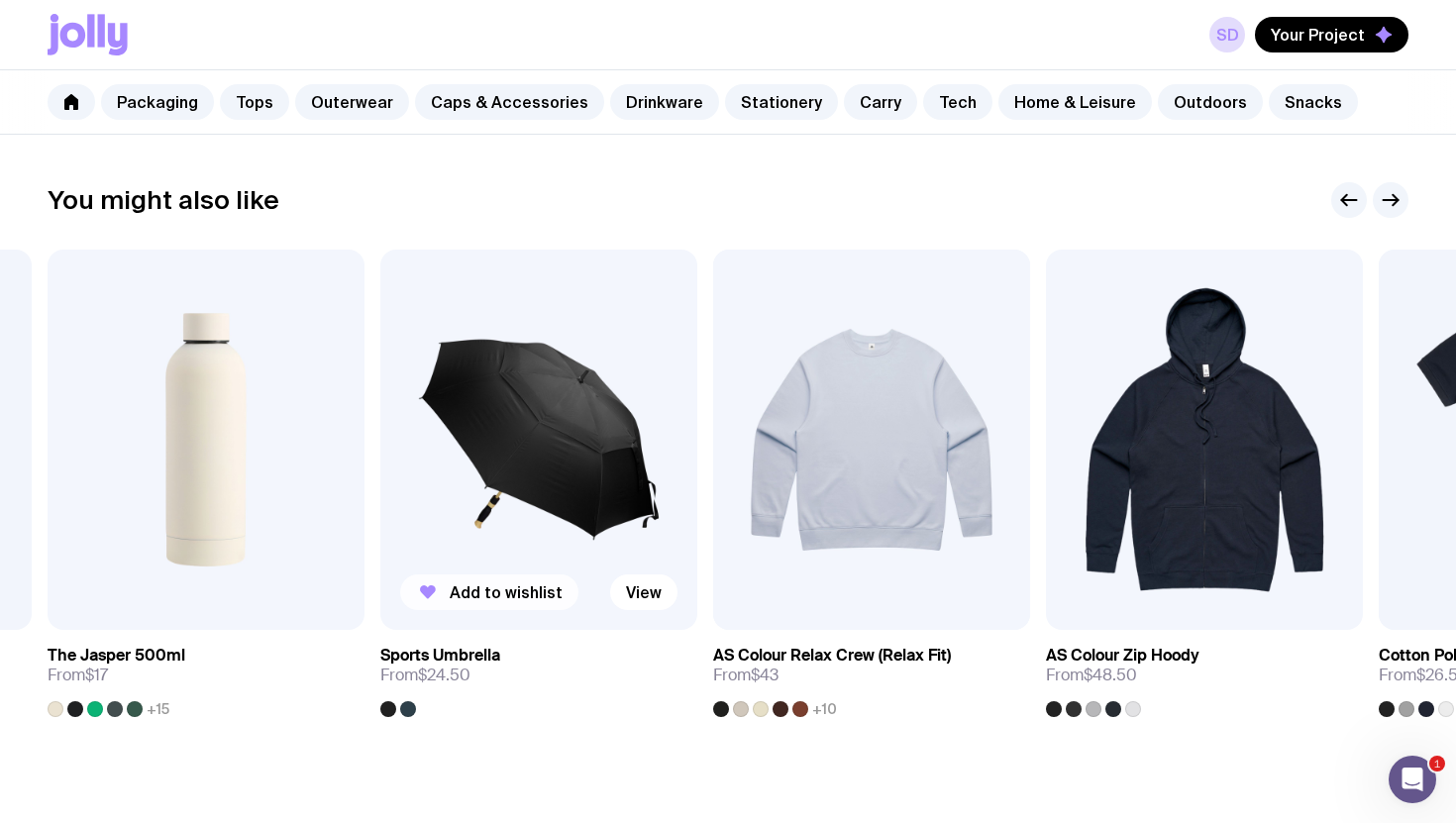 click on "Add to wishlist" 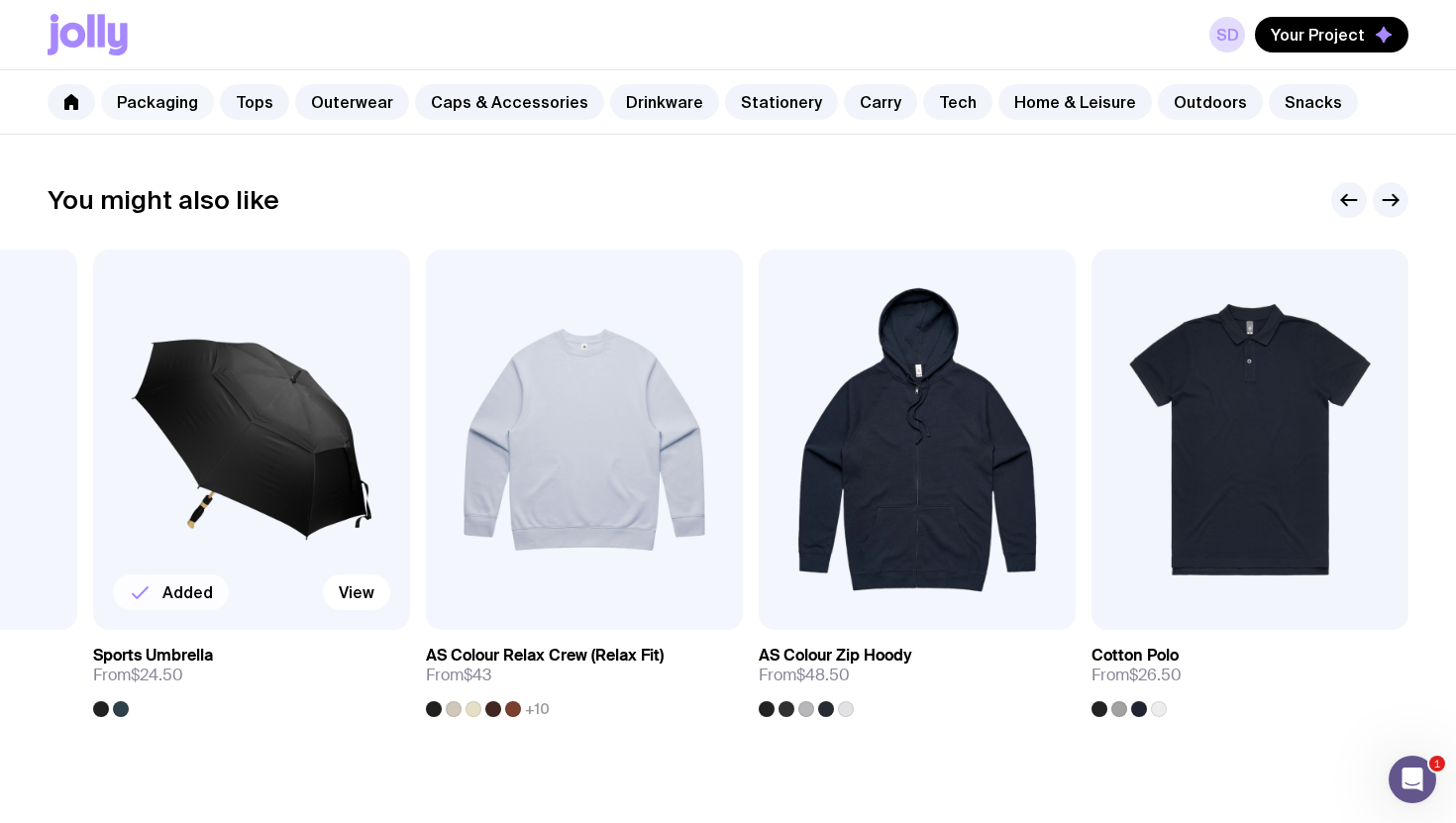 click on "Packaging" 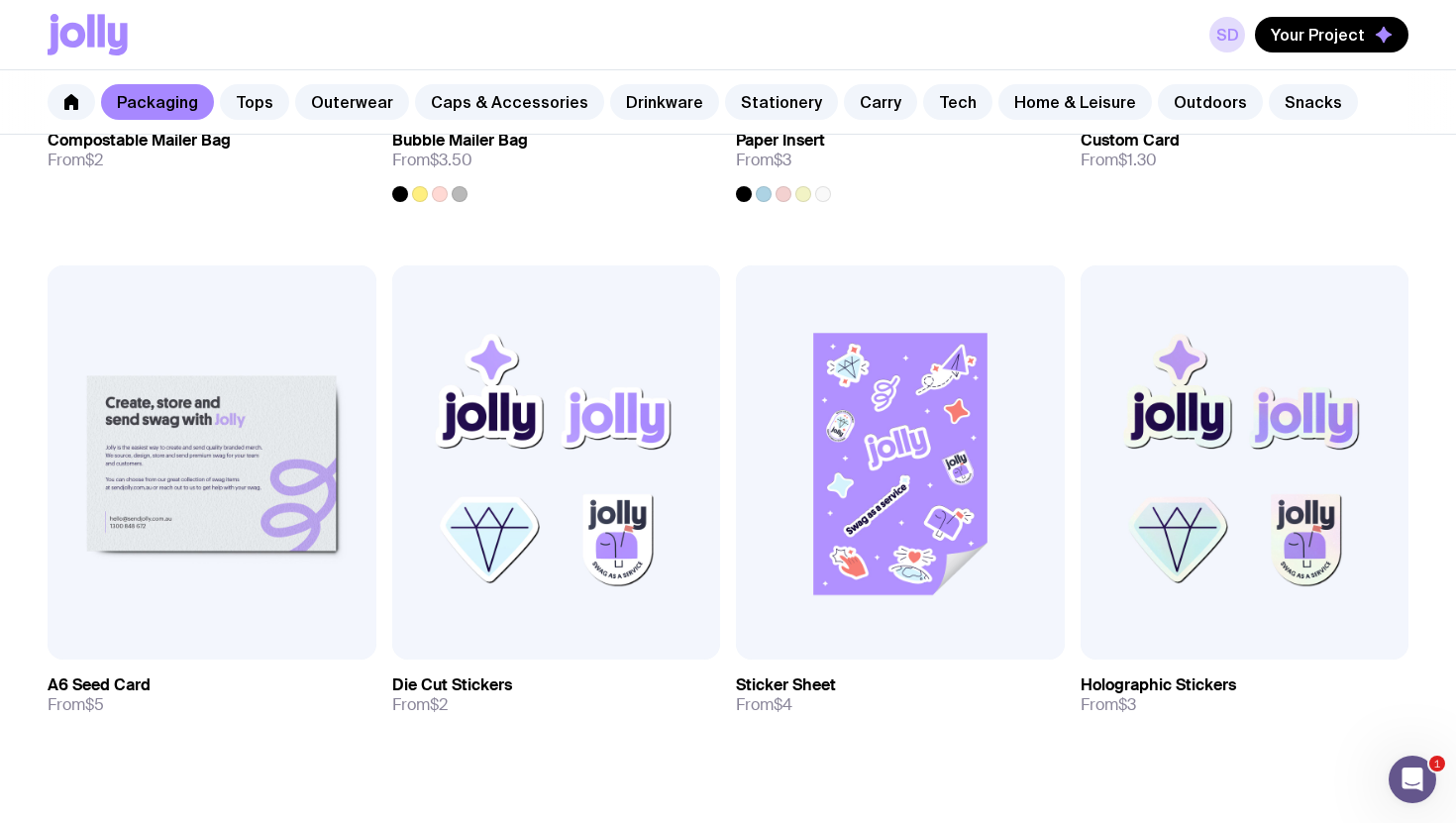 scroll, scrollTop: 1893, scrollLeft: 0, axis: vertical 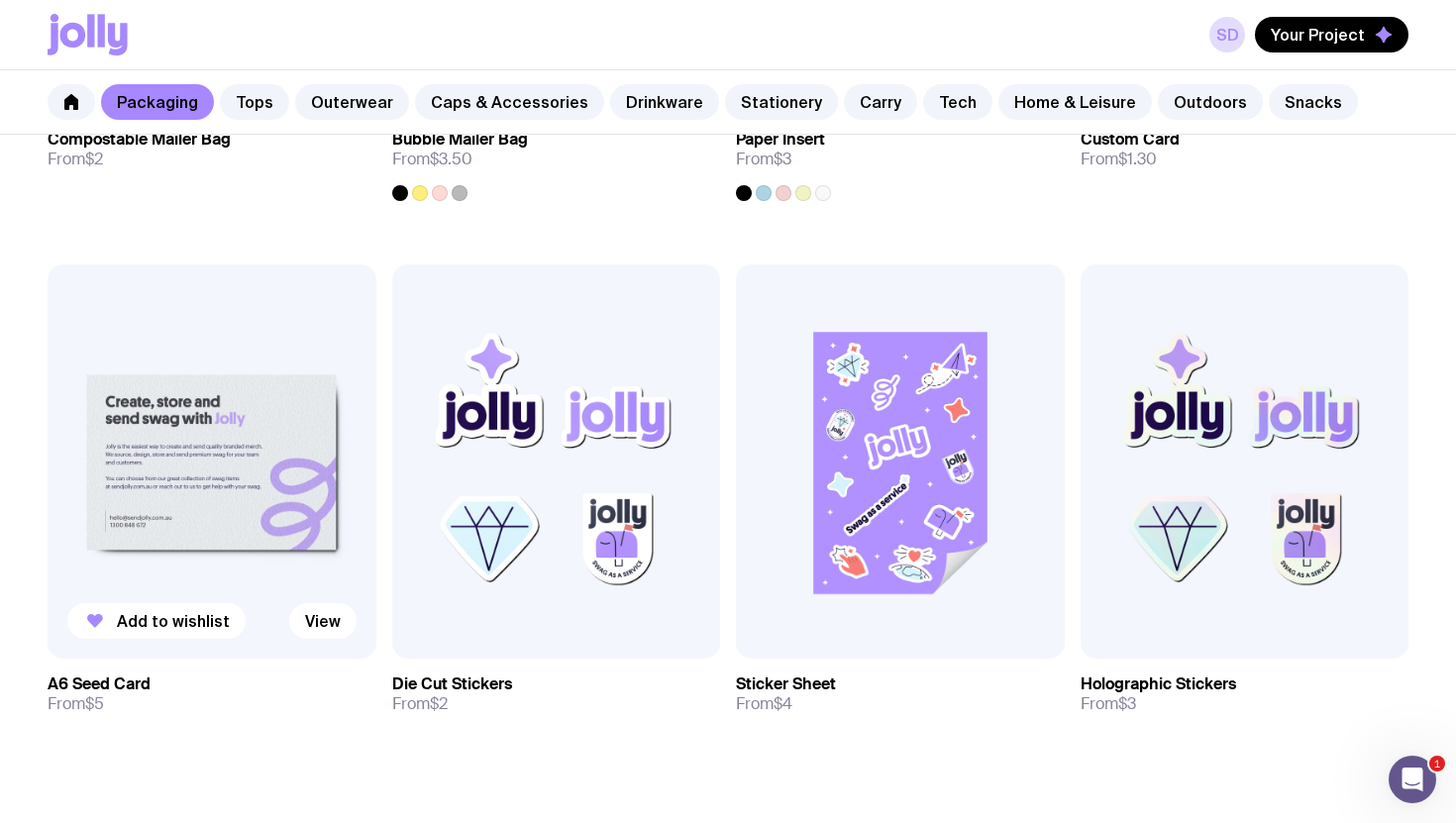 click at bounding box center (212, 462) 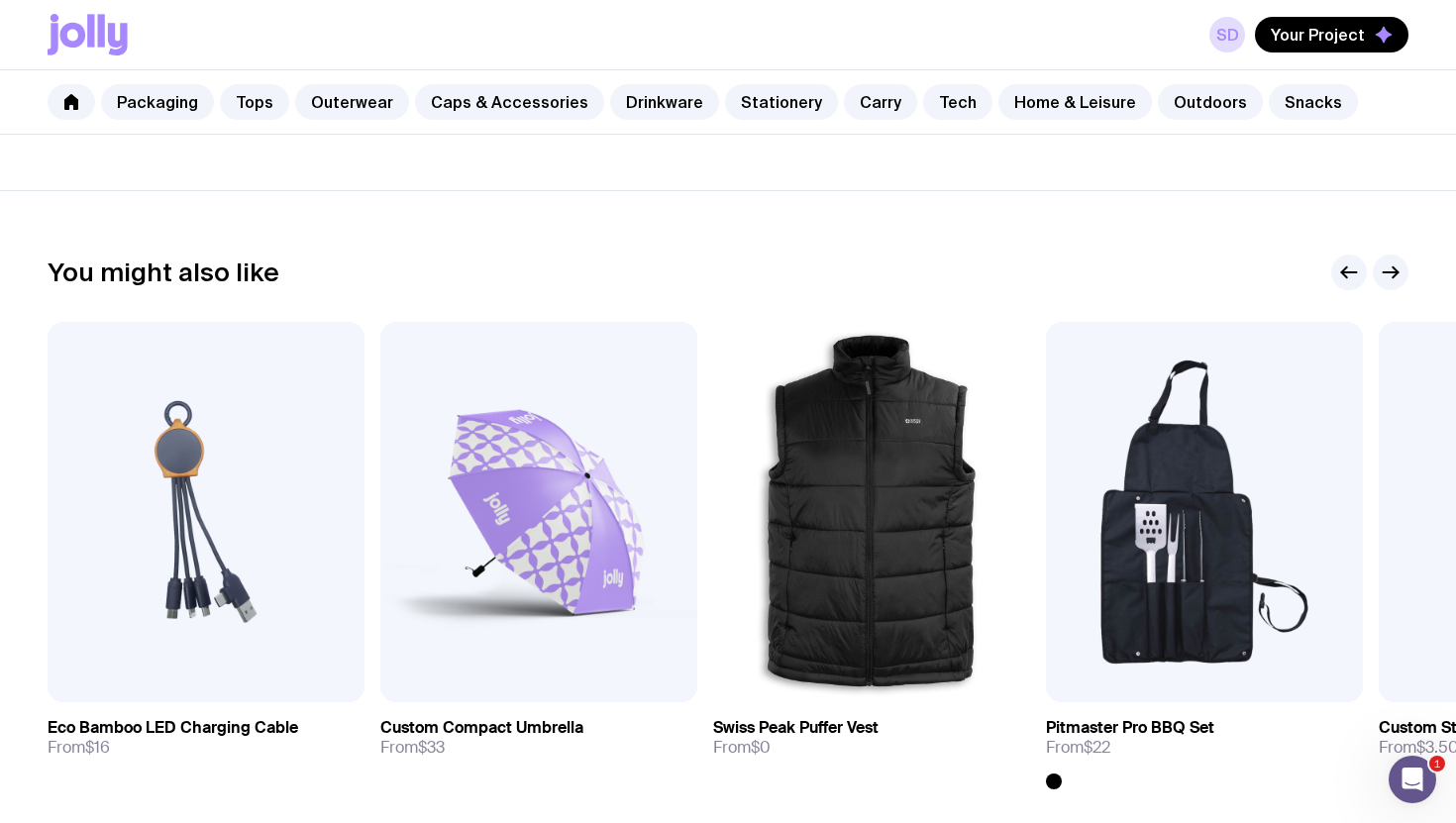 scroll, scrollTop: 888, scrollLeft: 0, axis: vertical 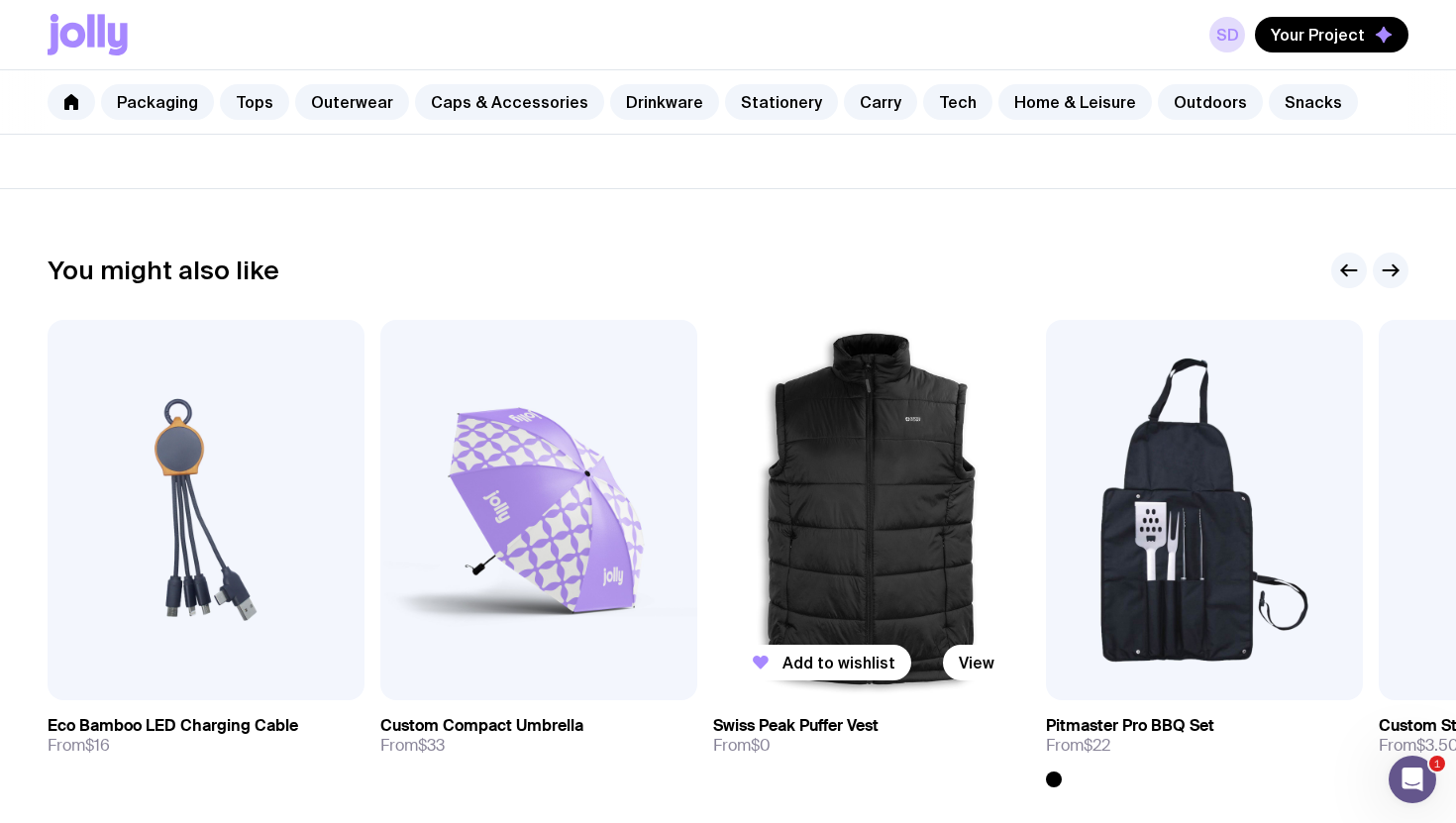 click at bounding box center [872, 510] 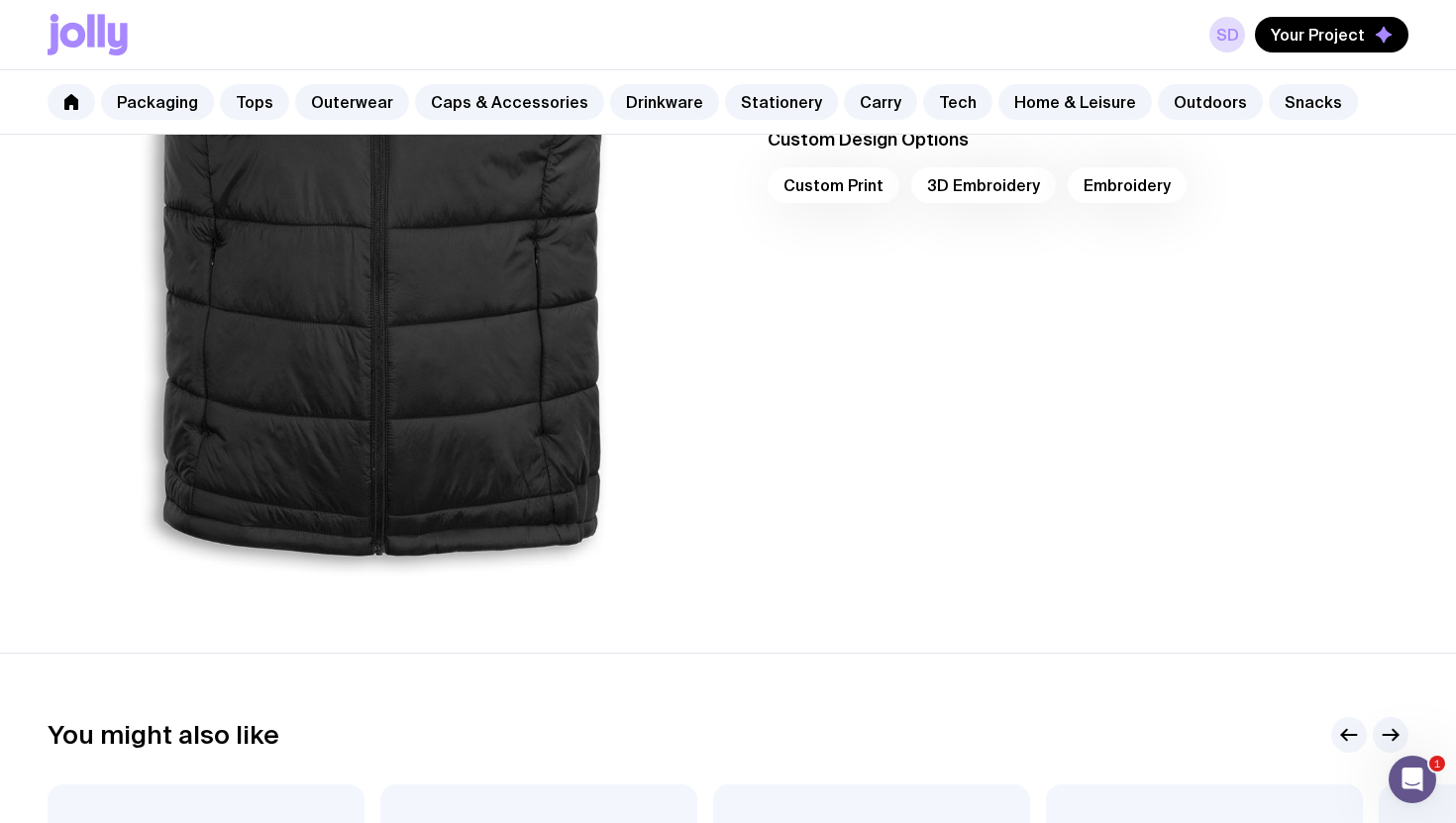 scroll, scrollTop: 230, scrollLeft: 0, axis: vertical 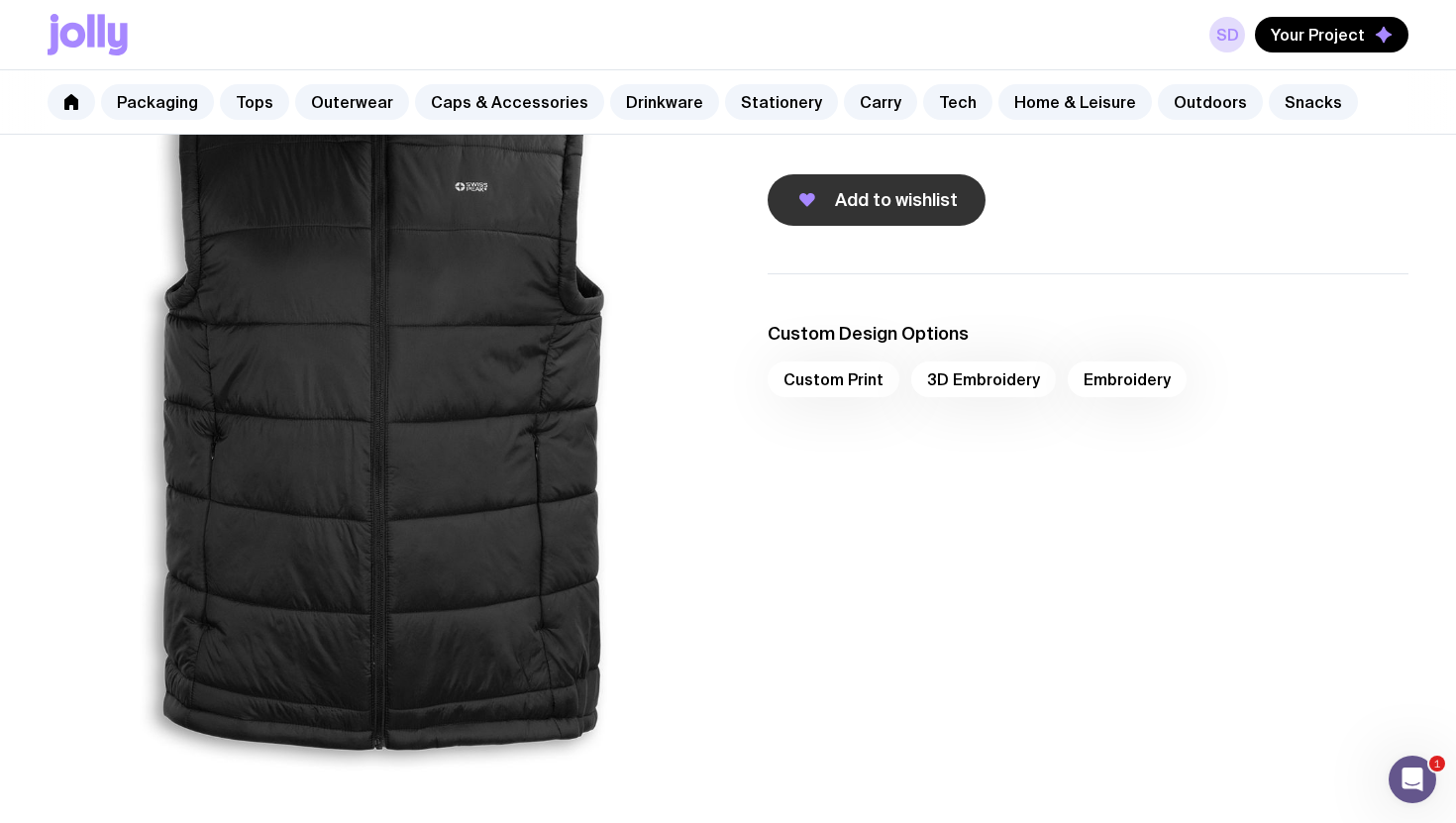 click on "Add to wishlist" at bounding box center [877, 200] 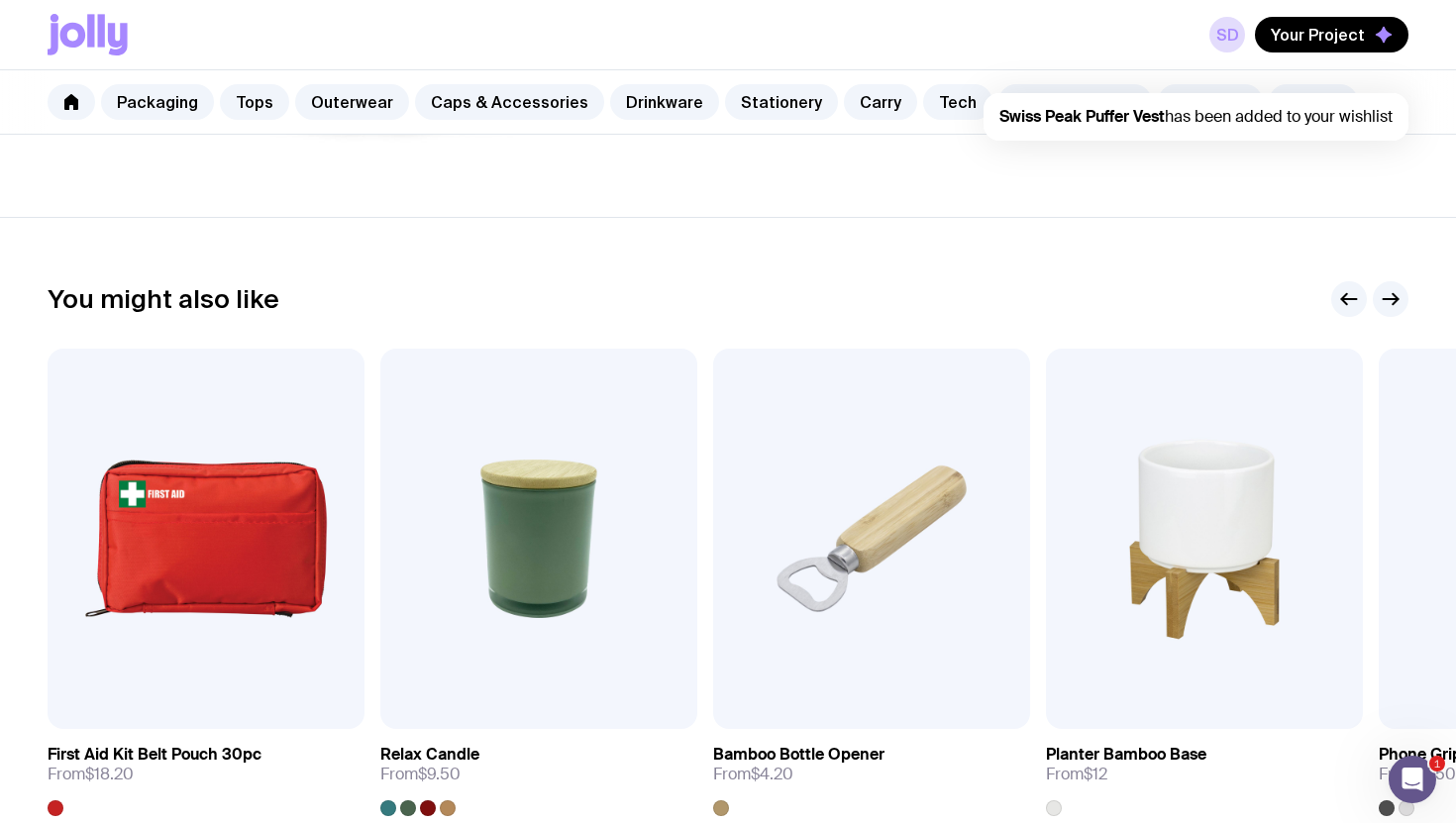 scroll, scrollTop: 865, scrollLeft: 0, axis: vertical 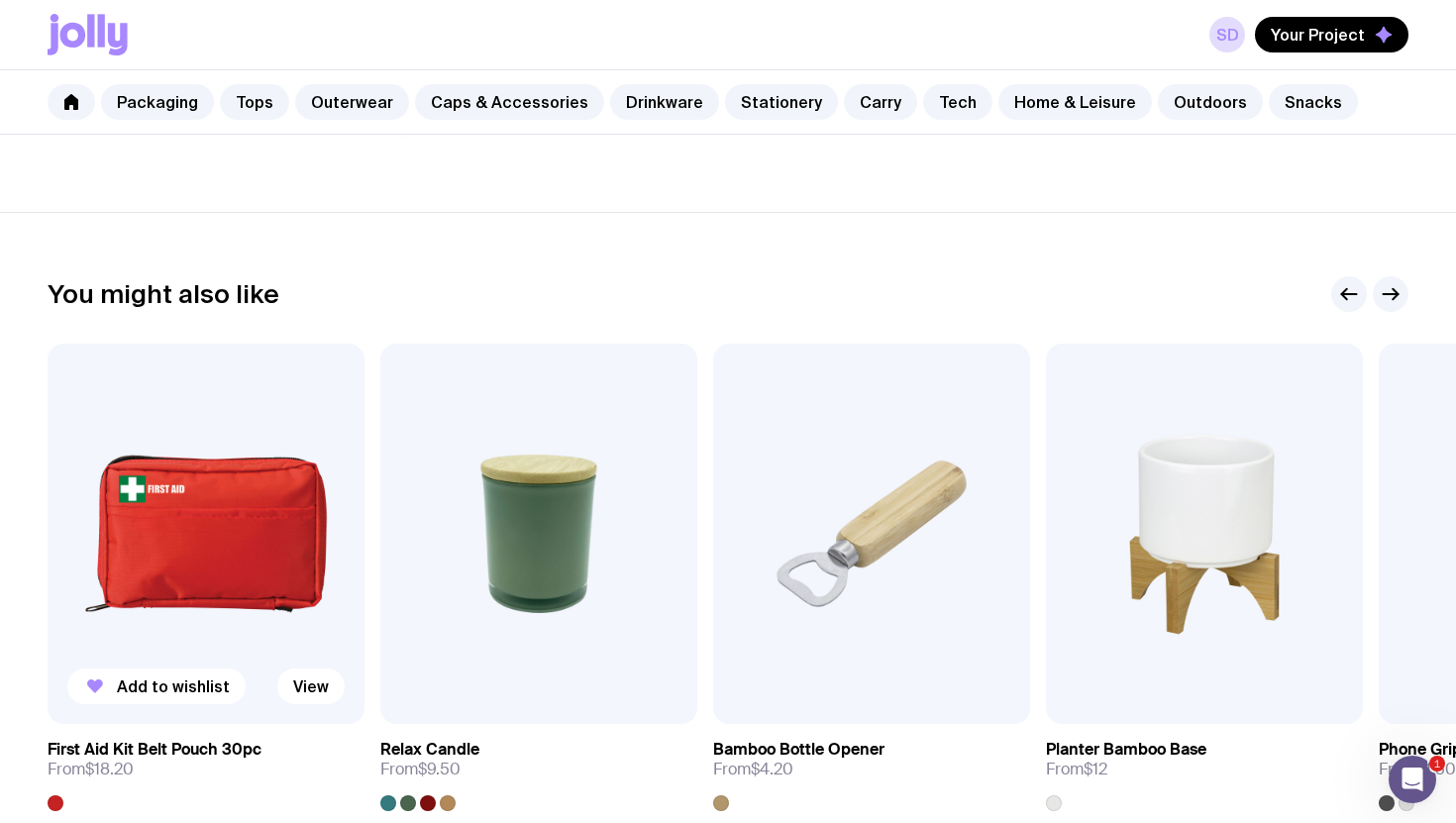 click at bounding box center [206, 534] 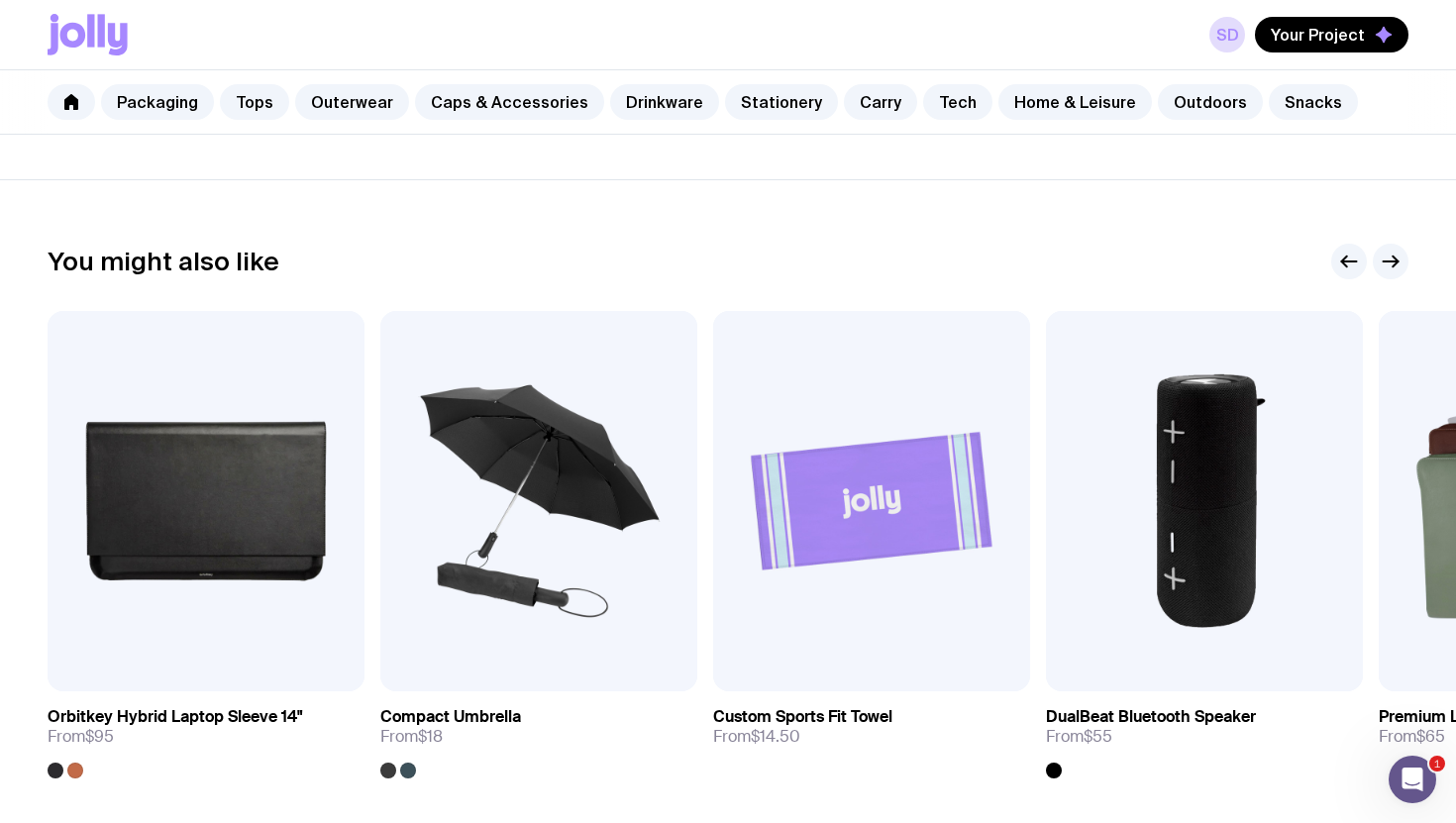 scroll, scrollTop: 904, scrollLeft: 0, axis: vertical 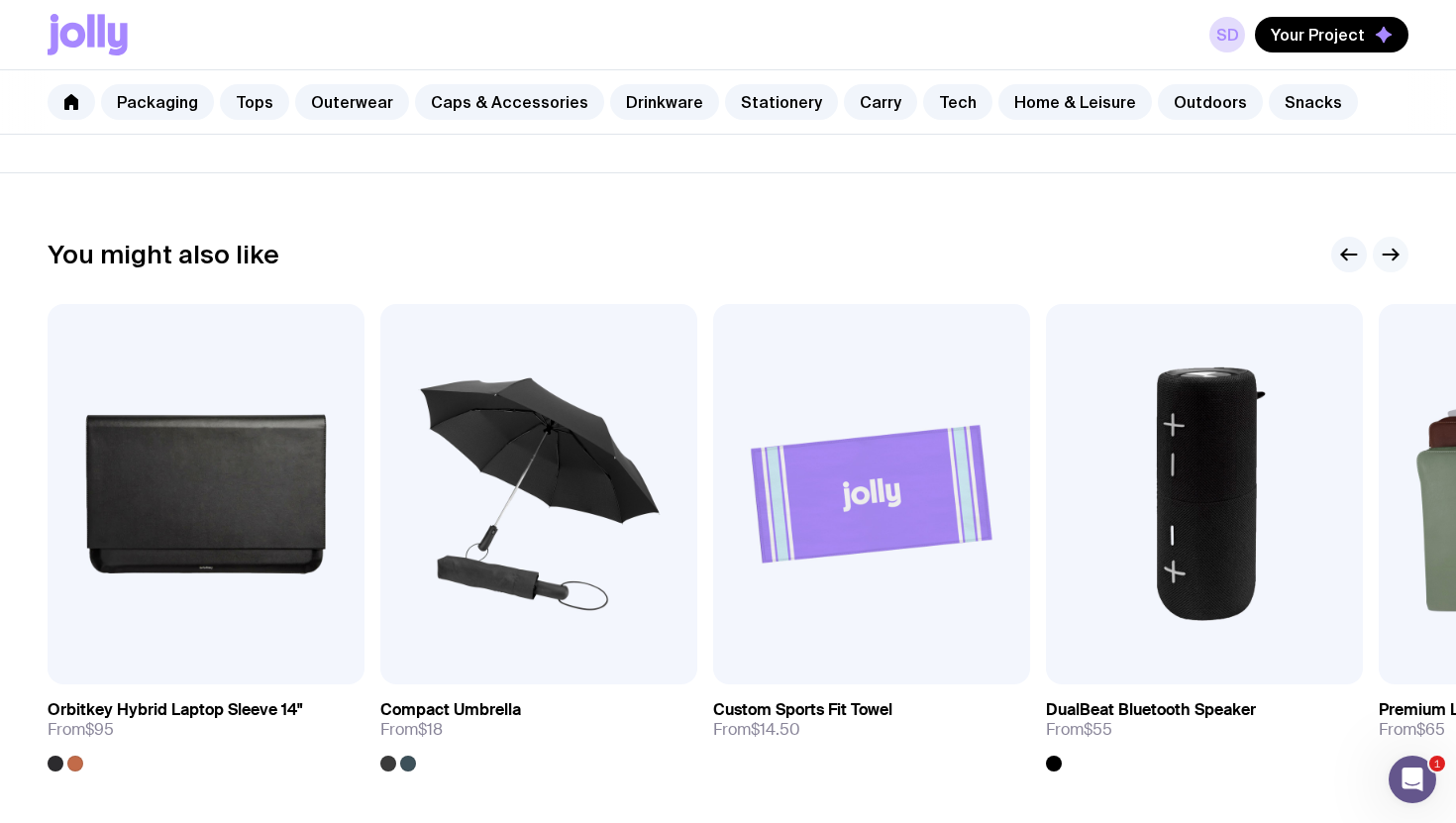 click 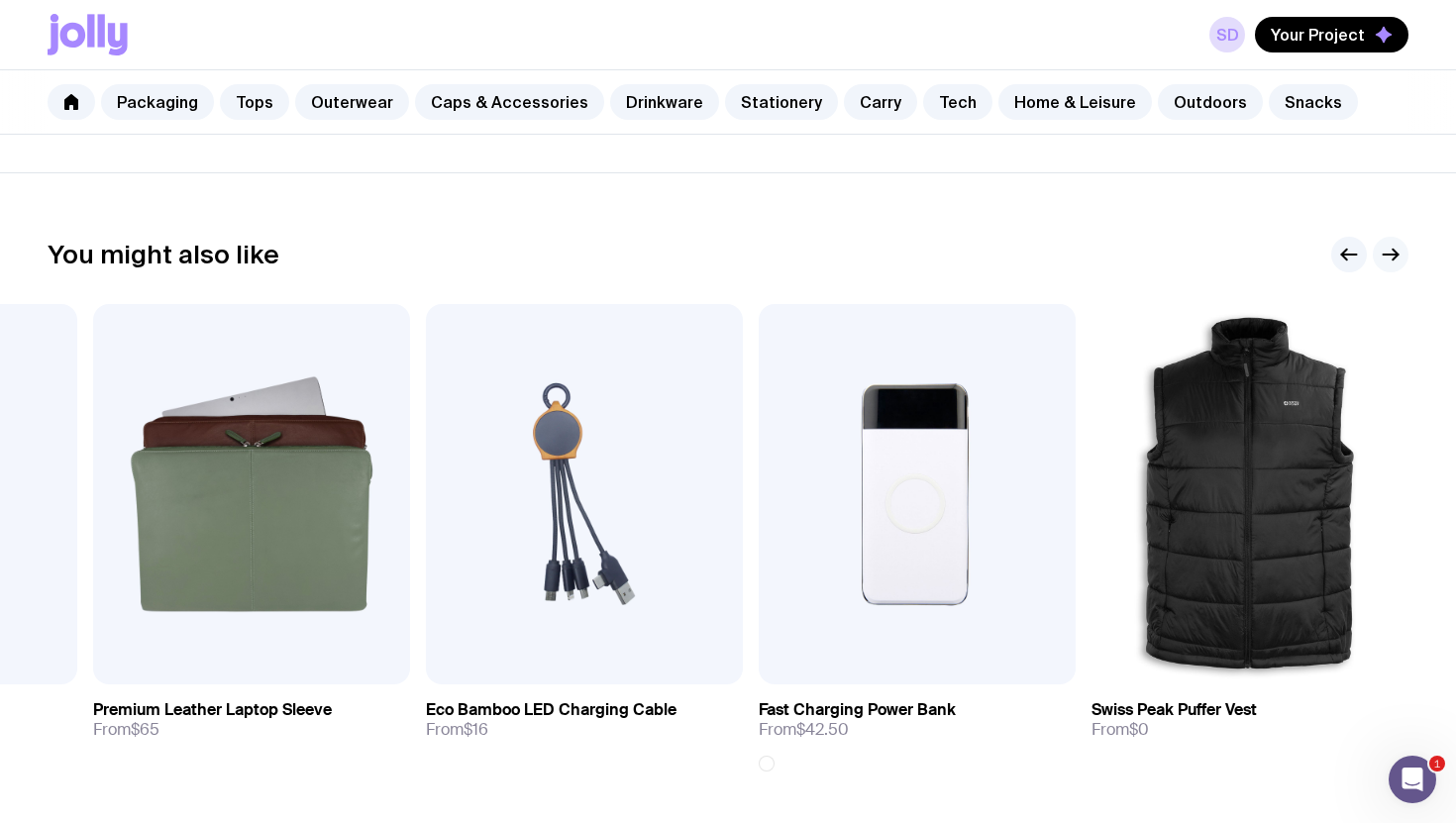 click 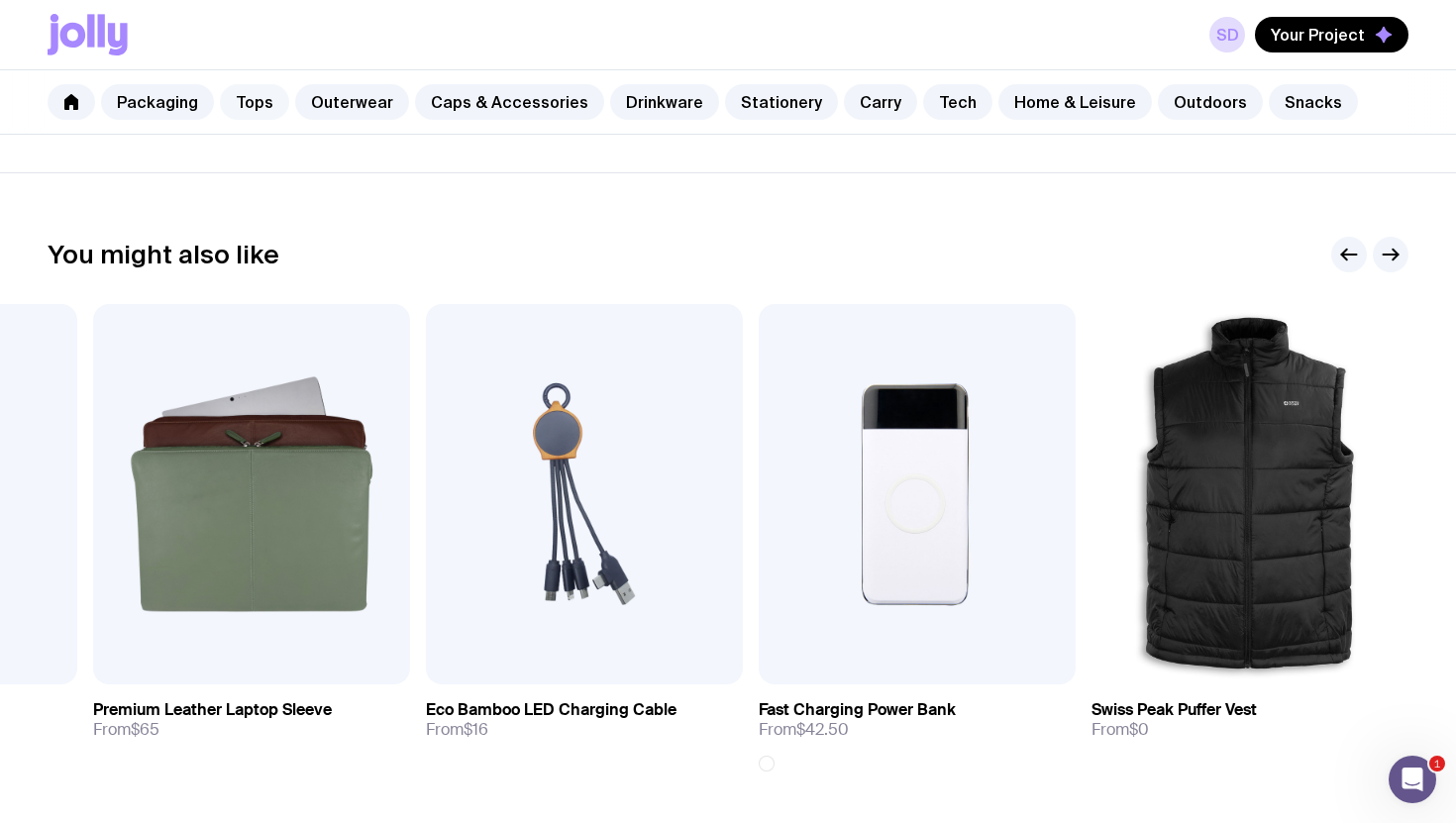 click on "Tops" 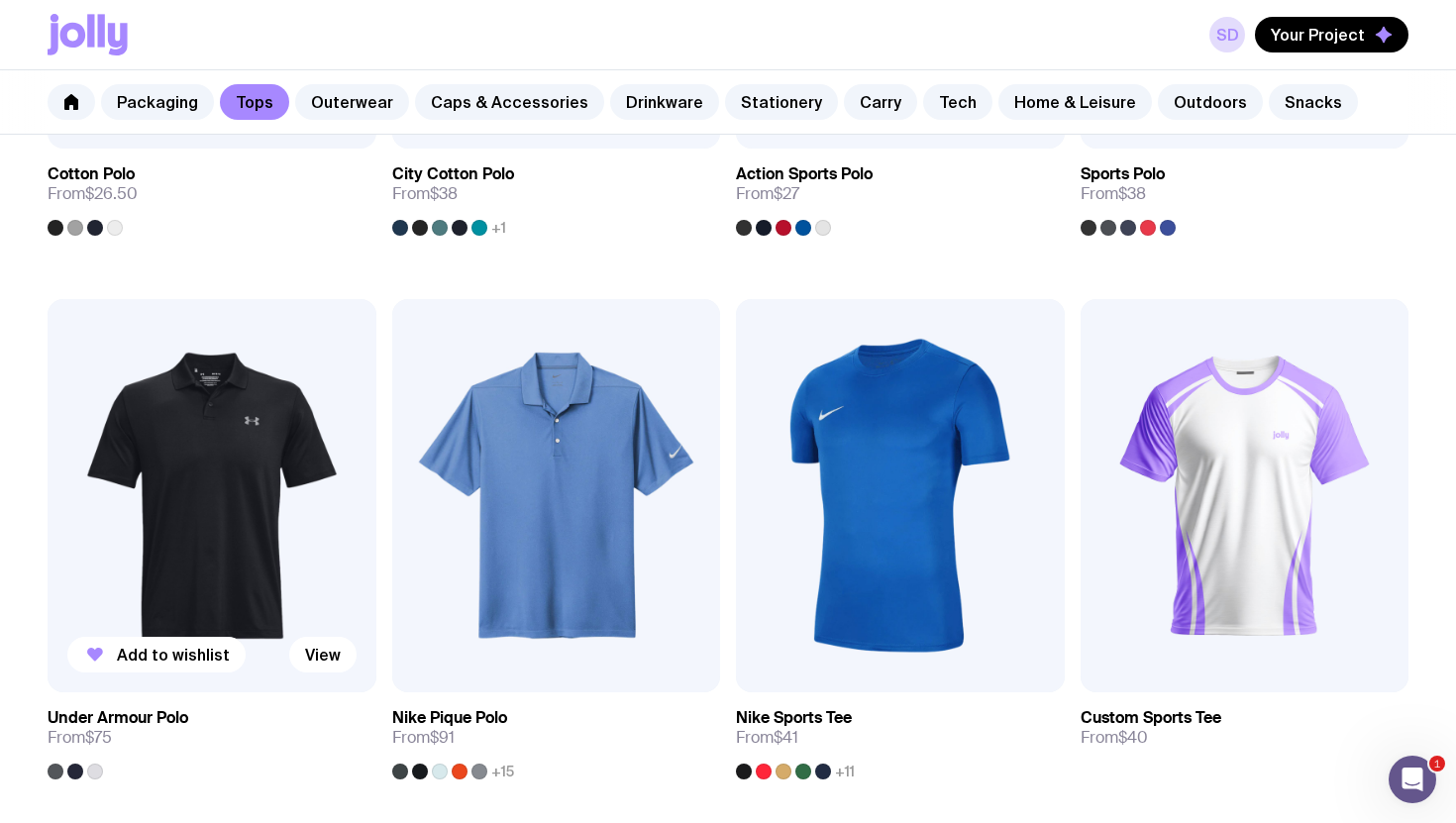 scroll, scrollTop: 1349, scrollLeft: 0, axis: vertical 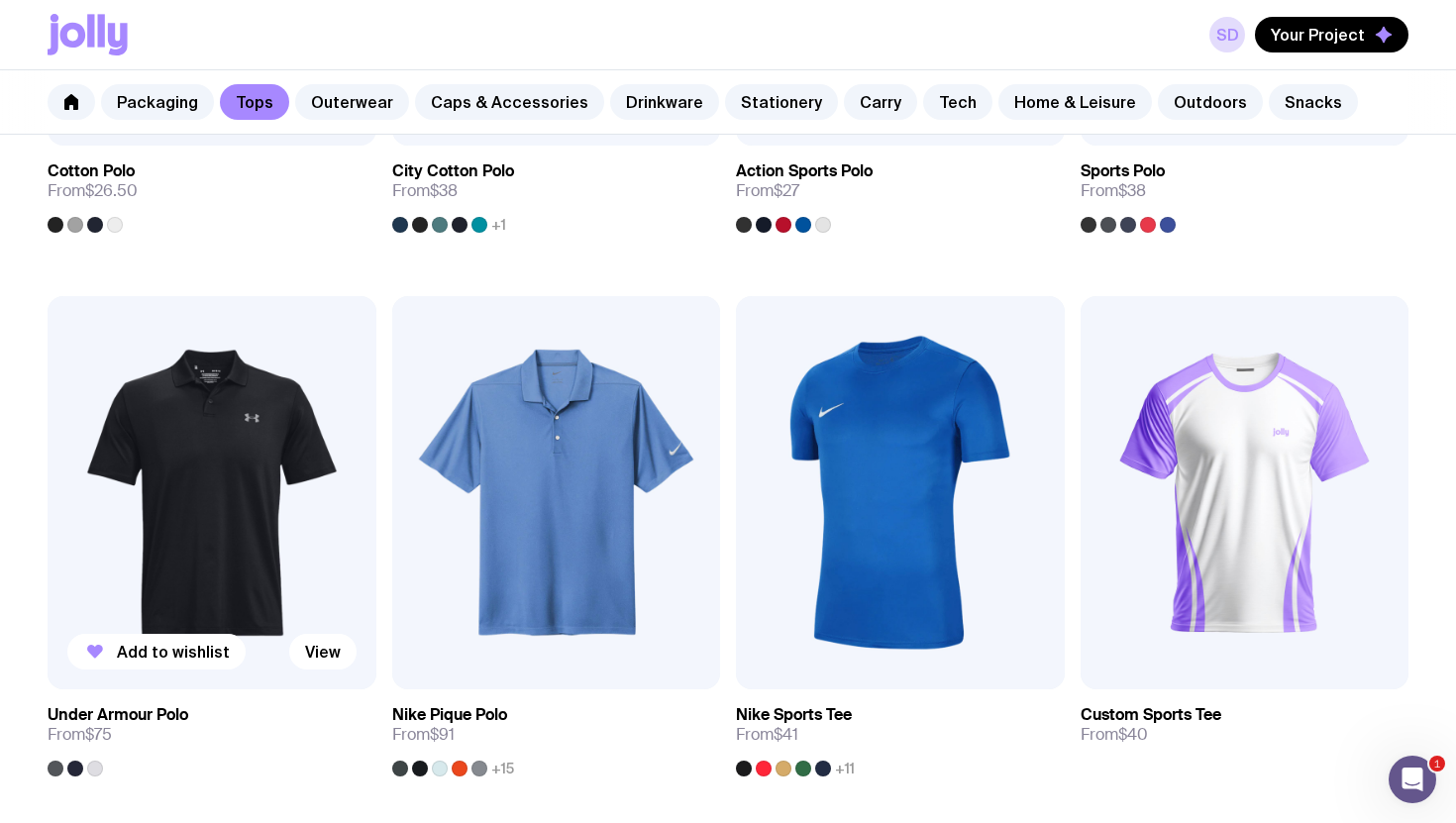 click at bounding box center (212, 493) 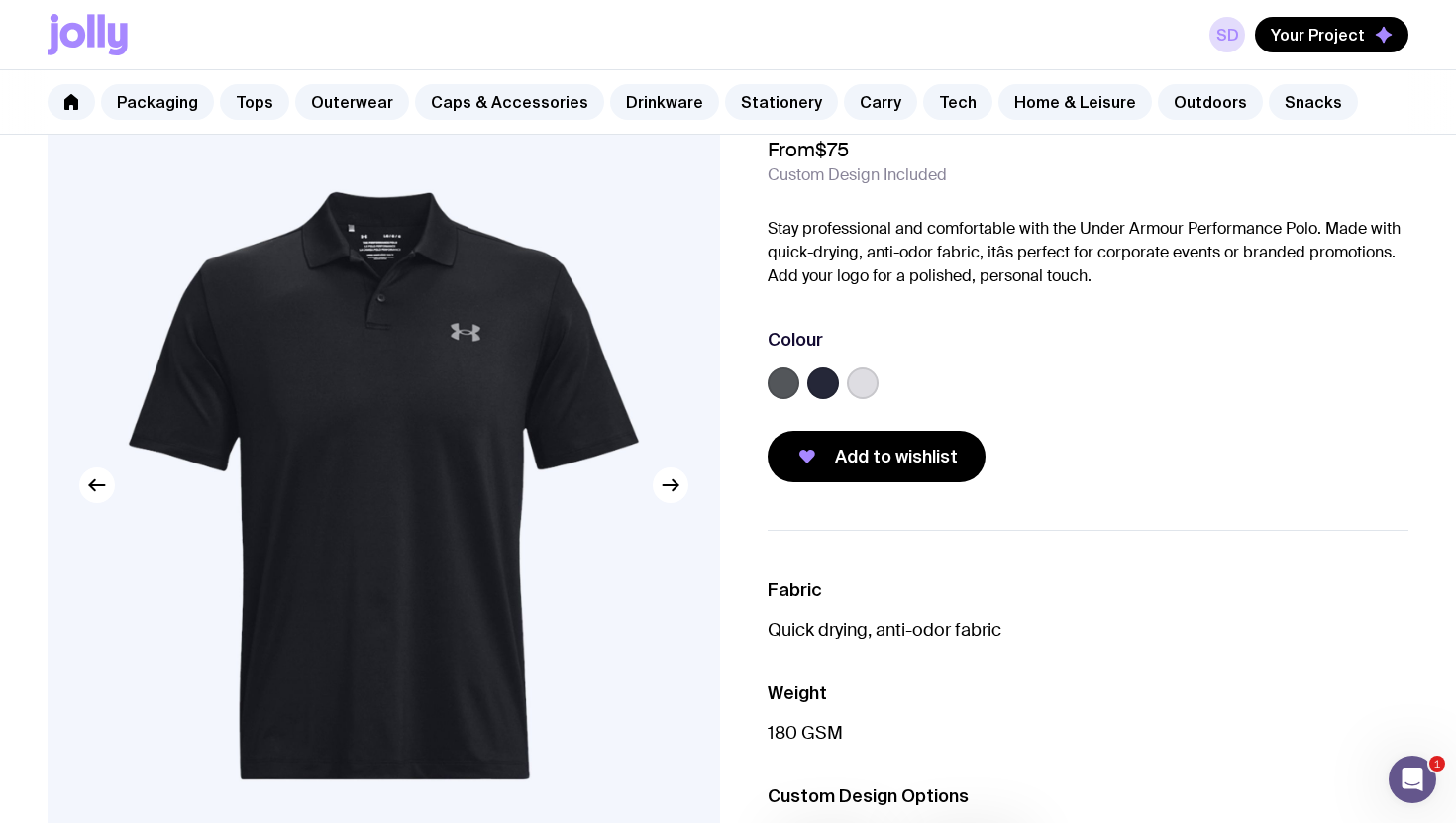scroll, scrollTop: 125, scrollLeft: 0, axis: vertical 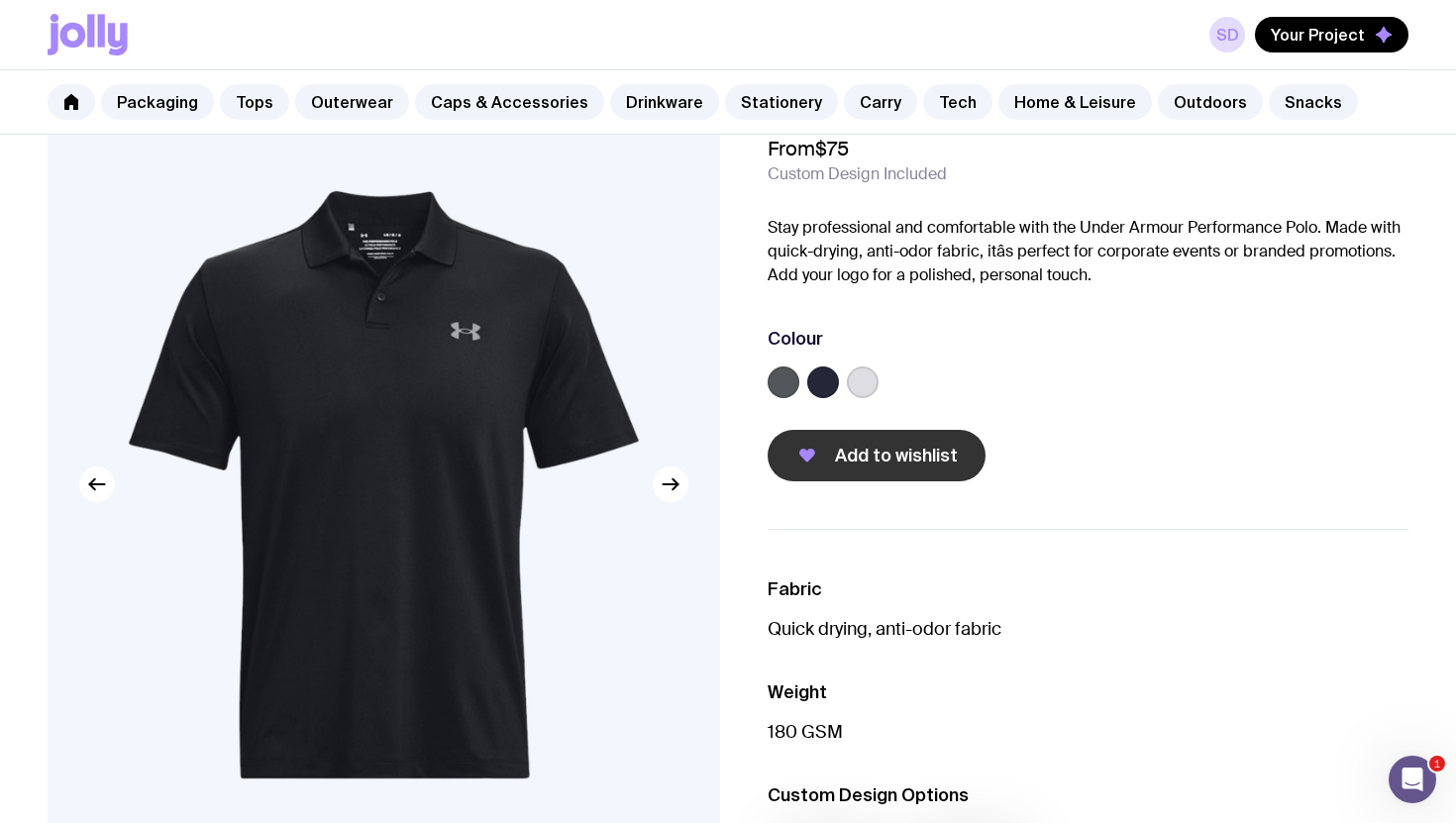 click on "Add to wishlist" 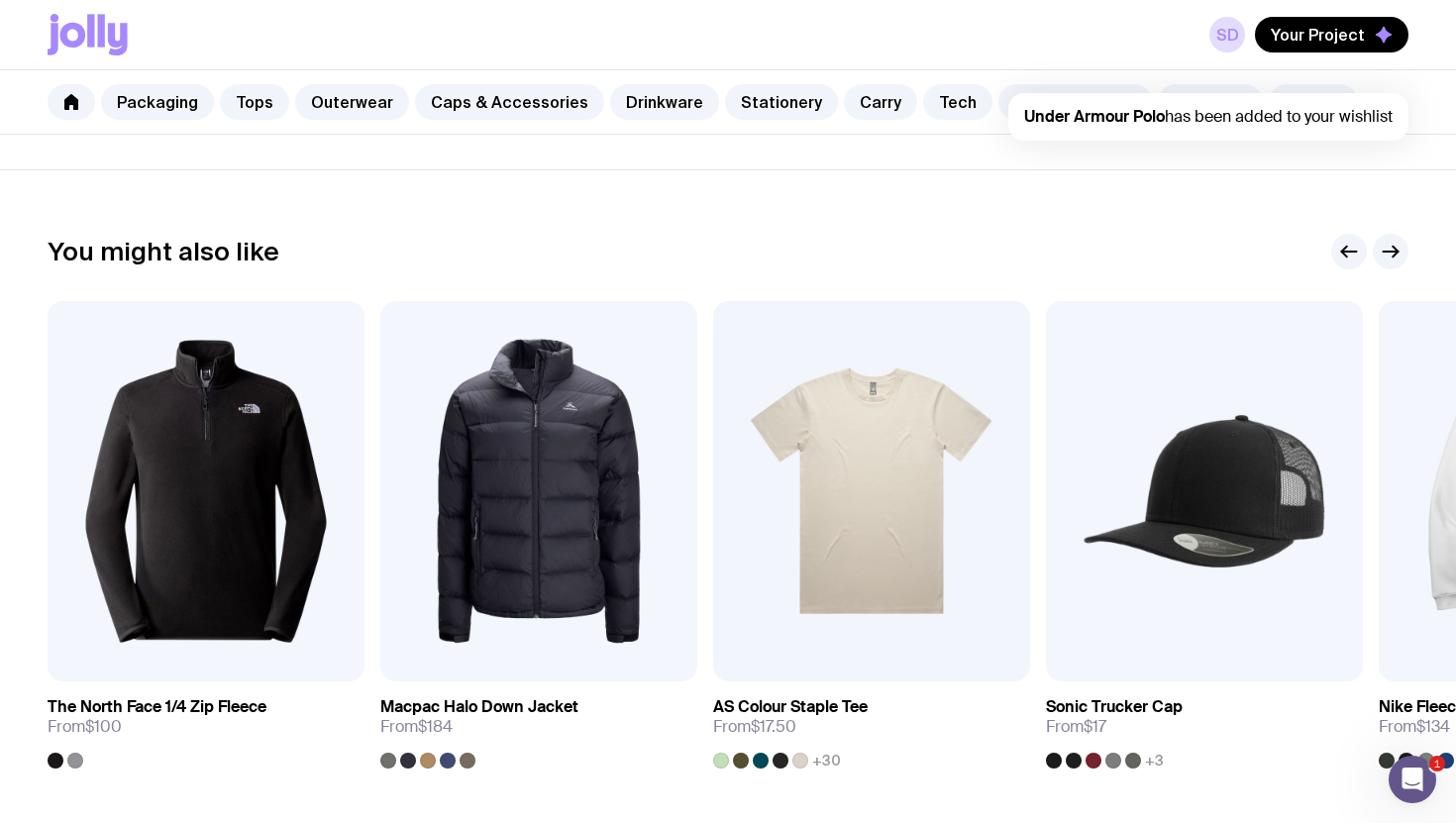 scroll, scrollTop: 1058, scrollLeft: 0, axis: vertical 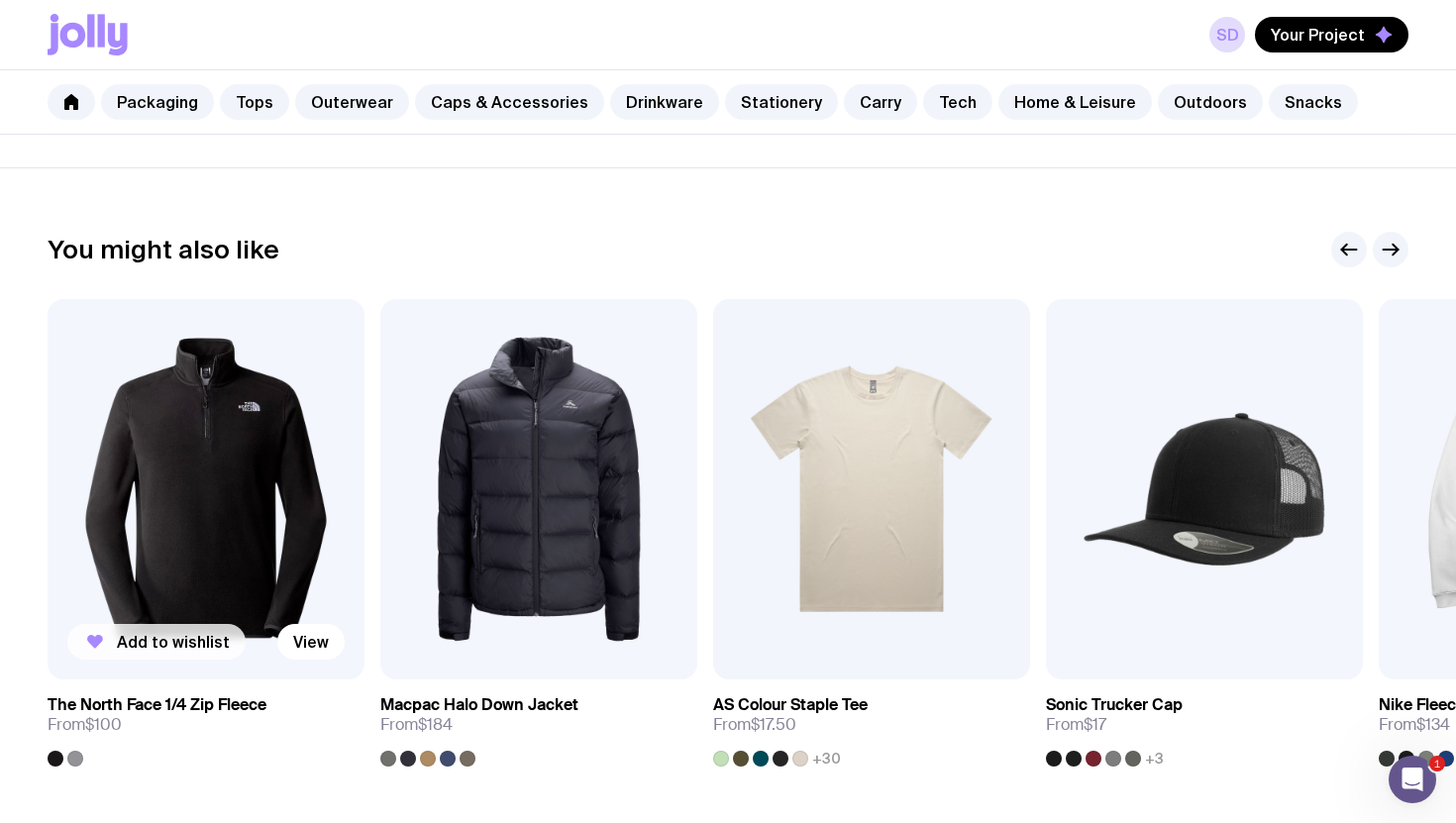 click on "Add to wishlist" 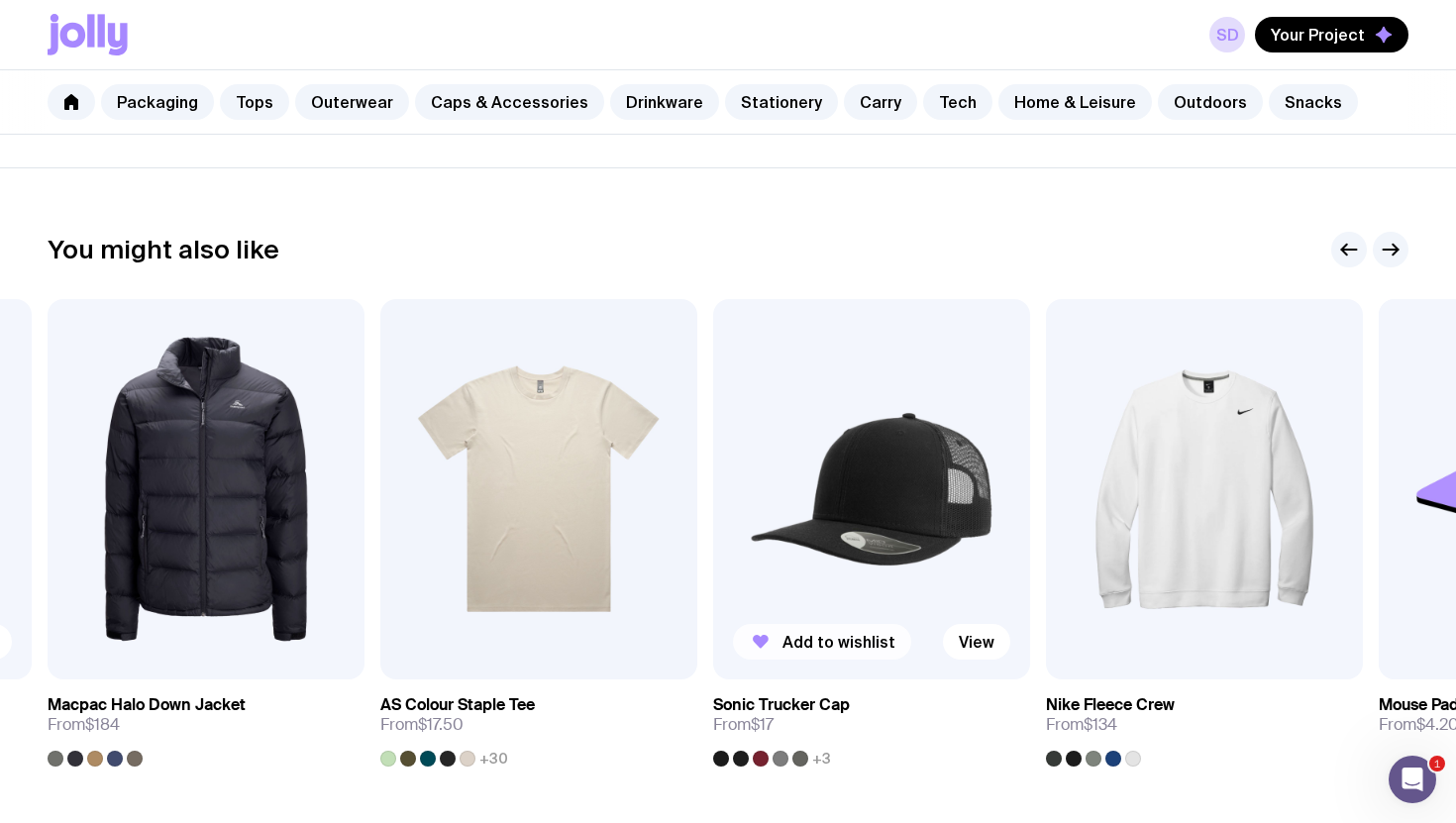 click on "Add to wishlist" 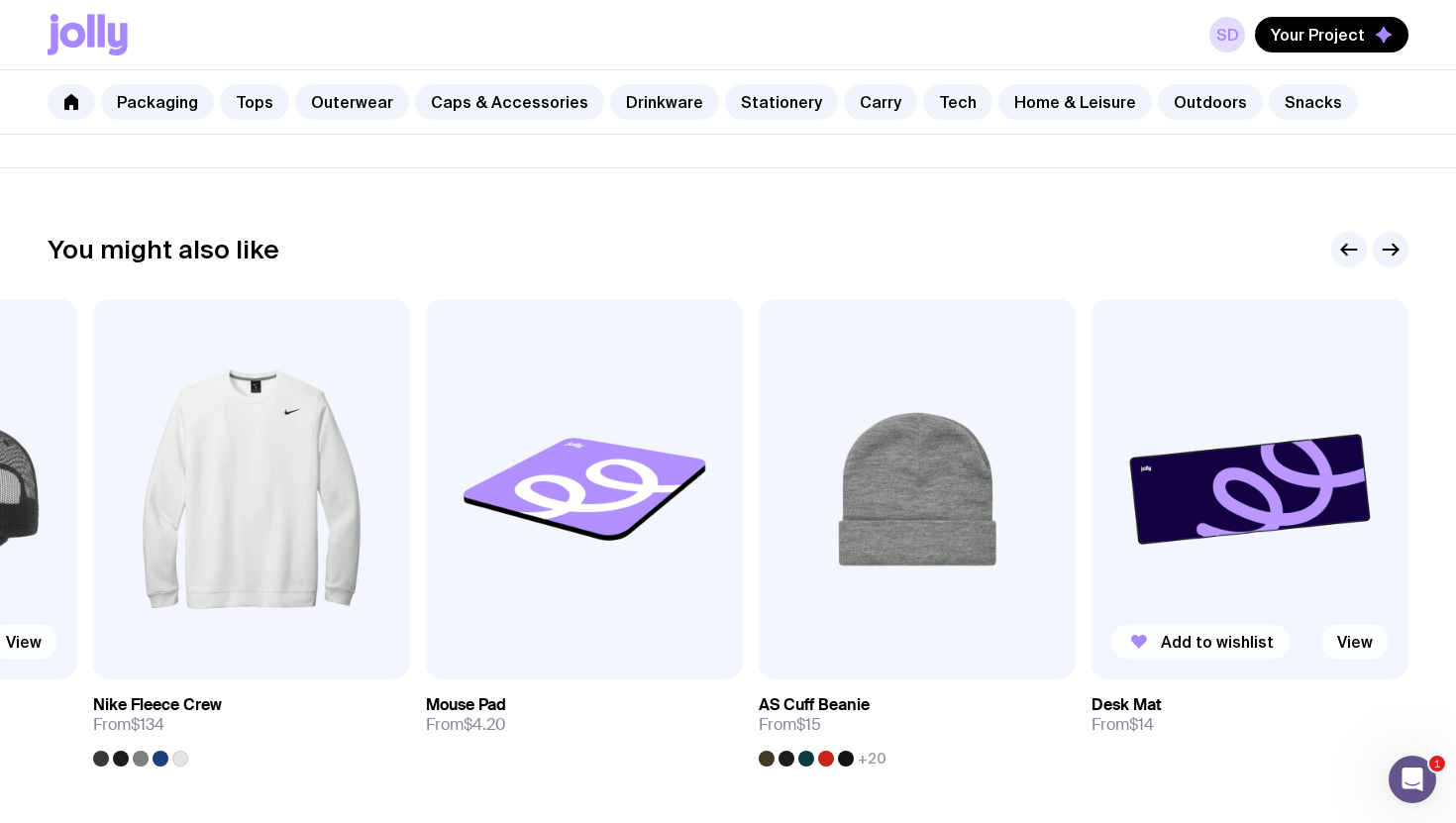 click on "Add to wishlist" 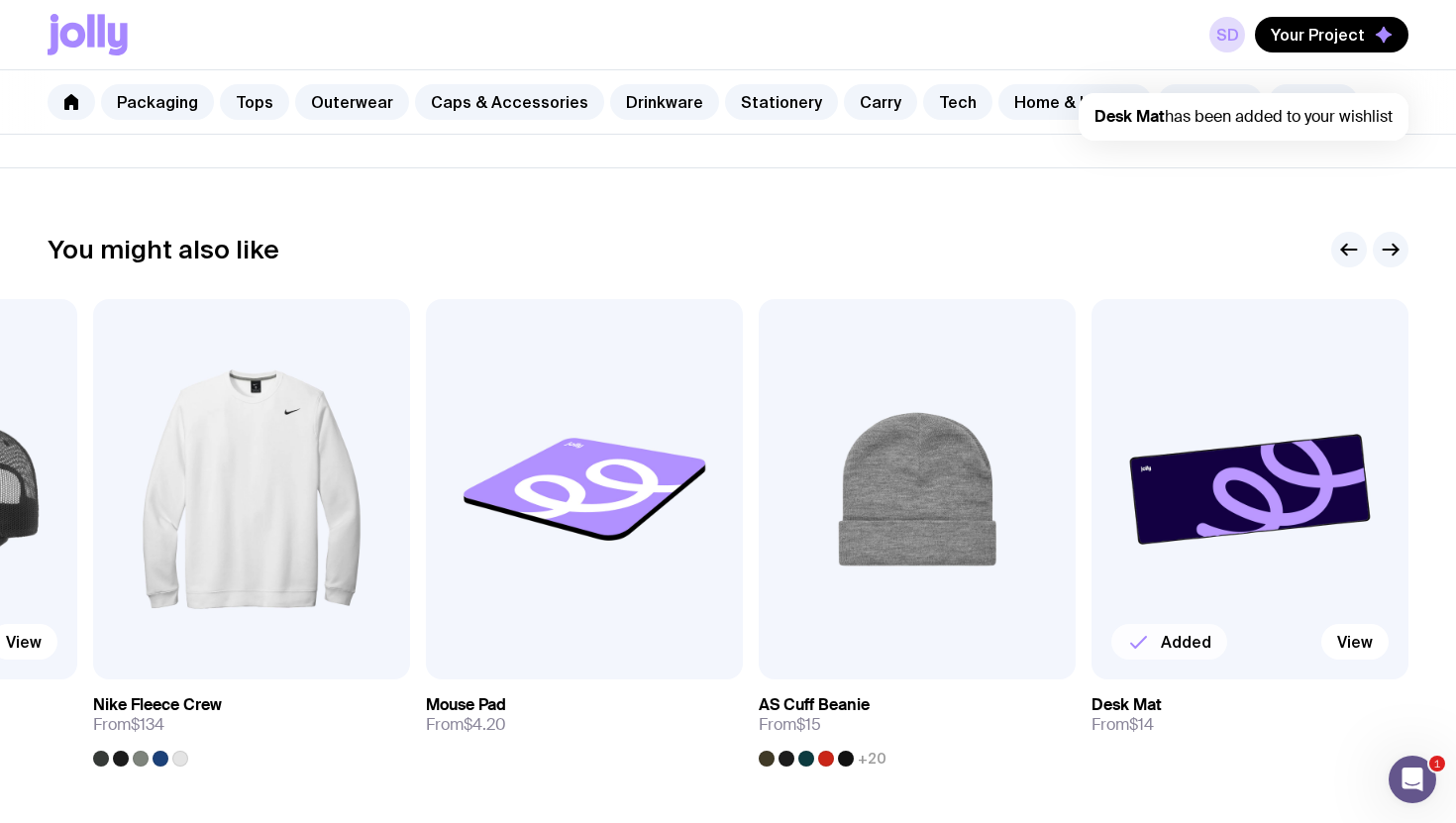click at bounding box center [1250, 489] 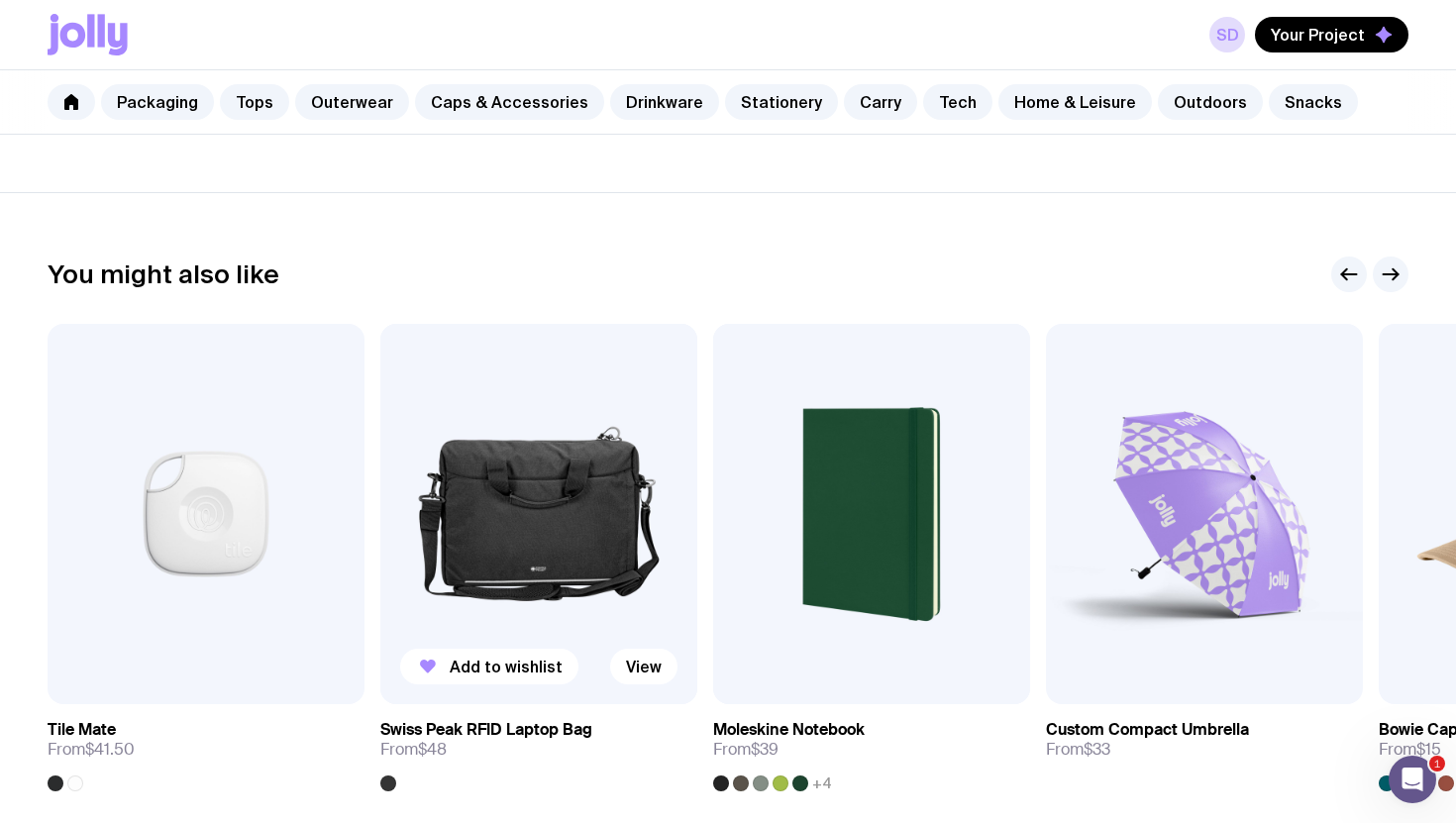 scroll, scrollTop: 885, scrollLeft: 0, axis: vertical 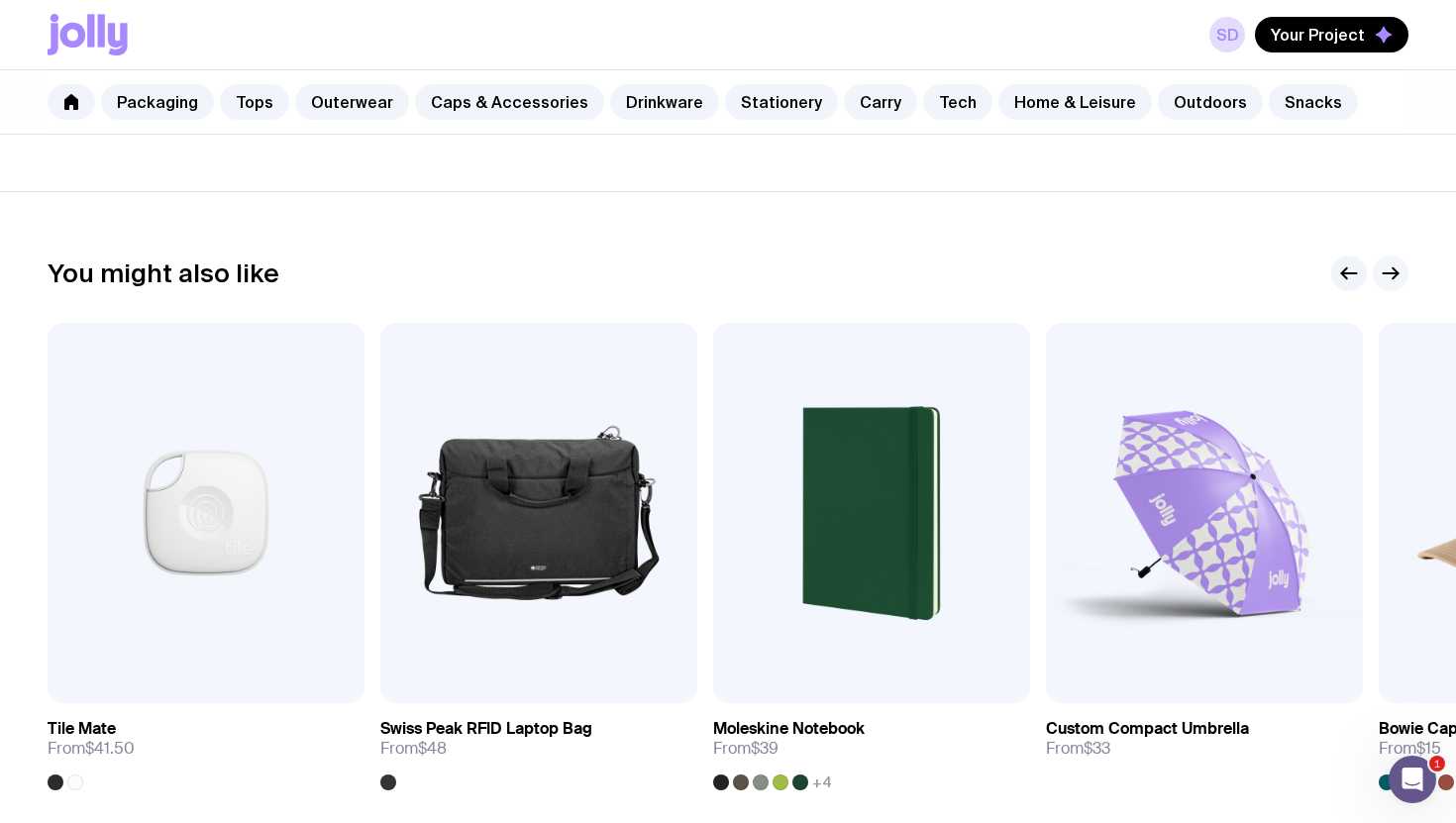 click 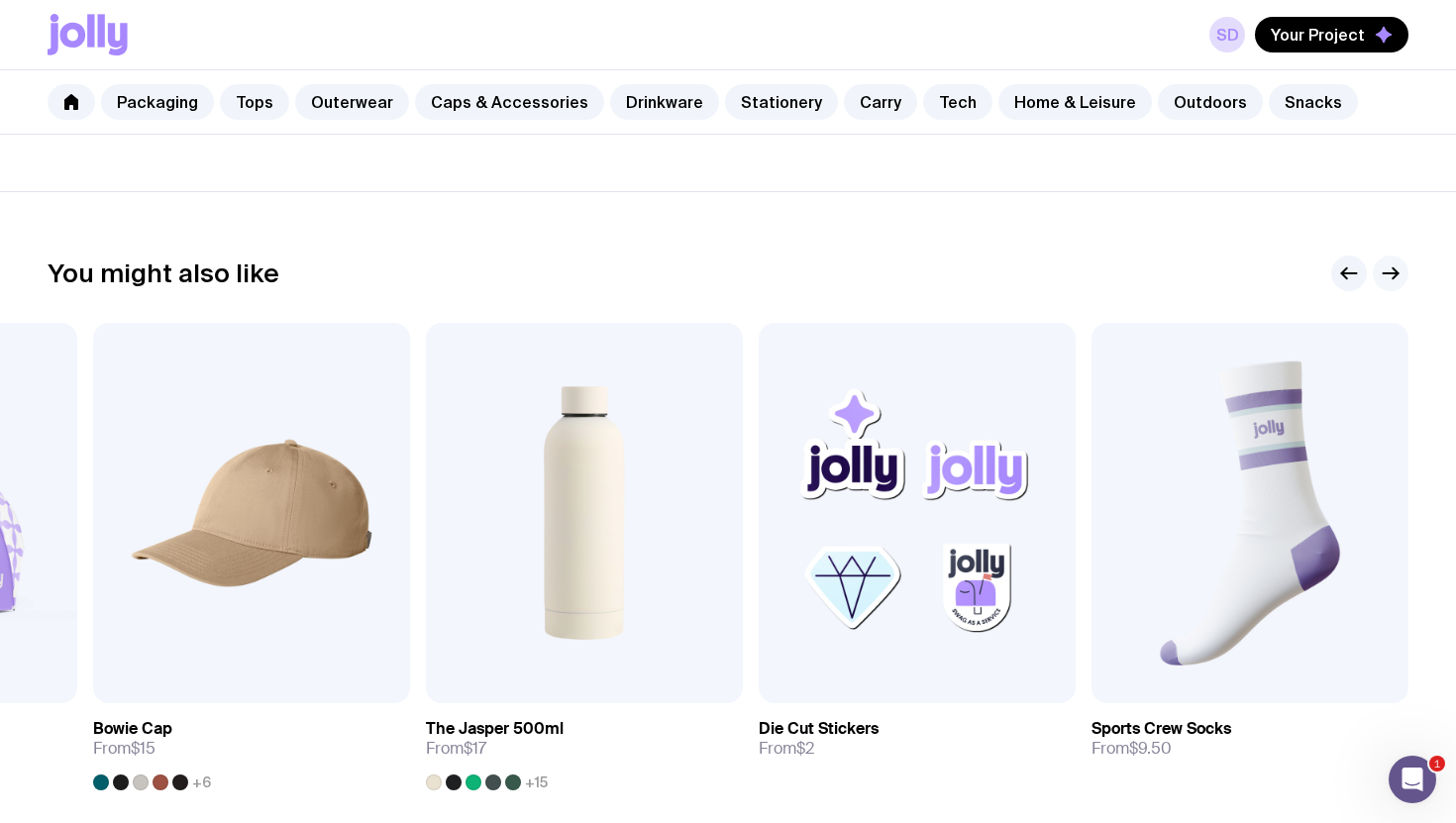 click 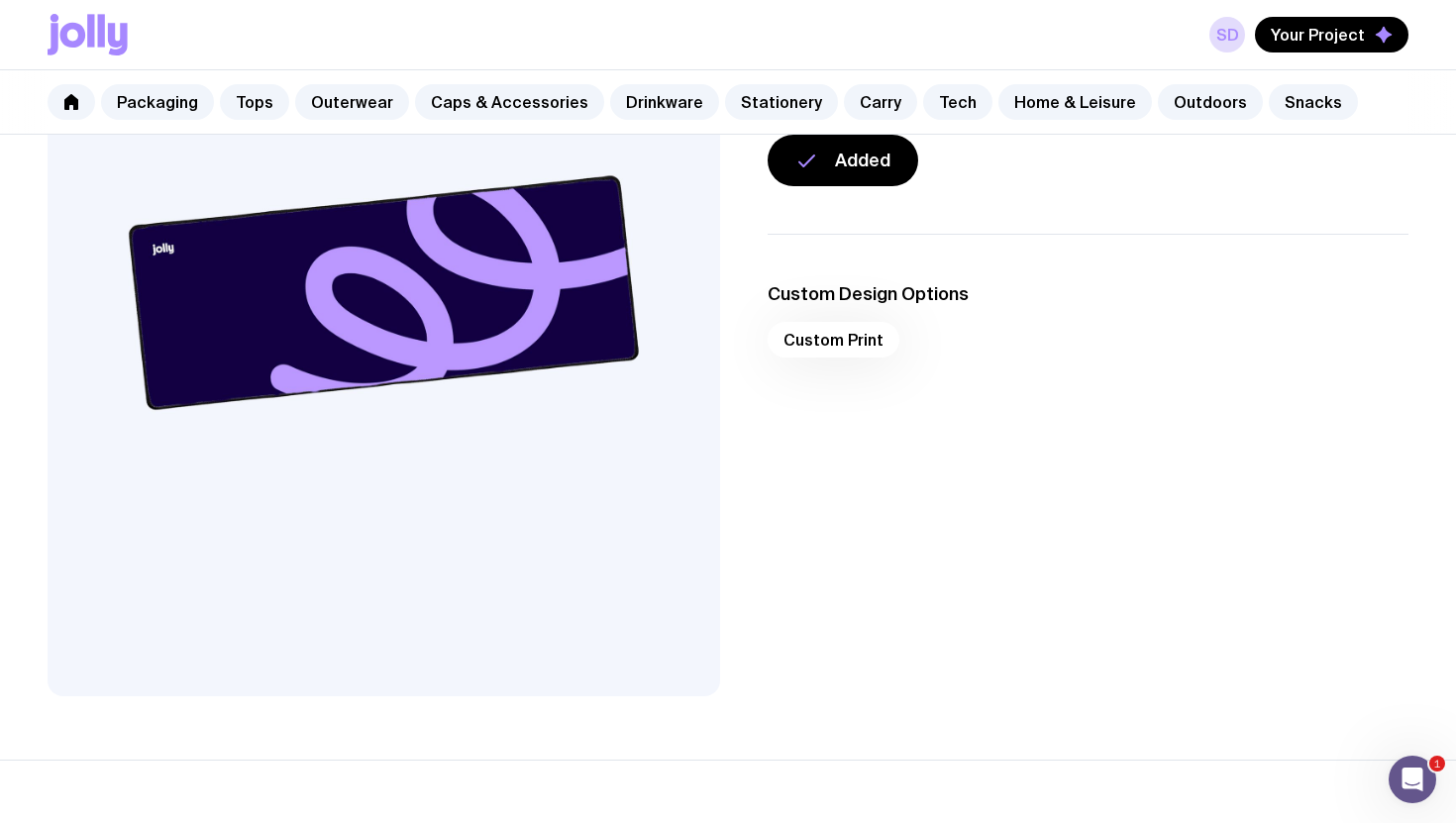 scroll, scrollTop: 256, scrollLeft: 0, axis: vertical 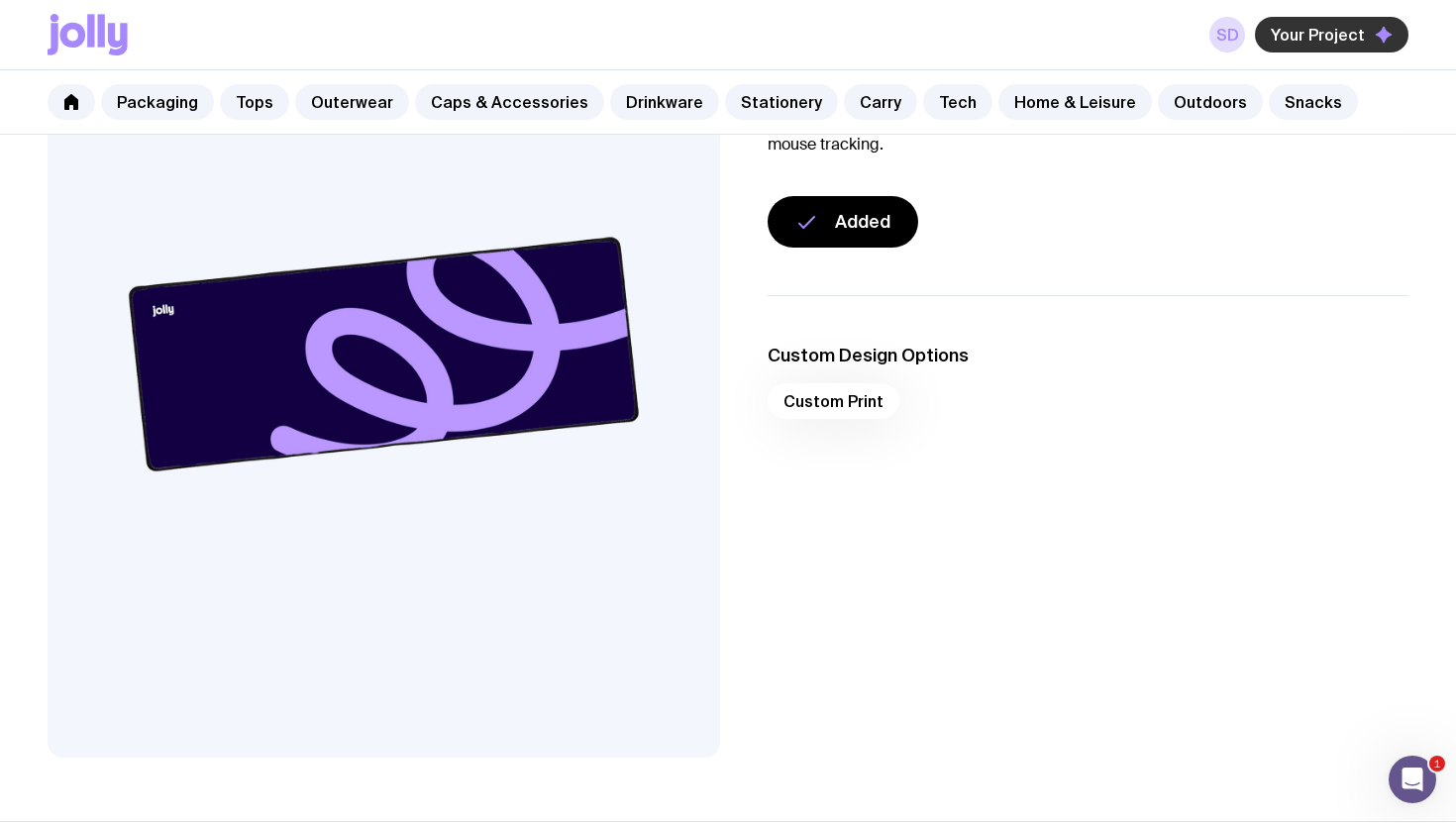 click on "Your Project" 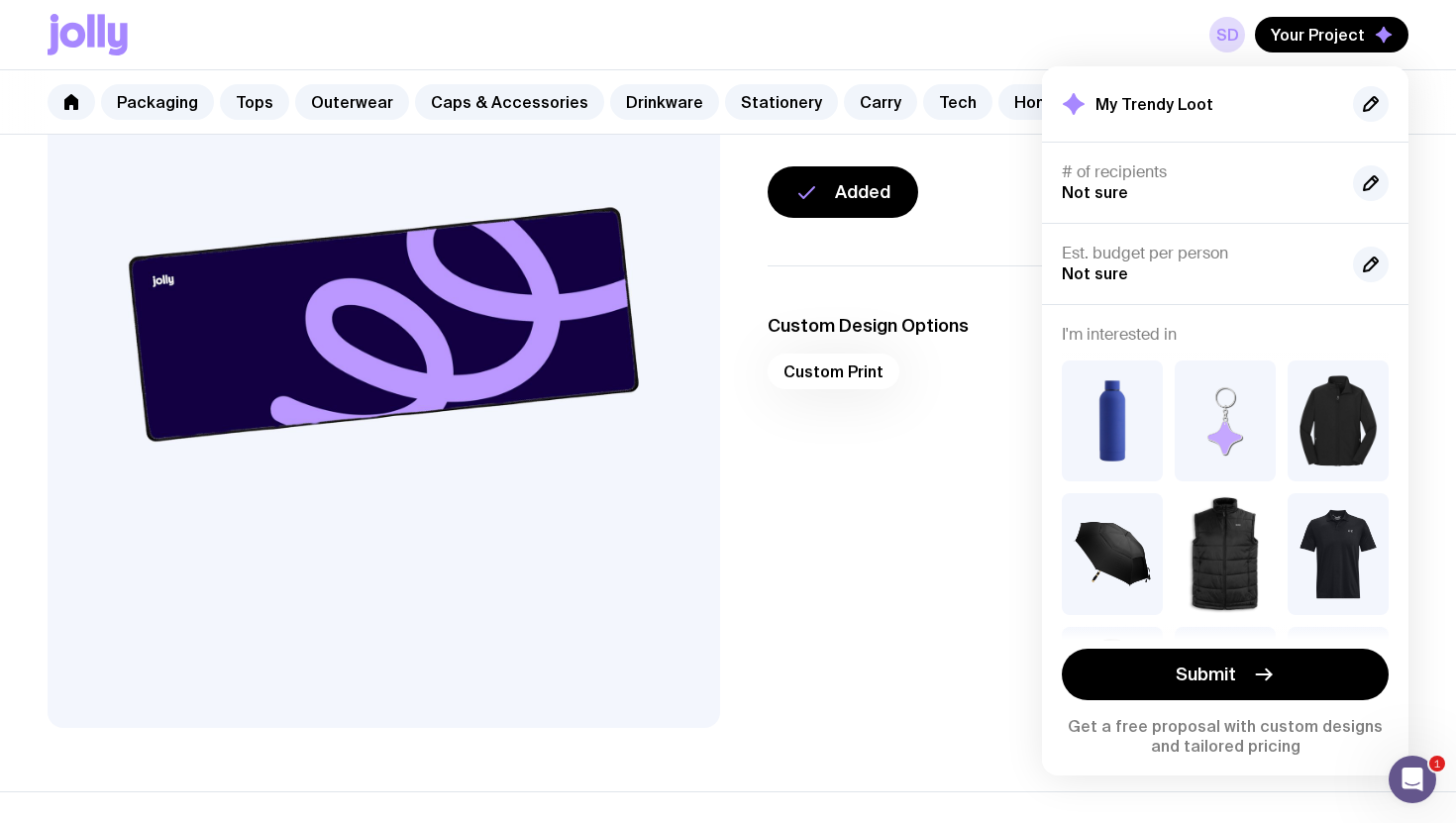 scroll, scrollTop: 289, scrollLeft: 0, axis: vertical 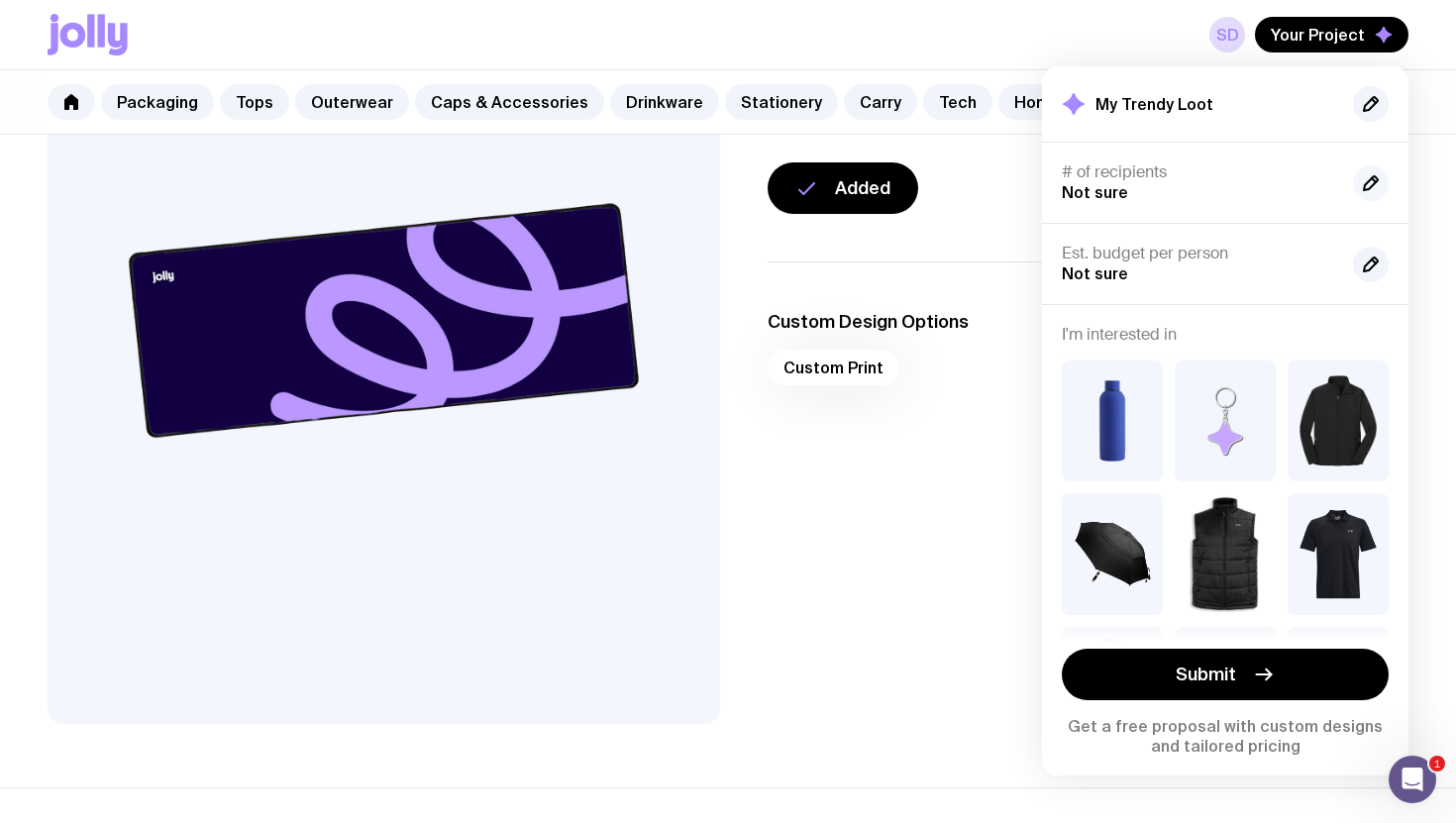 click 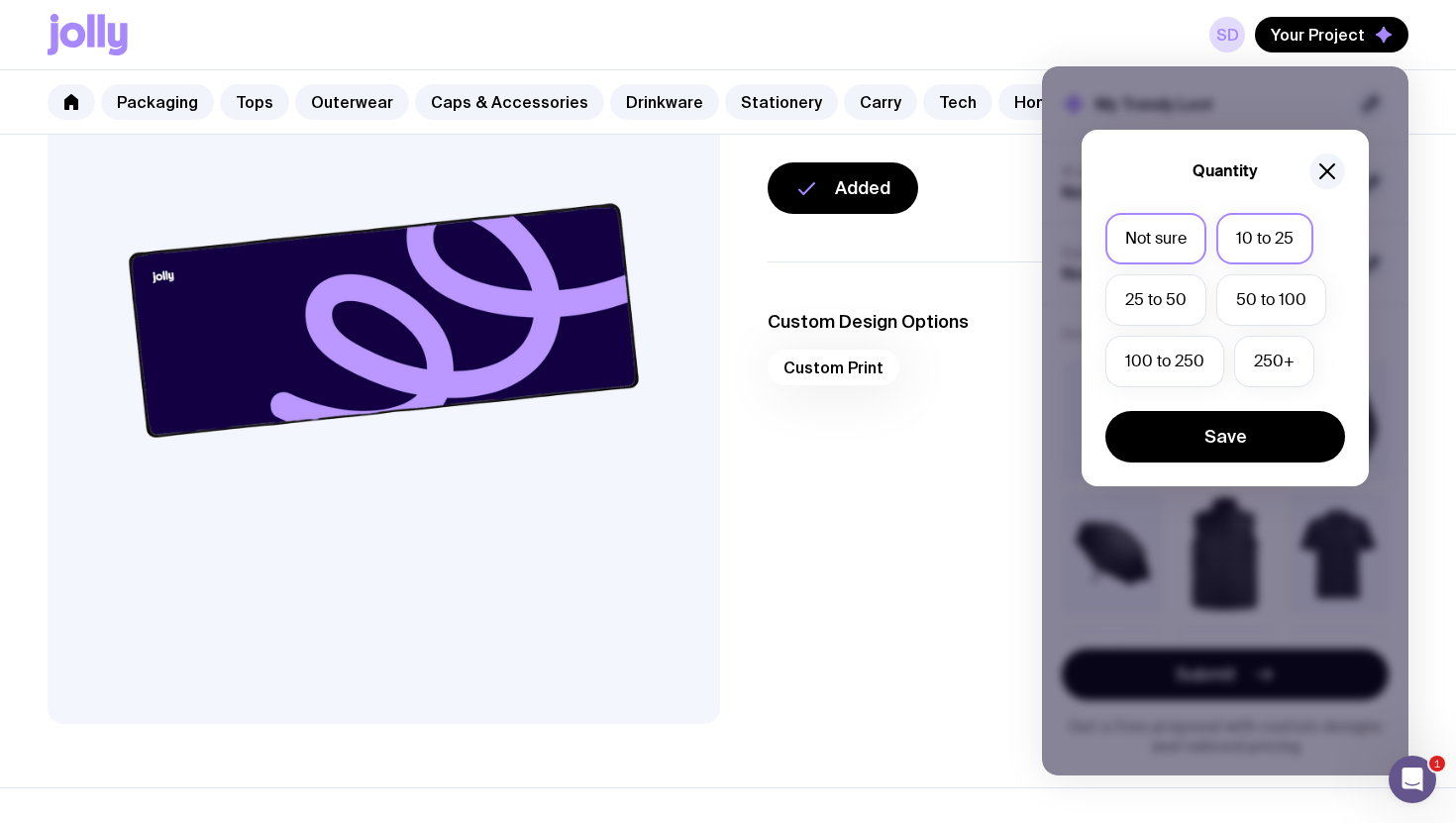 click on "10 to 25" 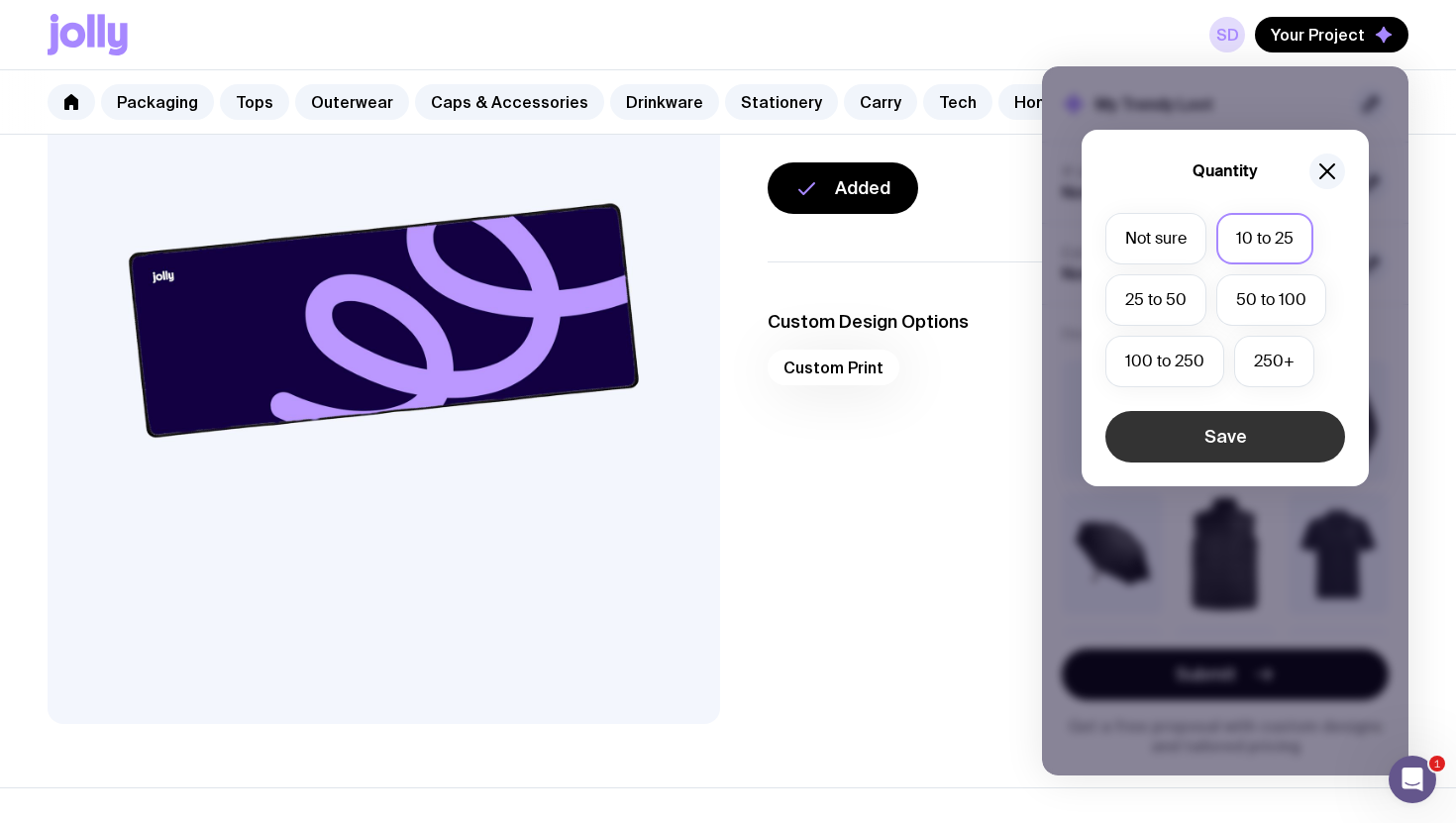 scroll, scrollTop: 284, scrollLeft: 0, axis: vertical 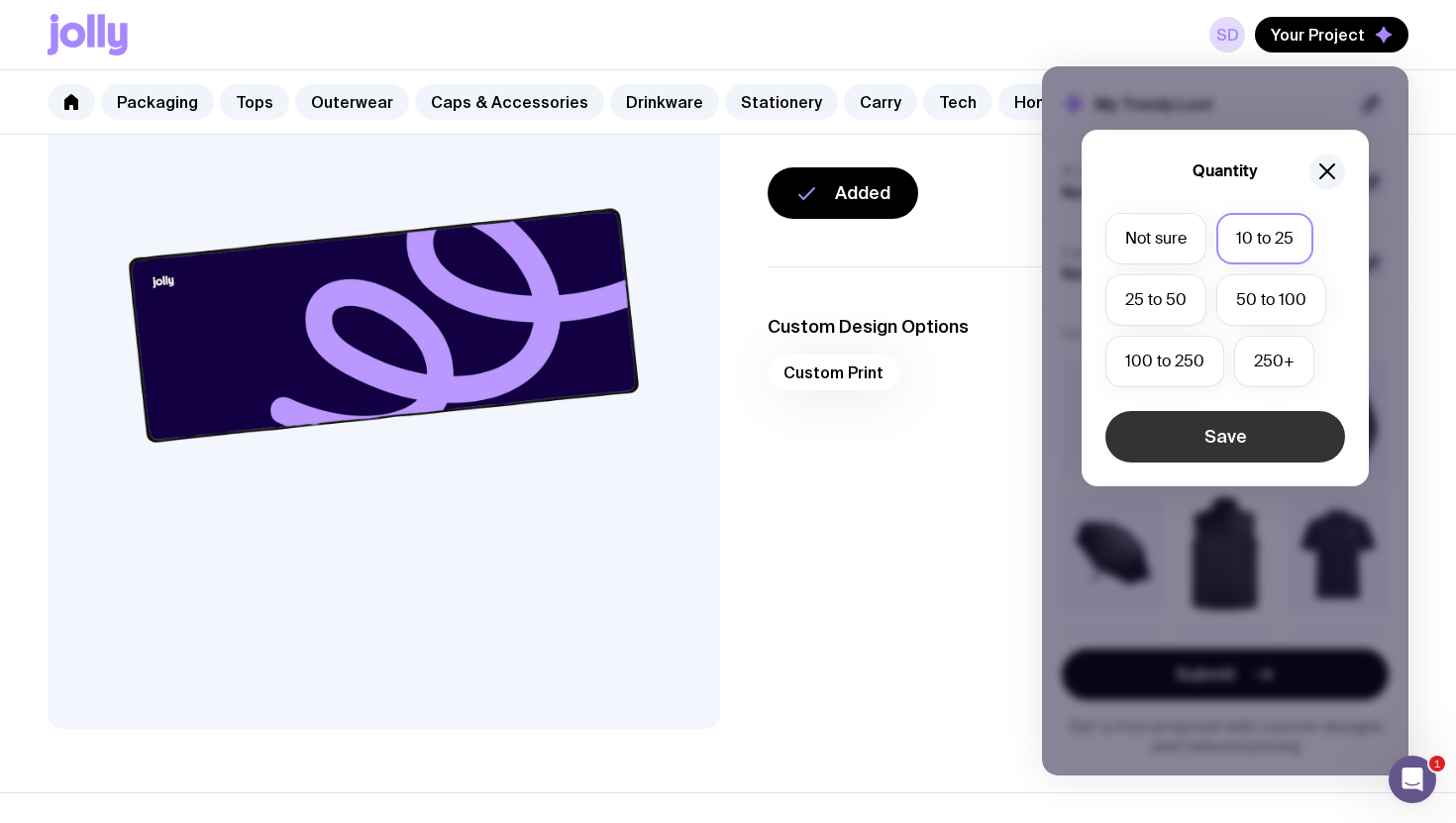 click on "Save" 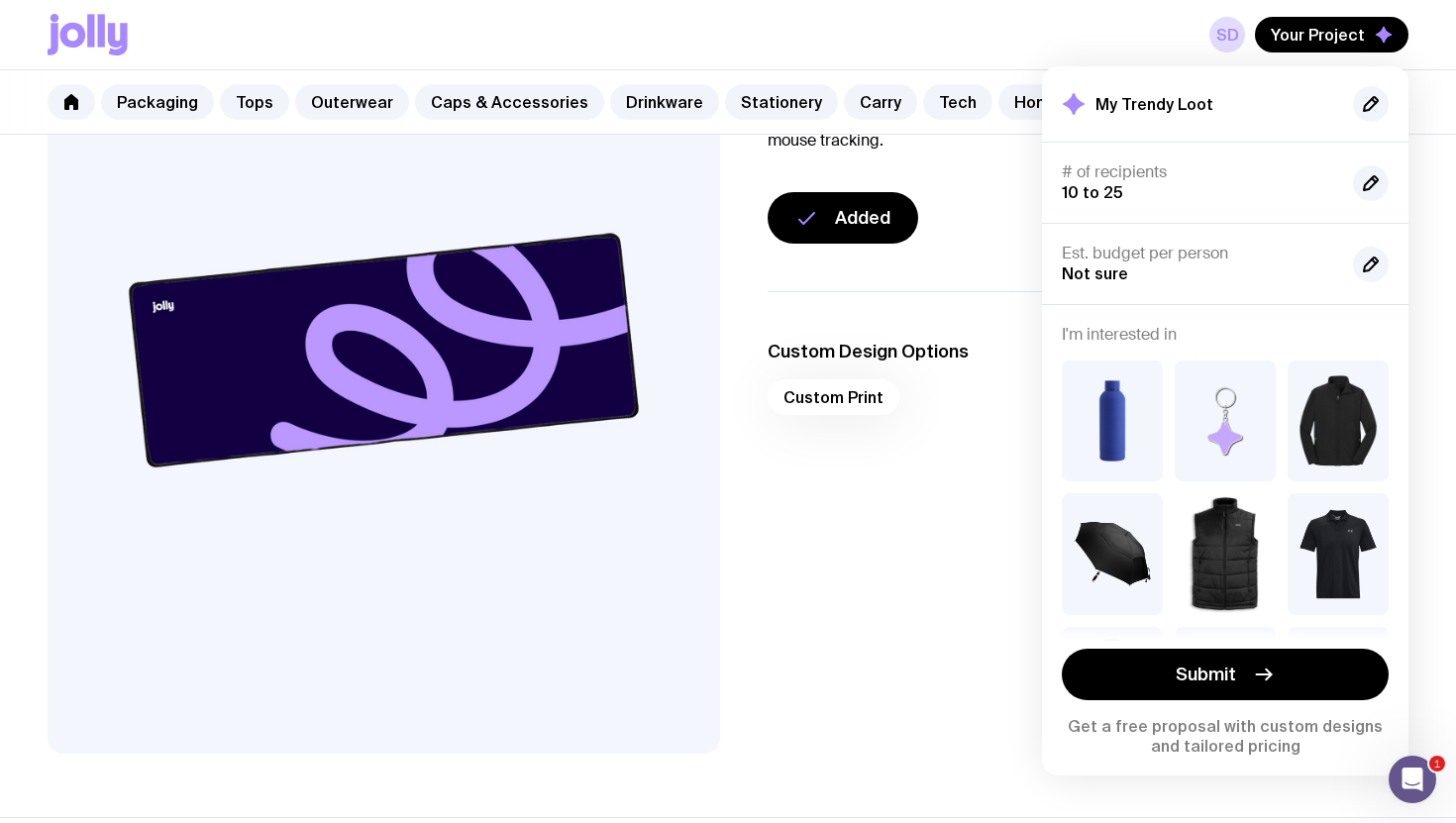 scroll, scrollTop: 253, scrollLeft: 0, axis: vertical 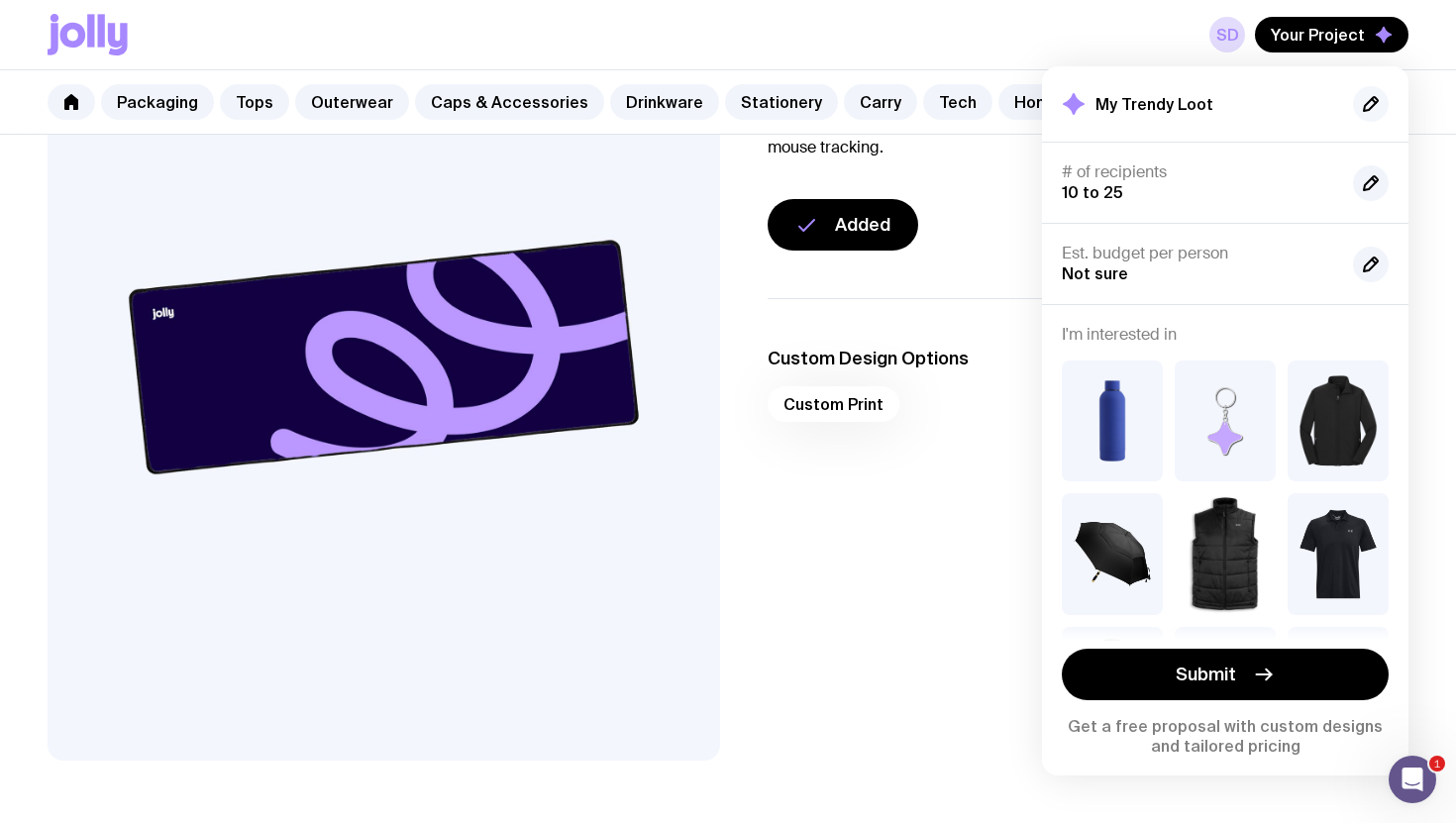 click 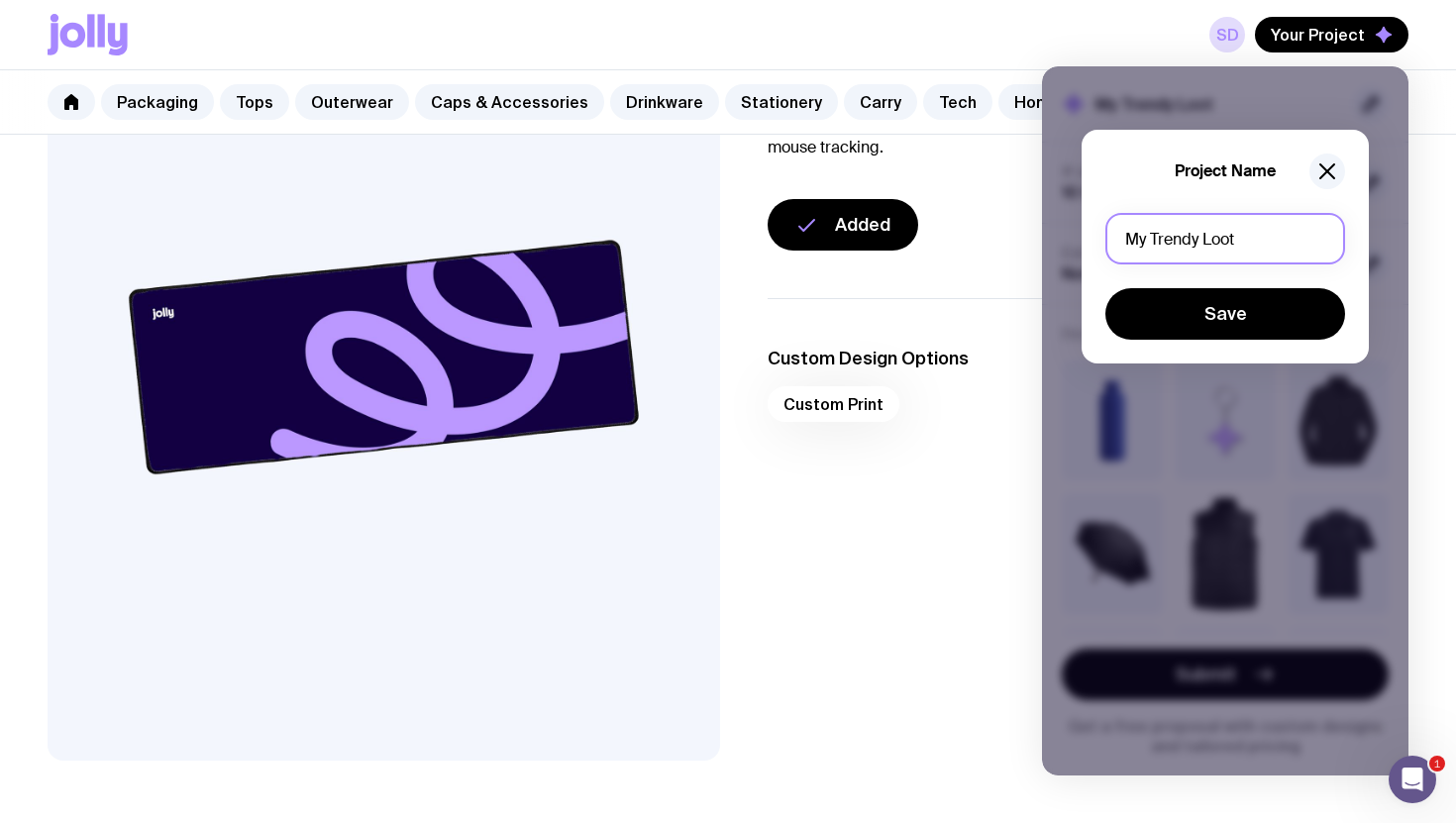 click on "My Trendy Loot" 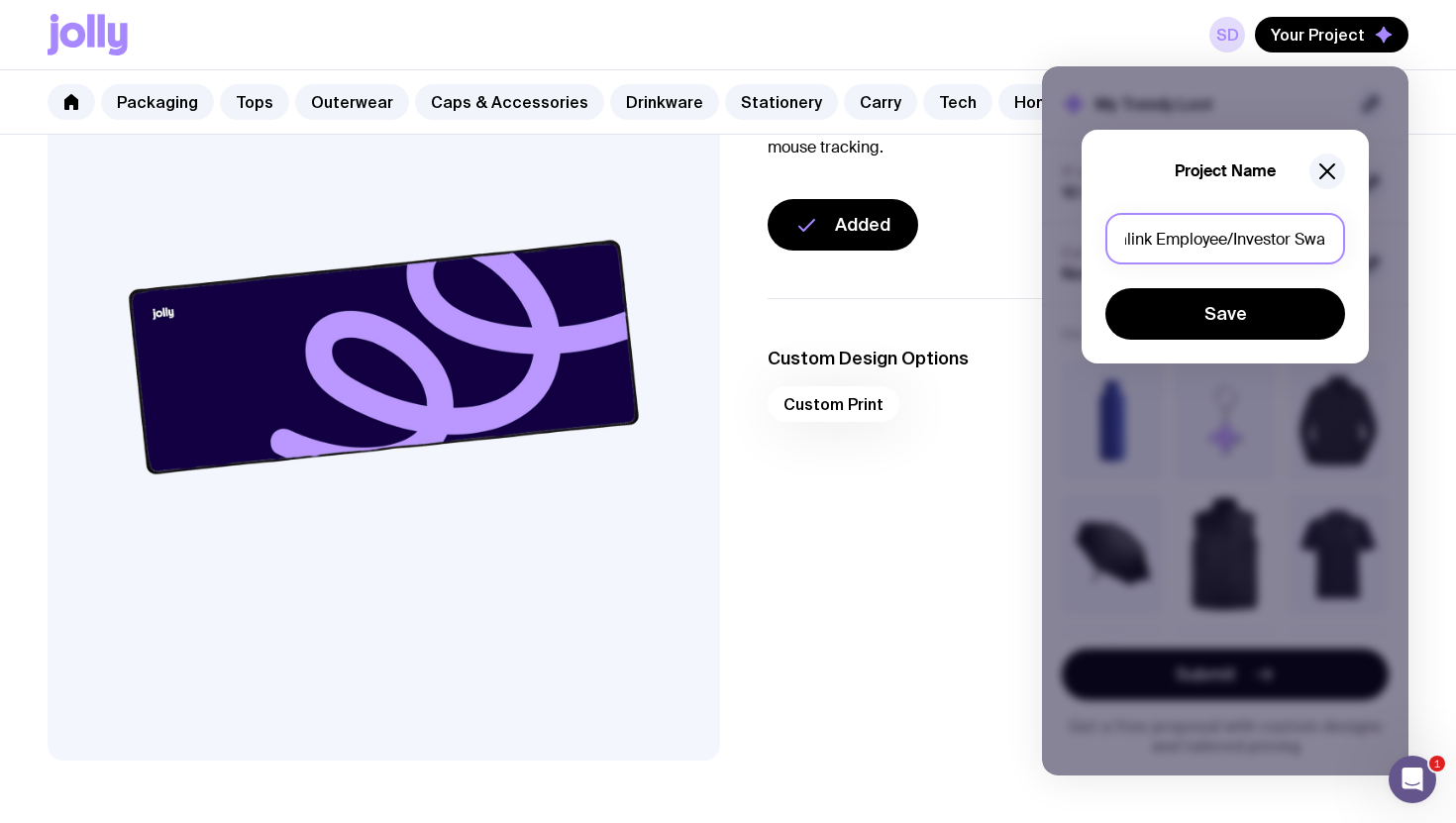 scroll, scrollTop: 0, scrollLeft: 41, axis: horizontal 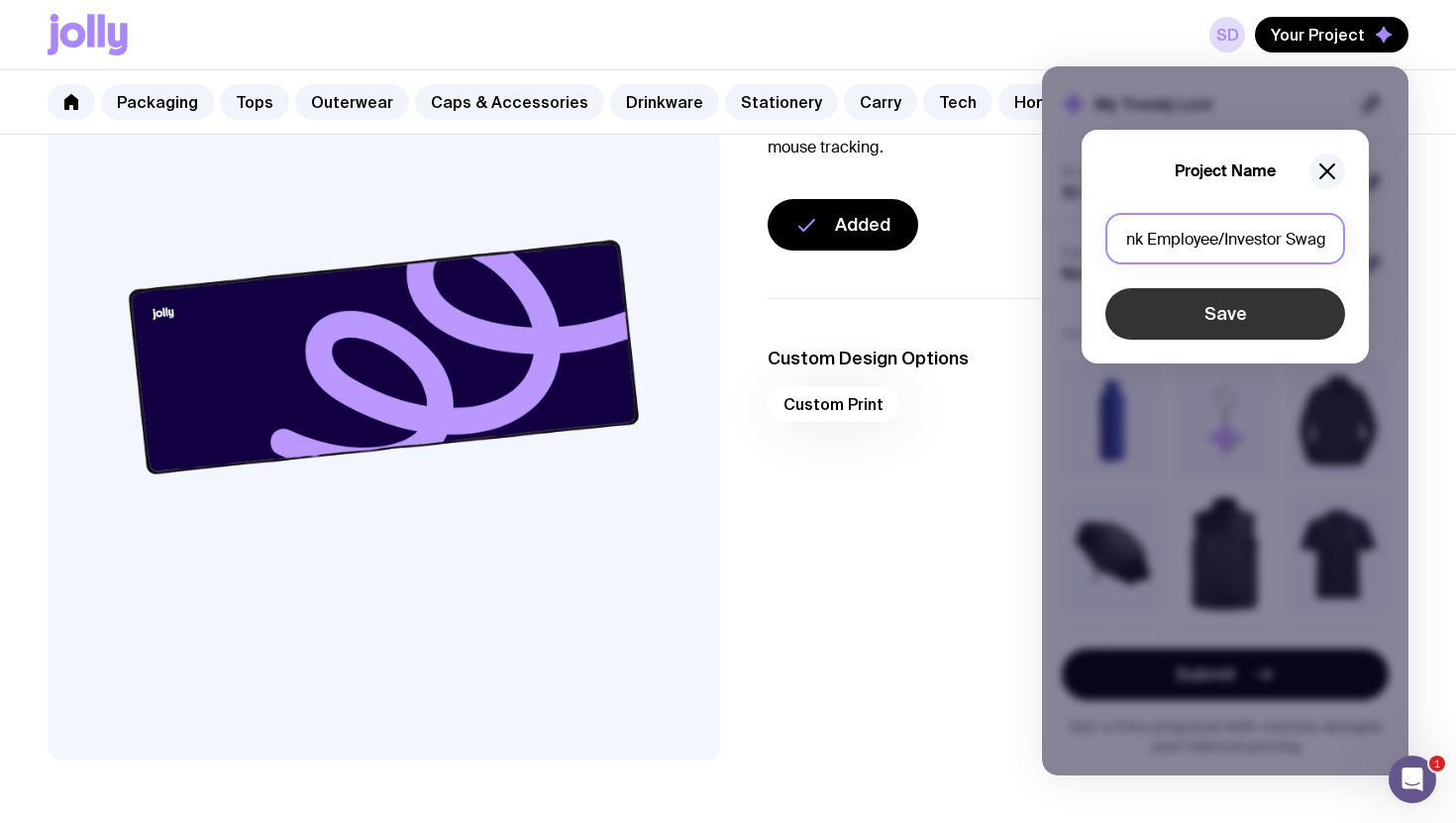 type on "Puralink Employee/Investor Swag" 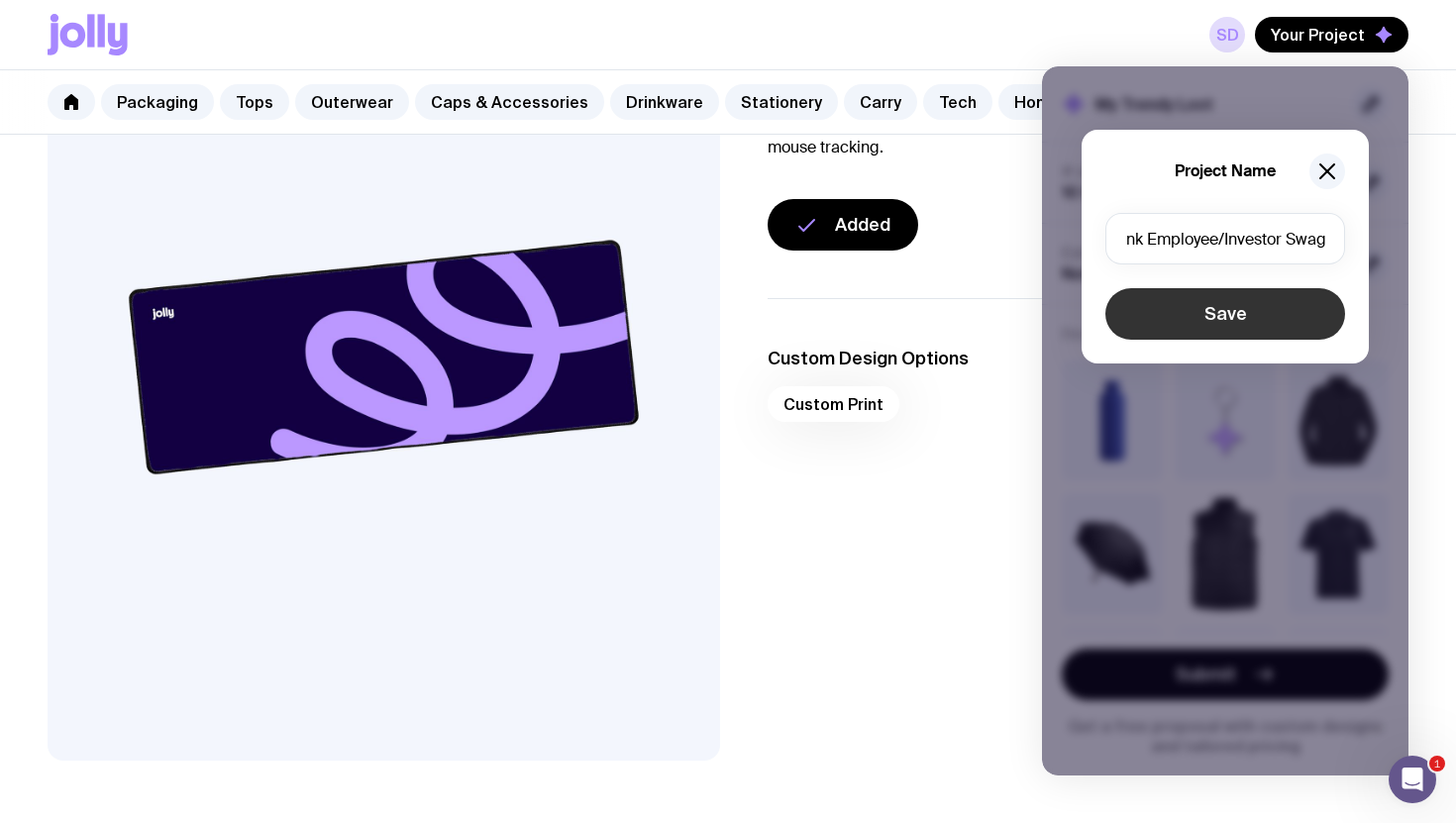click on "Save" 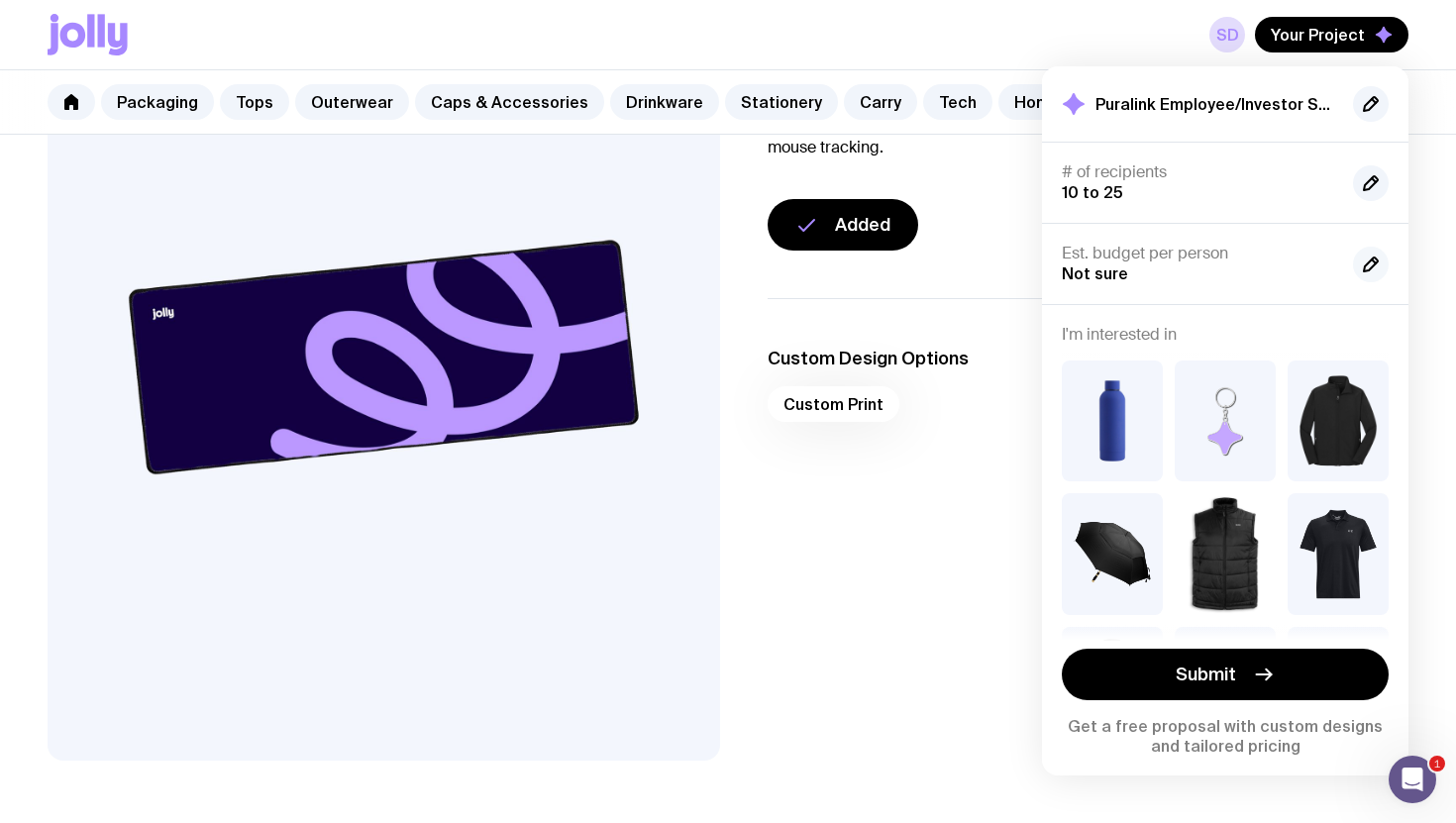 click 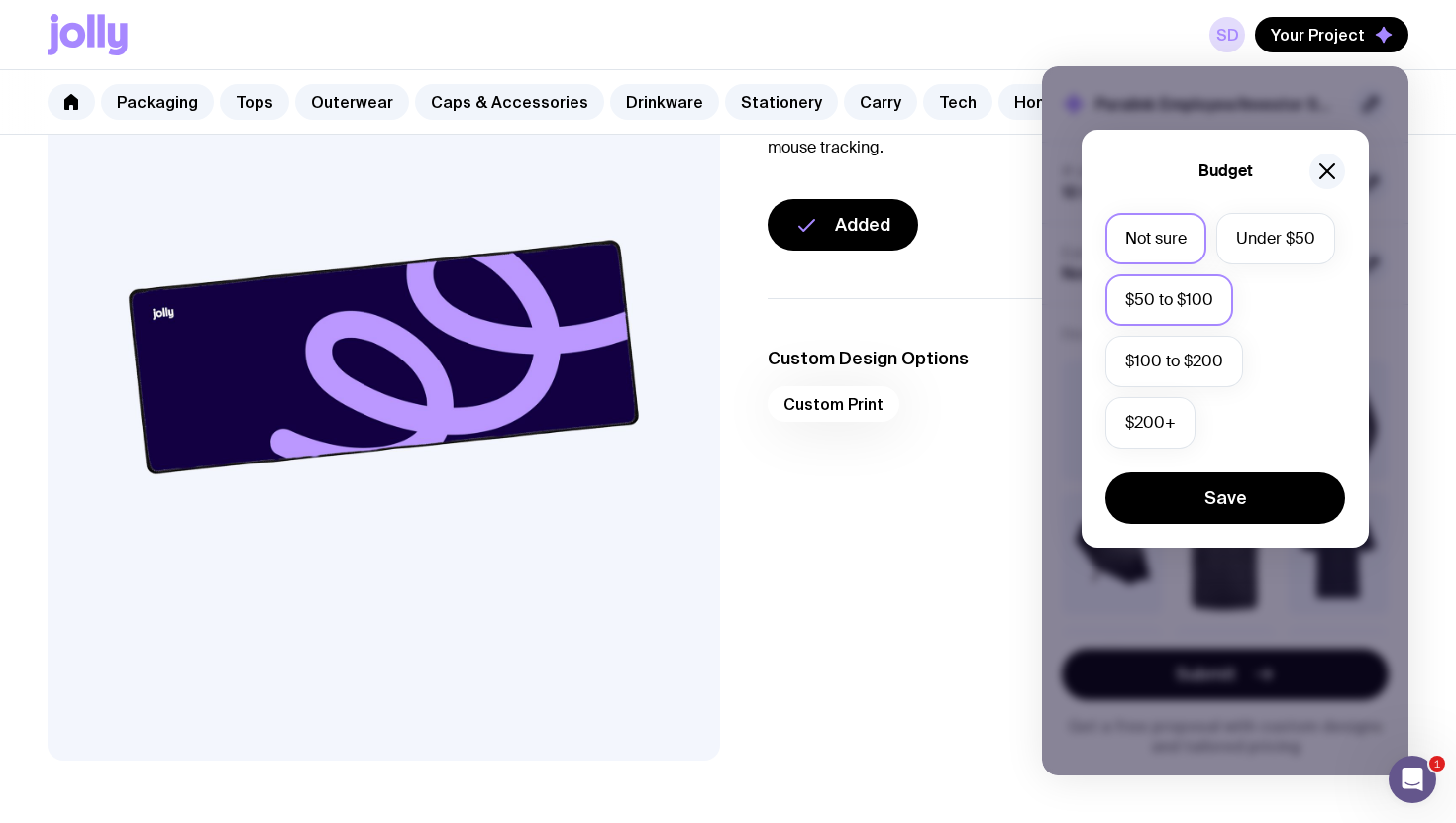 click on "$50 to $100" 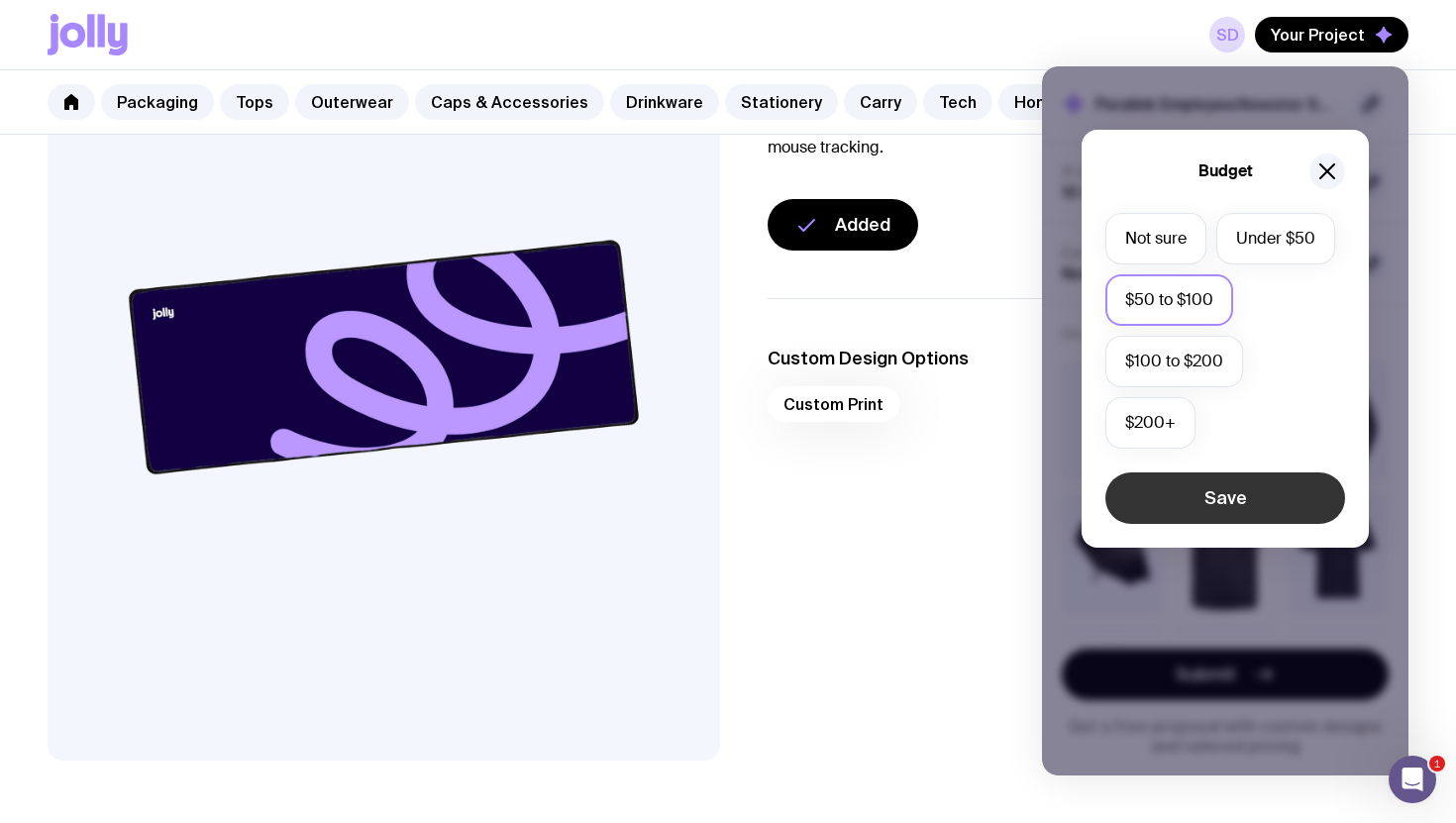 click on "Save" 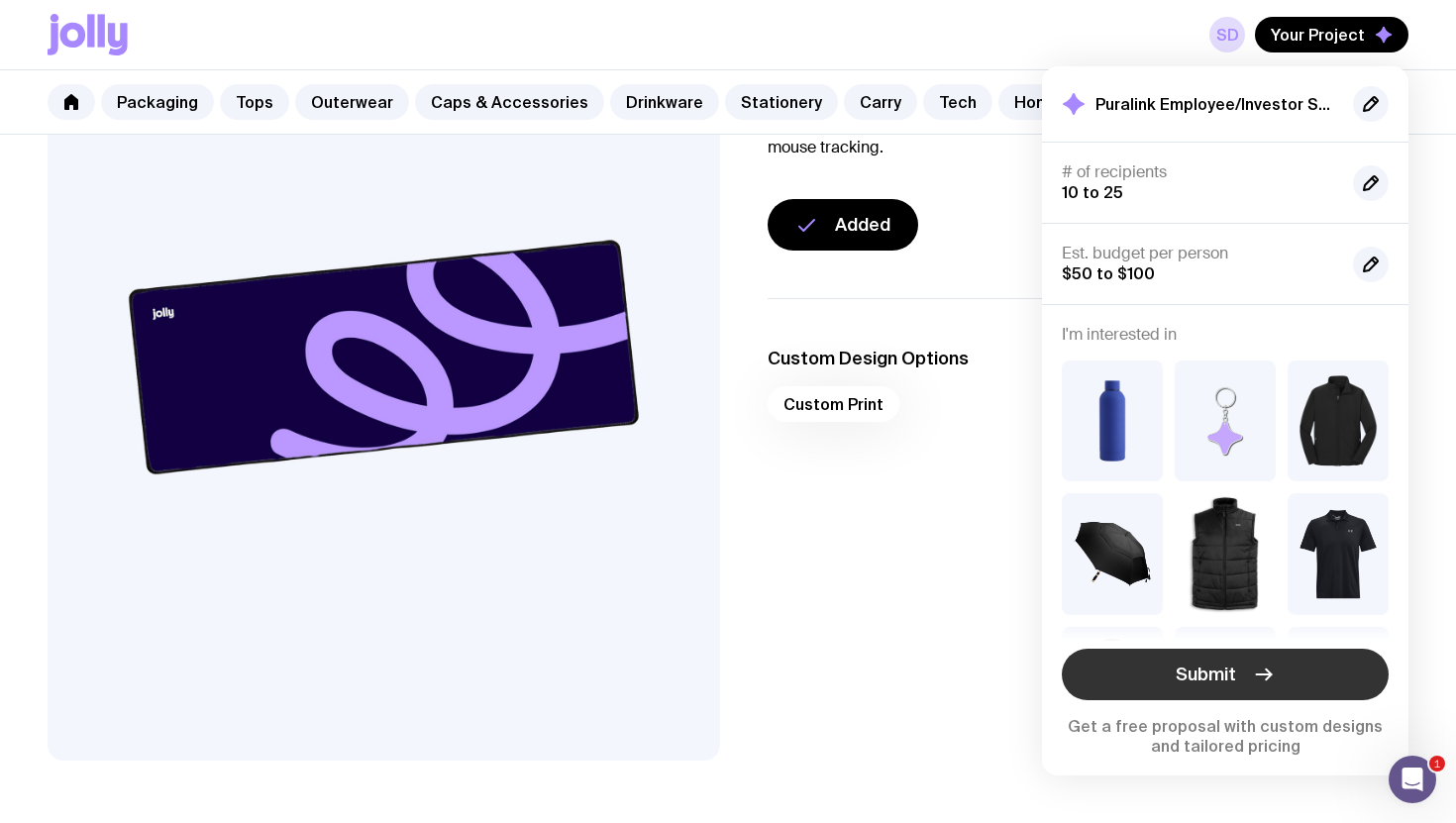 click on "Submit" at bounding box center [1225, 674] 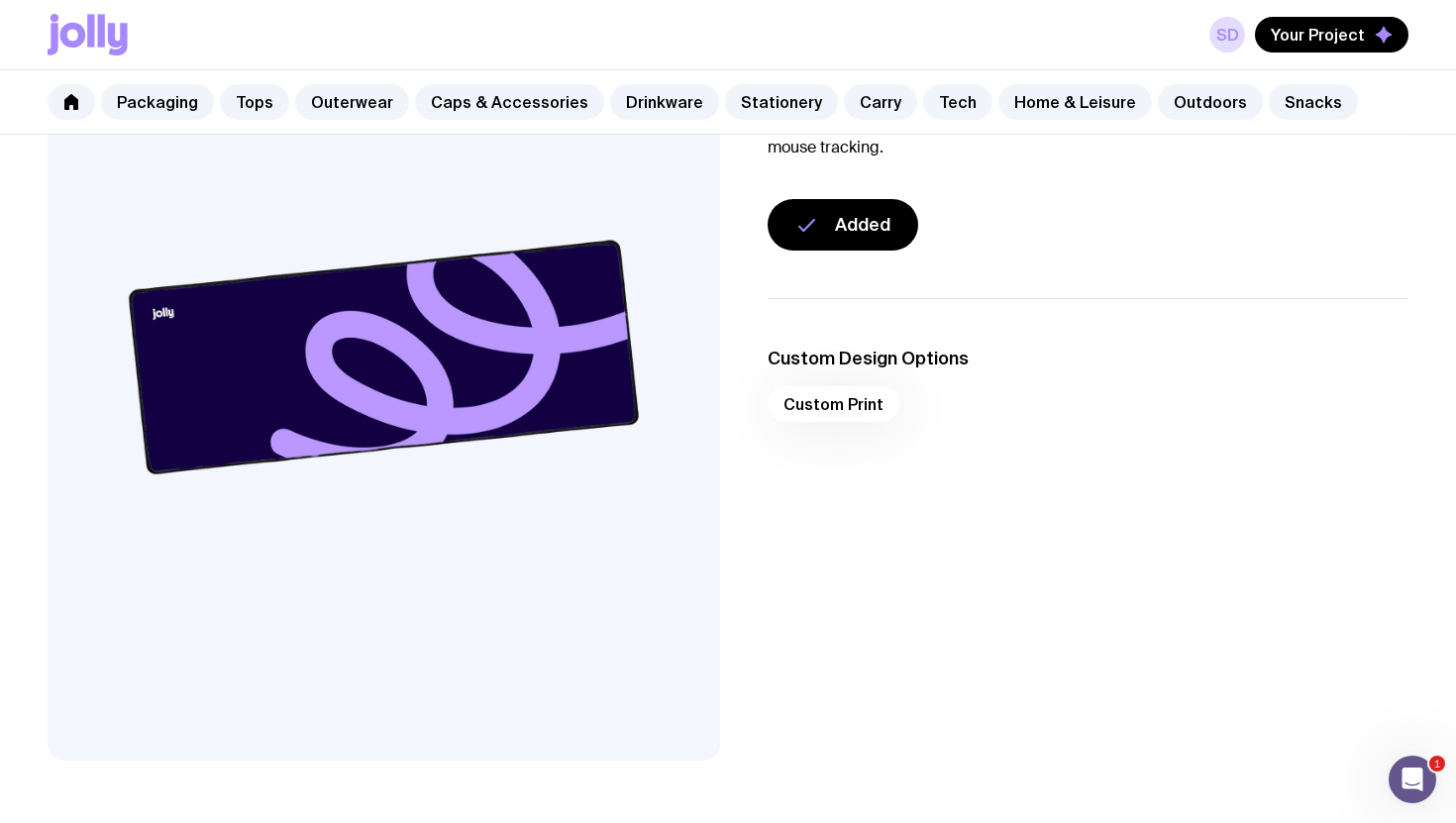 scroll, scrollTop: 0, scrollLeft: 0, axis: both 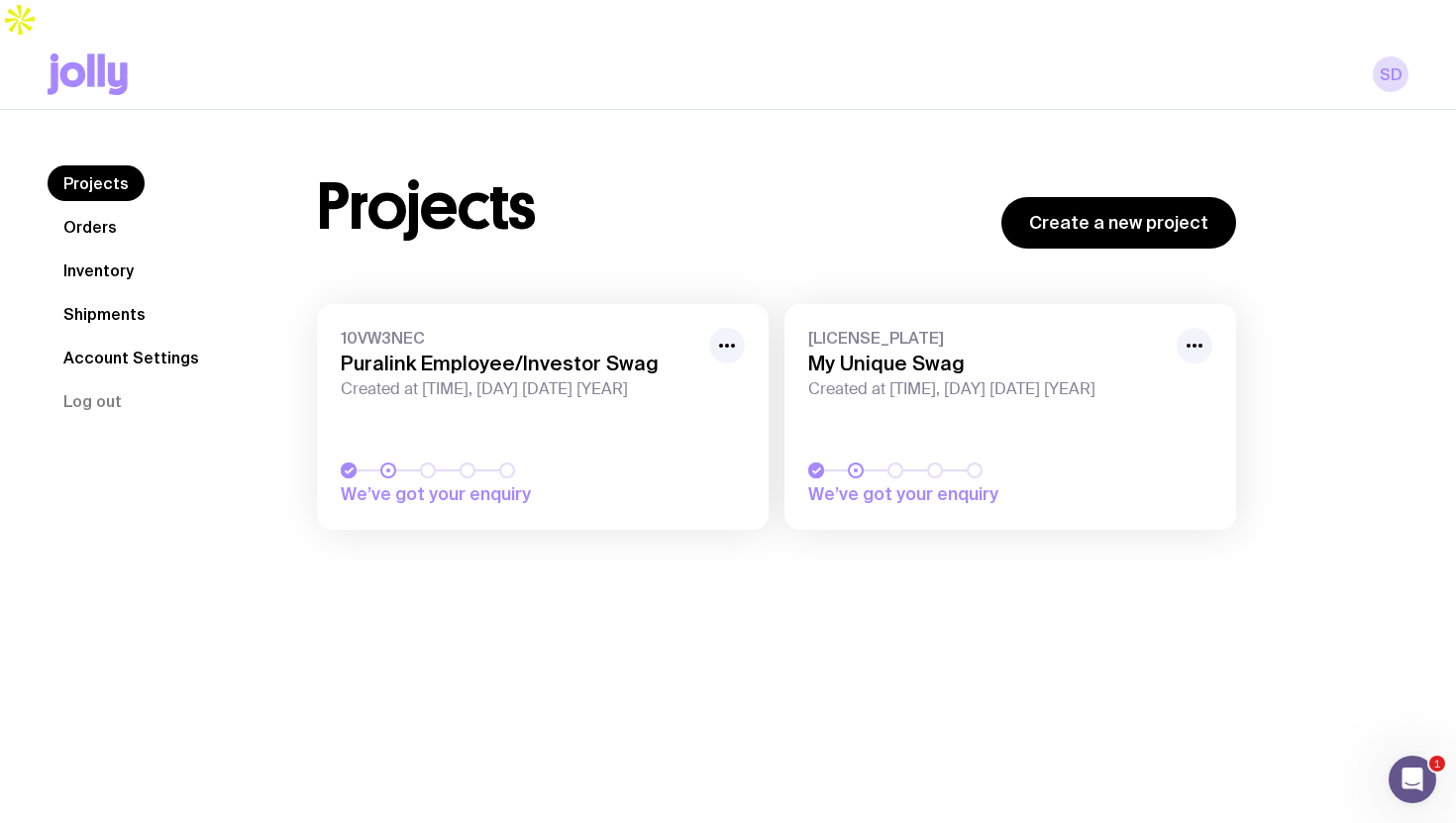 click on "Inventory" 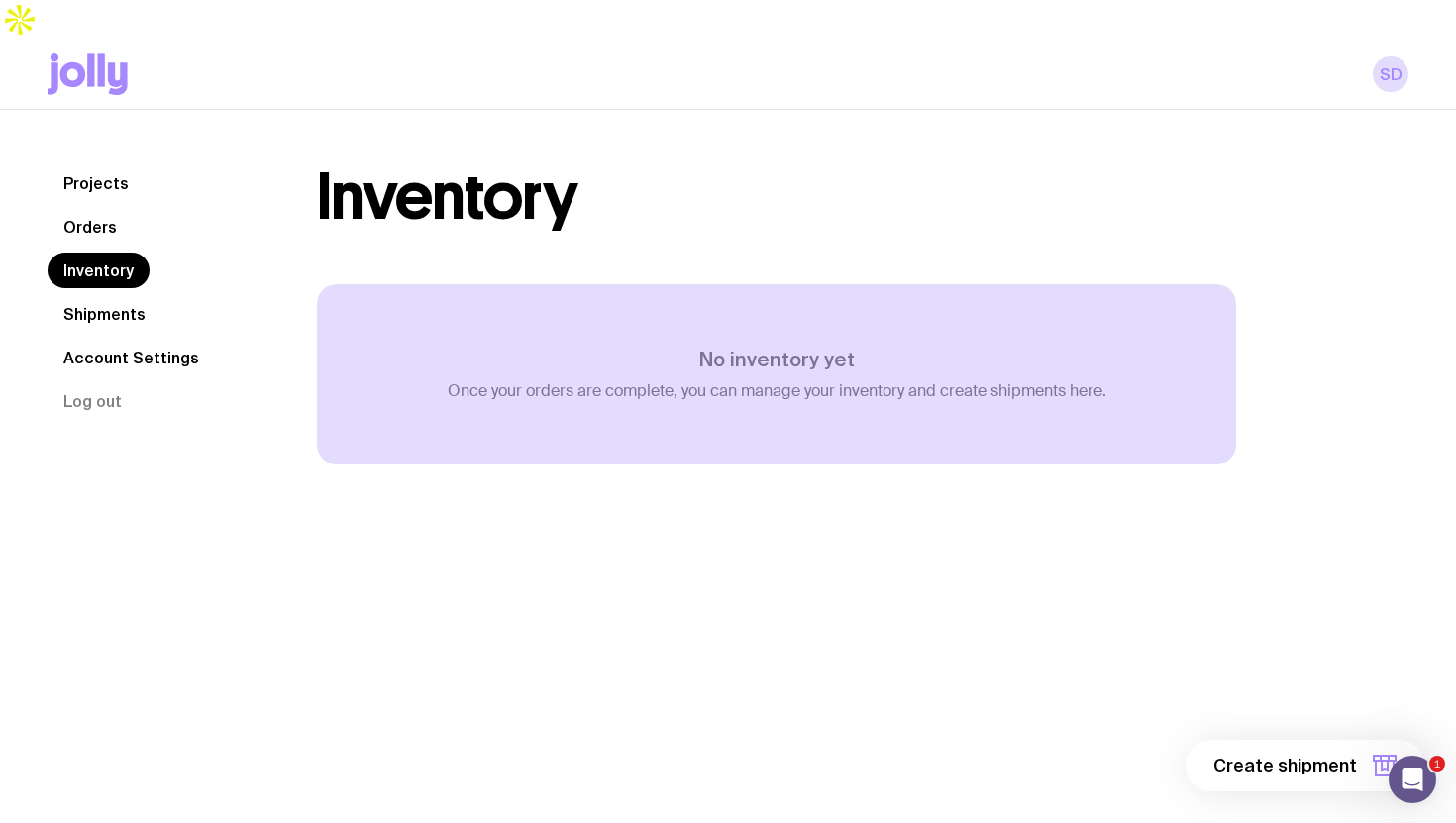 click on "Orders" 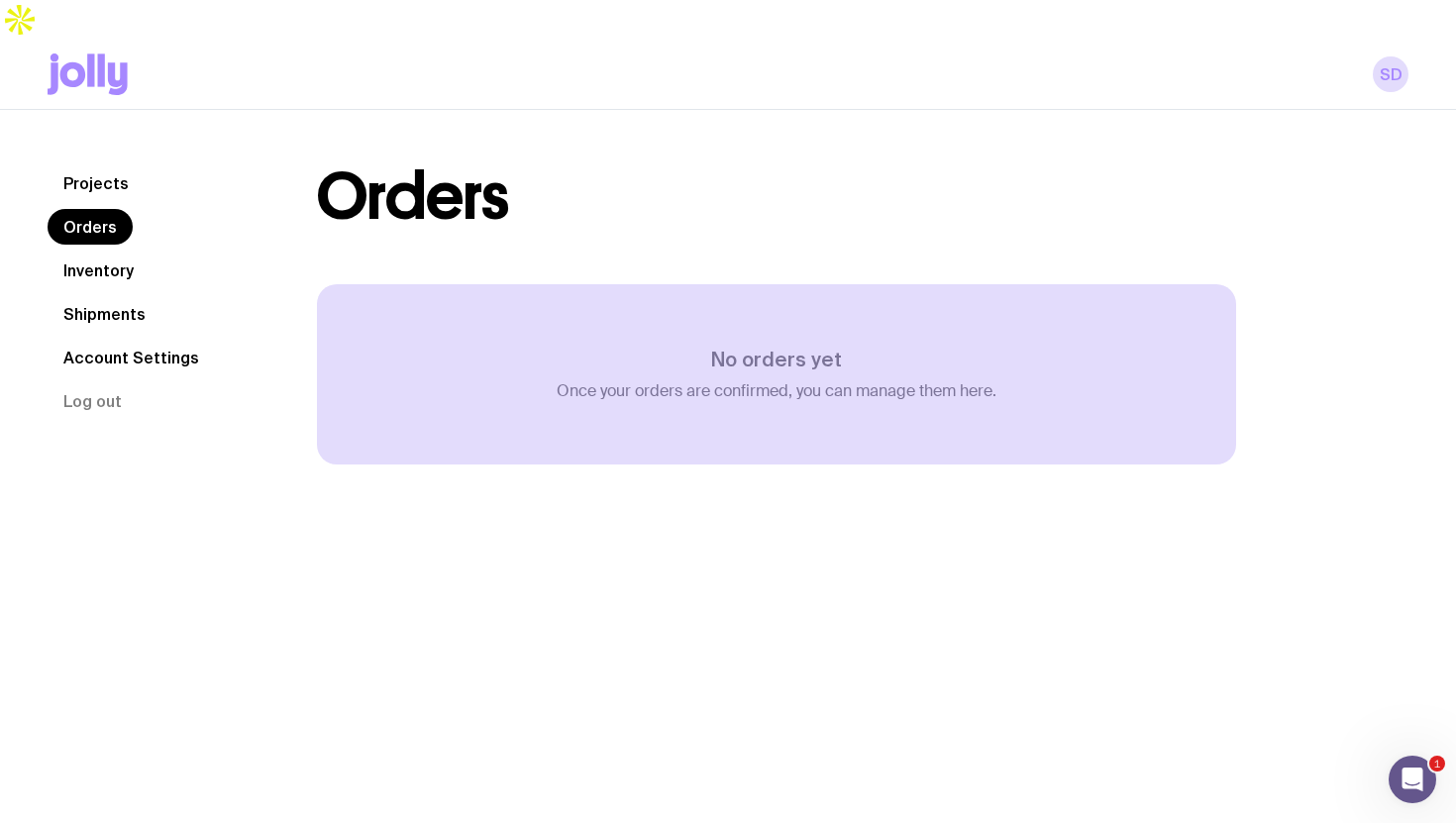 click on "Shipments" 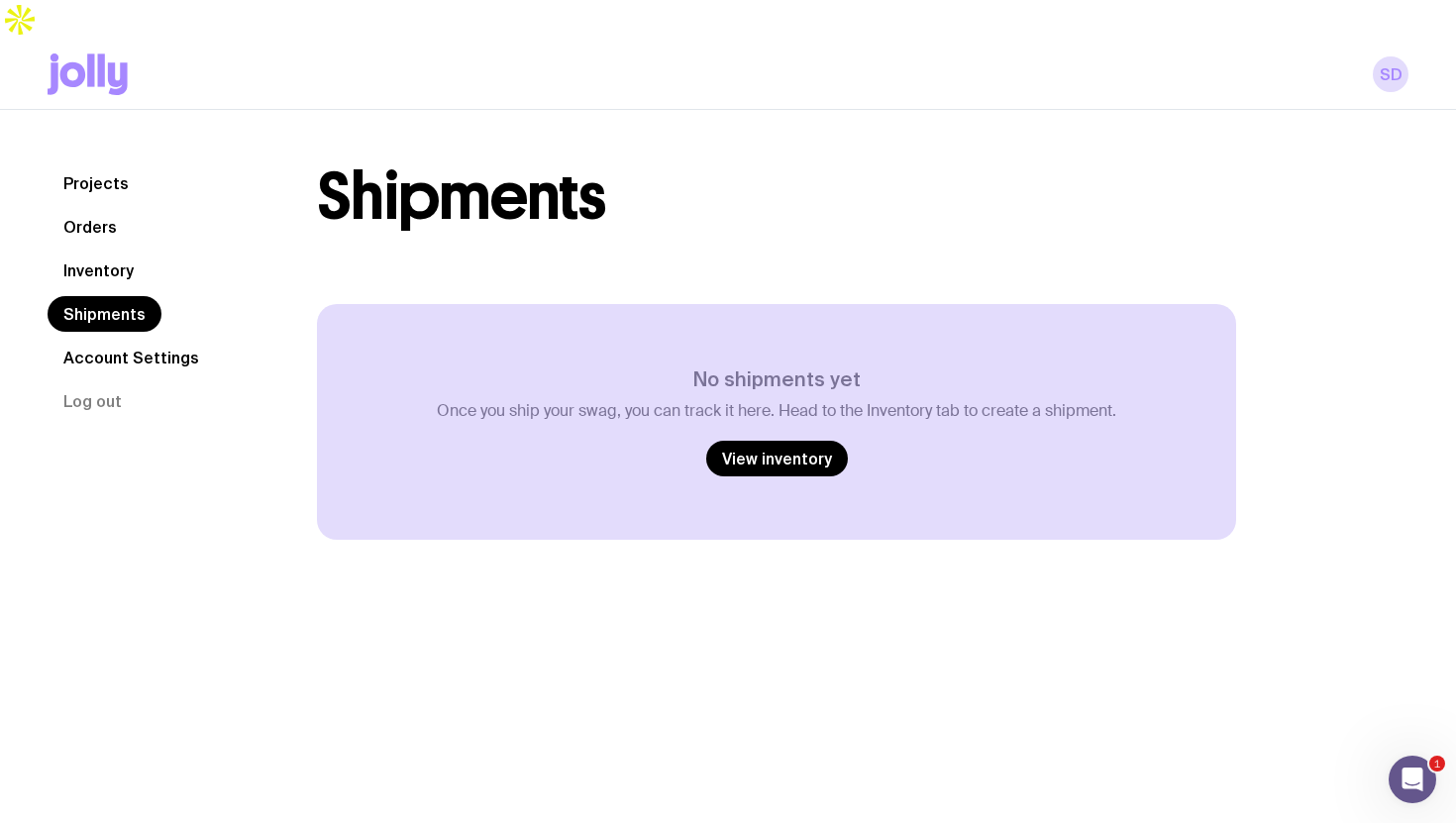 click on "Account Settings" 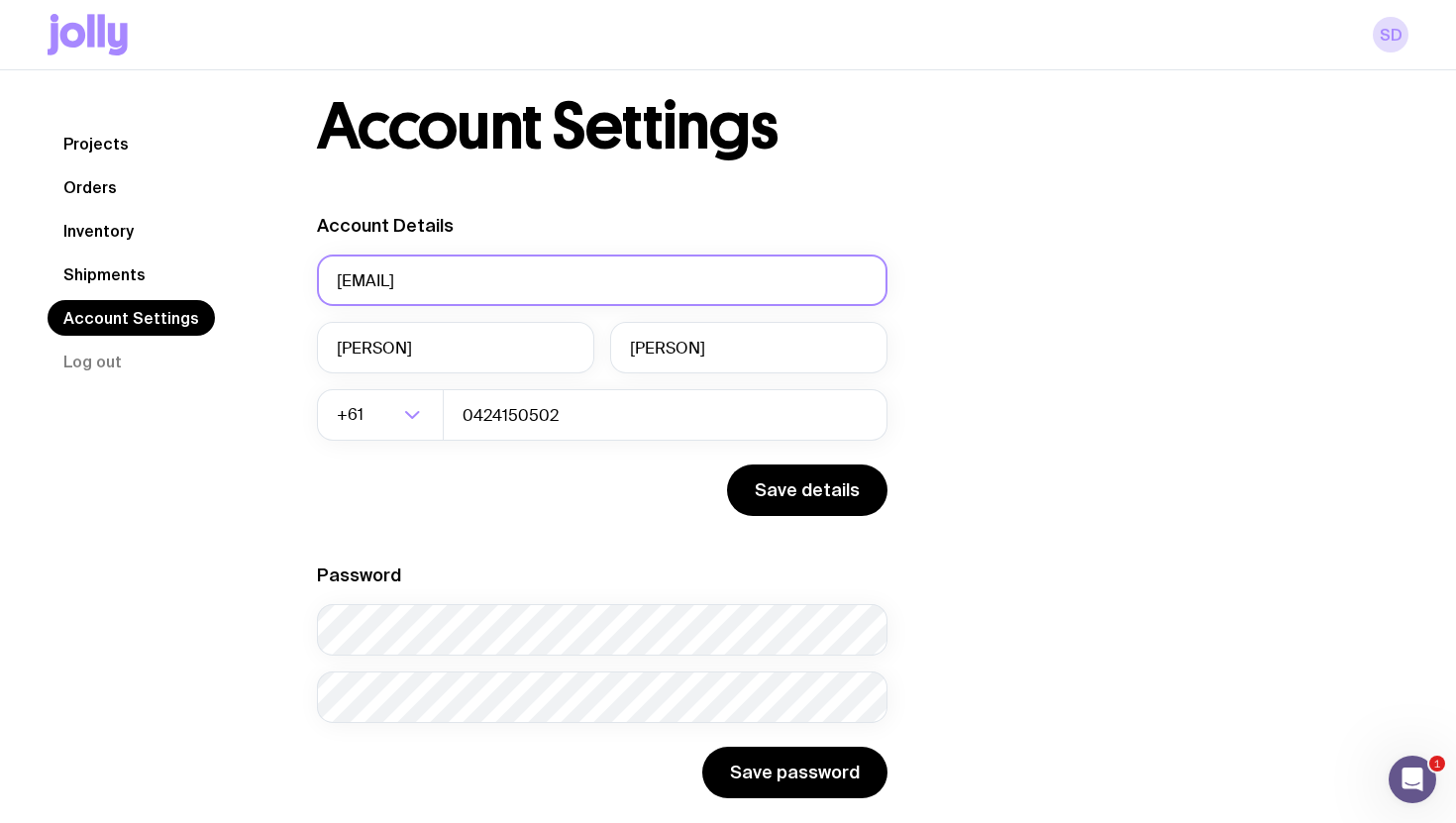 scroll, scrollTop: 0, scrollLeft: 0, axis: both 